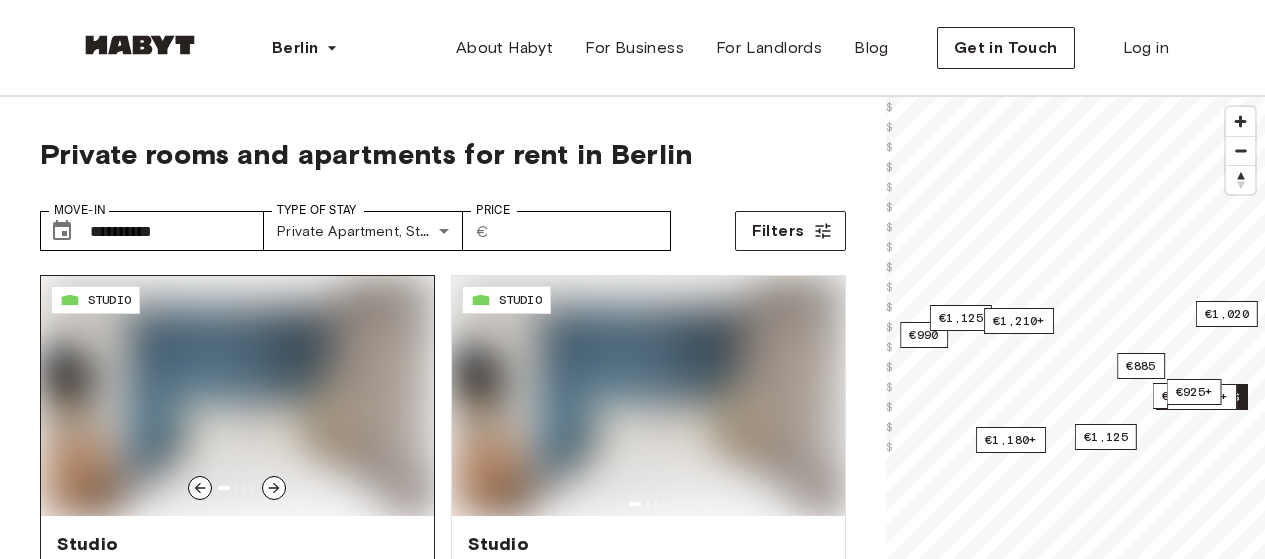 scroll, scrollTop: 0, scrollLeft: 0, axis: both 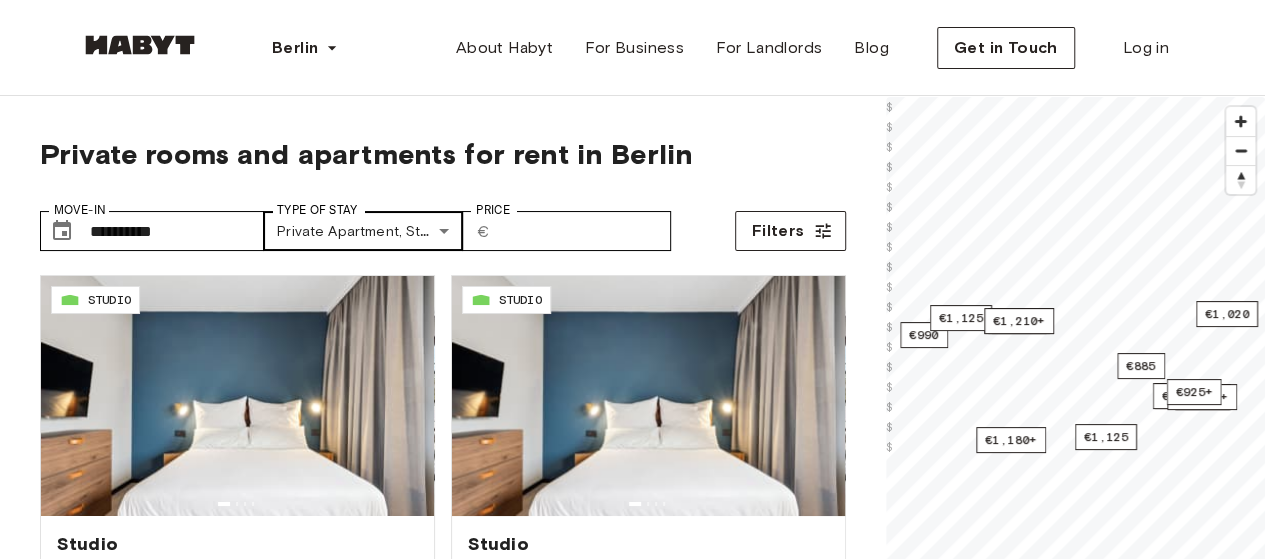 click on "Europe Amsterdam Berlin Frankfurt Hamburg Lisbon Madrid Milan Modena Paris Turin Munich Rotterdam Stuttgart Dusseldorf Cologne Zurich The Hague Graz Brussels Leipzig Asia Hong Kong Singapore Seoul Phuket Tokyo About Habyt For Business For Landlords Blog Get in Touch Log in Private rooms and apartments for rent in Berlin Move-In ​ [NUMBER] Move-In Type of Stay Private apartment, Studio [NUMBER] Type of Stay Price ​ € Price Filters DE-01-480-117-01 STUDIO Studio [STREET] [NUMBER] [SQM] [BEDROOMS] [FLOOR] From  Jul 19 €1,250 €860 monthly DE-01-482-103-01 STUDIO Studio [STREET] [NUMBER] [SQM] [BEDROOMS] [FLOOR] From  Jul 19 €1,250 €860 monthly DE-01-482-208-01 STUDIO Studio [STREET] [NUMBER] [SQM] [BEDROOMS] [FLOOR] From  Jul 19 €1,345 €925 monthly DE-01-483-102-01 STUDIO Studio [STREET] [NUMBER] [SQM] [BEDROOMS] [FLOOR] From  Jul 19 €1,345 €925 monthly DE-01-481-412-01 STUDIO Studio [STREET] [NUMBER] [SQM] [BEDROOMS] [FLOOR] From" at bounding box center [632, 2394] 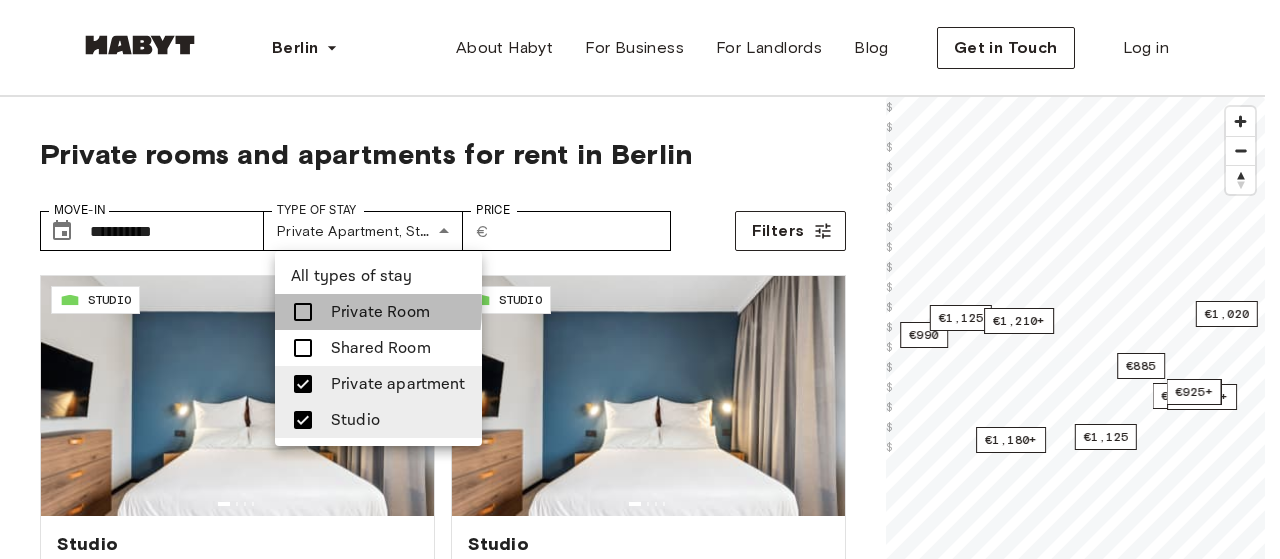 click at bounding box center [303, 312] 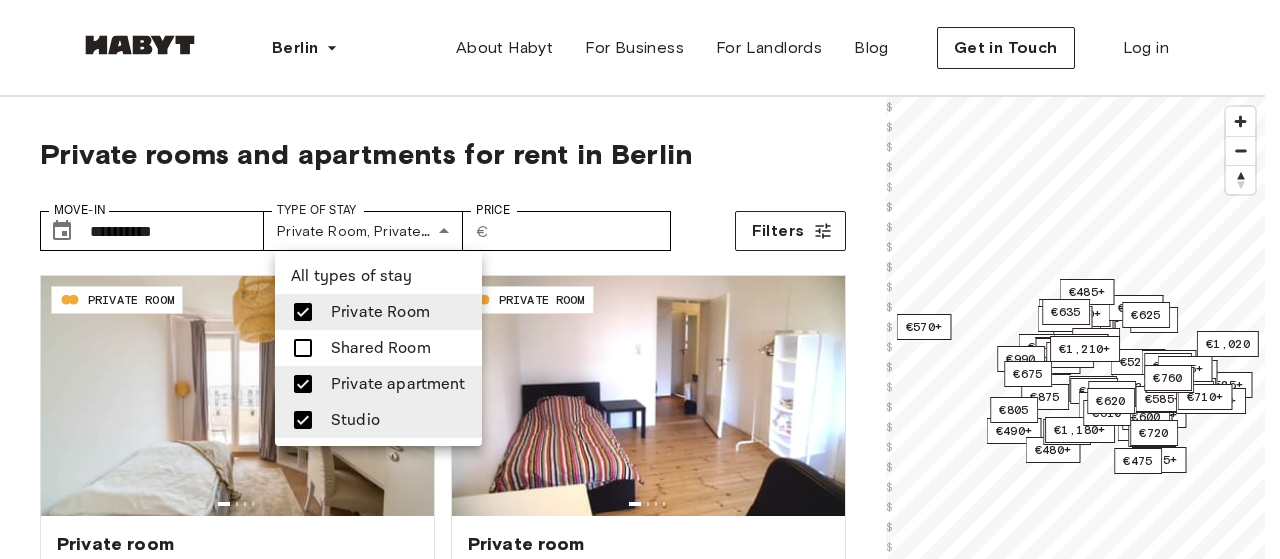 click at bounding box center [640, 279] 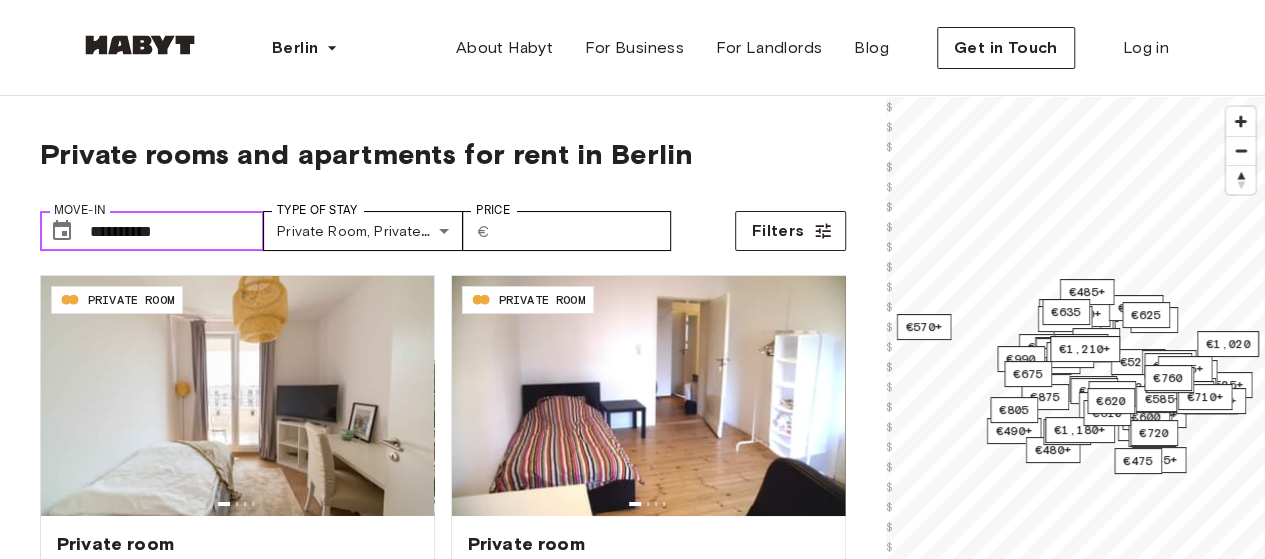 click on "**********" at bounding box center [177, 231] 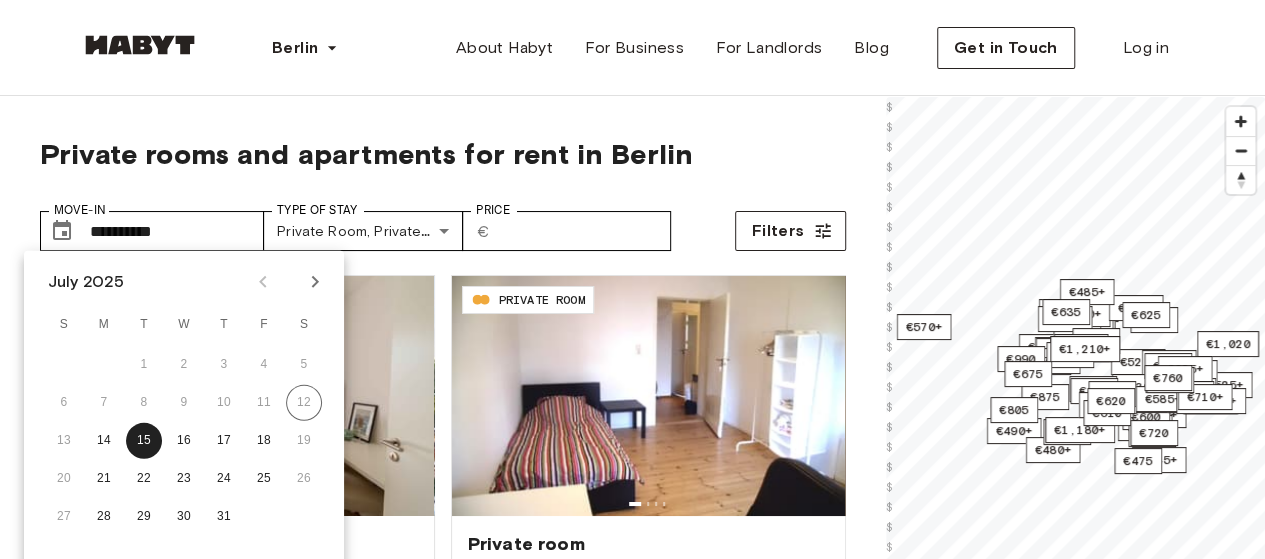 click 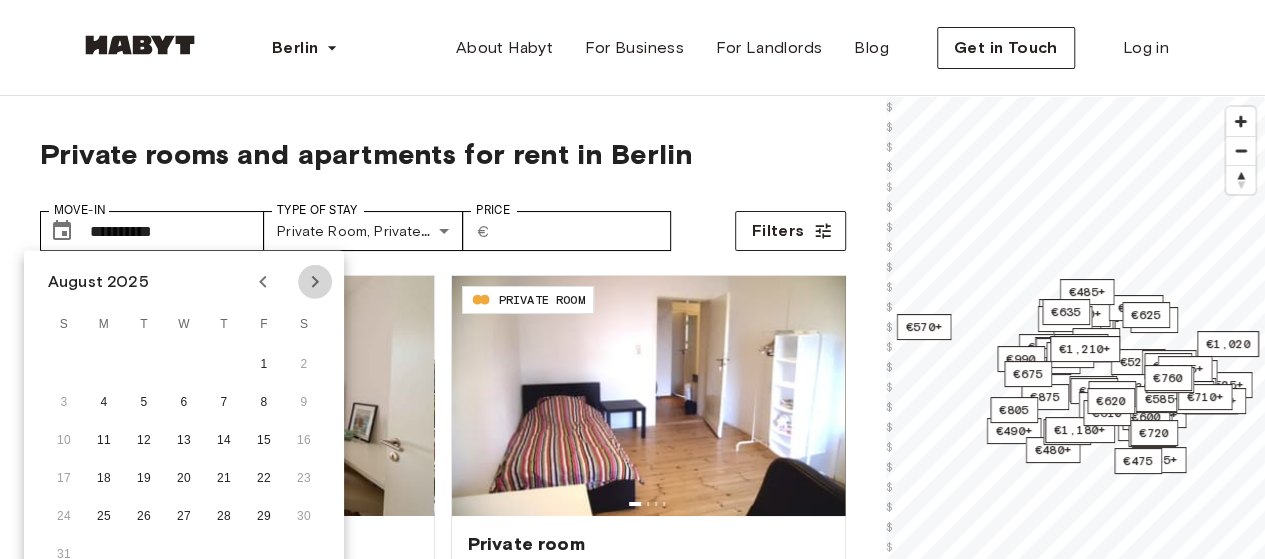 click 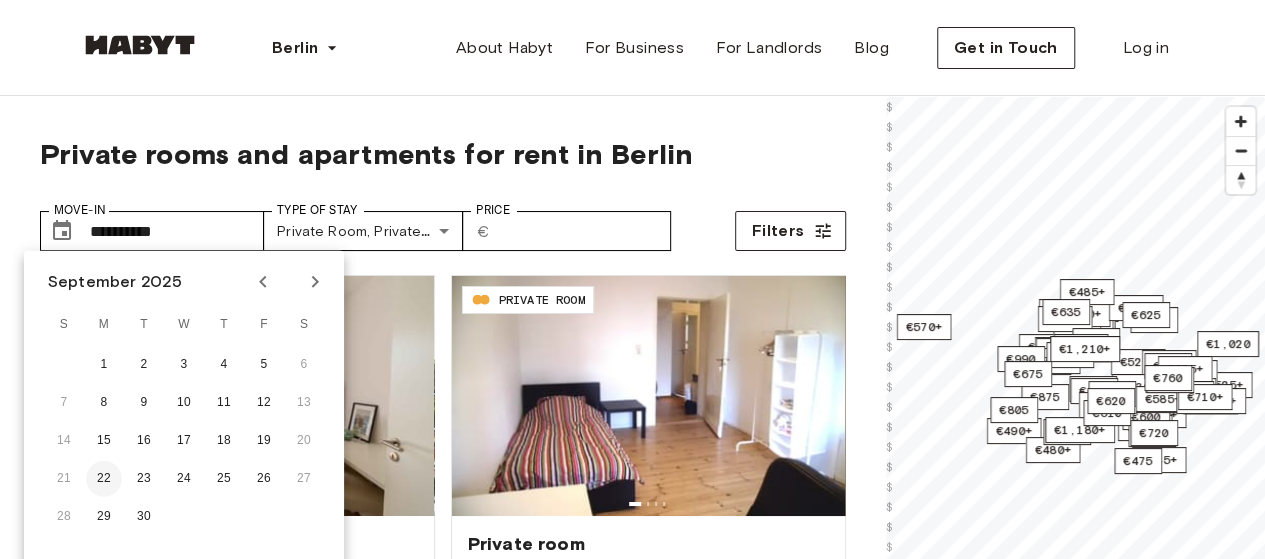 click on "22" at bounding box center [104, 479] 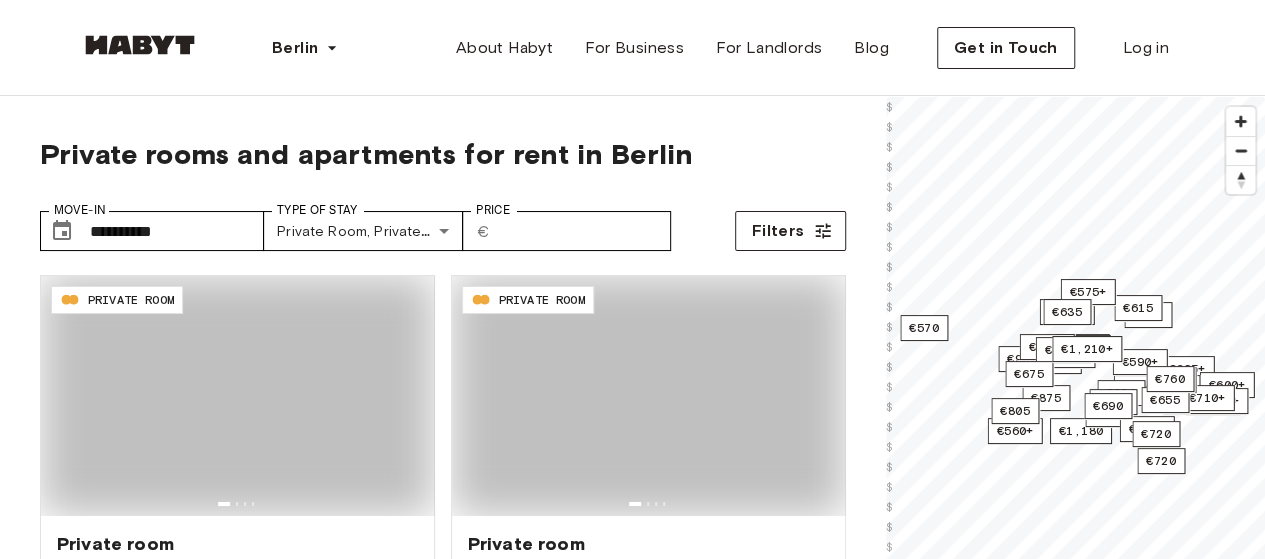 type on "**********" 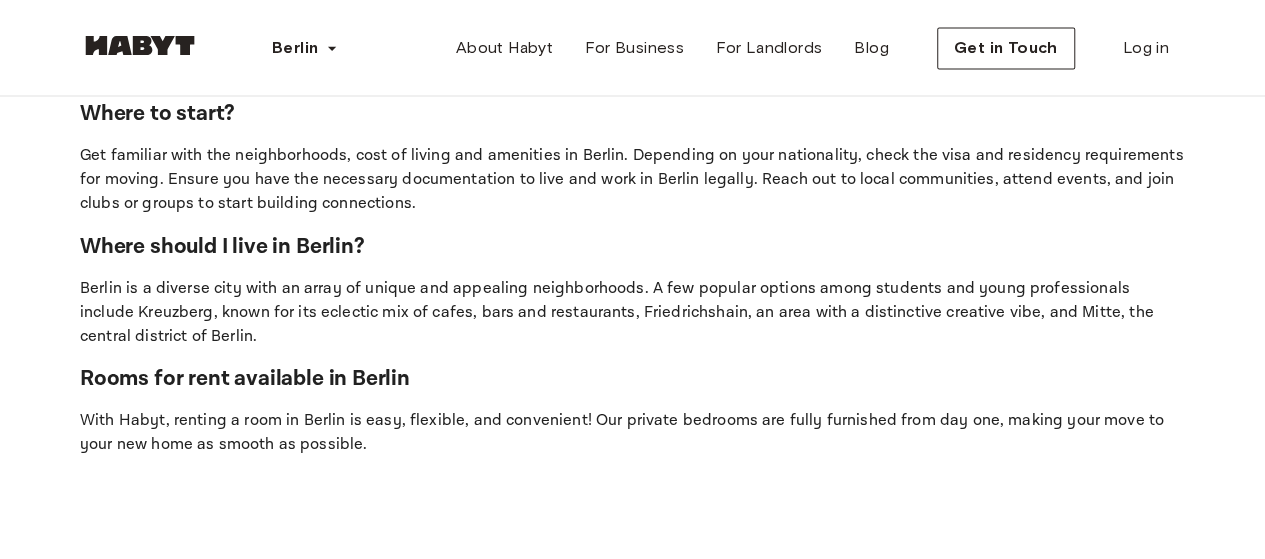 scroll, scrollTop: 1800, scrollLeft: 0, axis: vertical 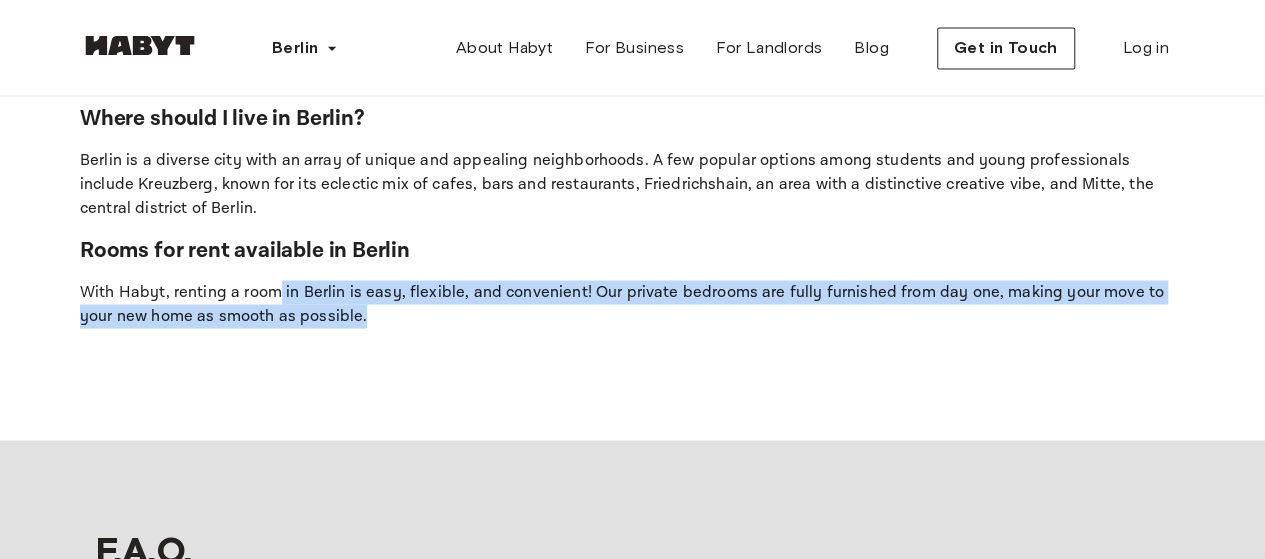 drag, startPoint x: 272, startPoint y: 293, endPoint x: 388, endPoint y: 321, distance: 119.331474 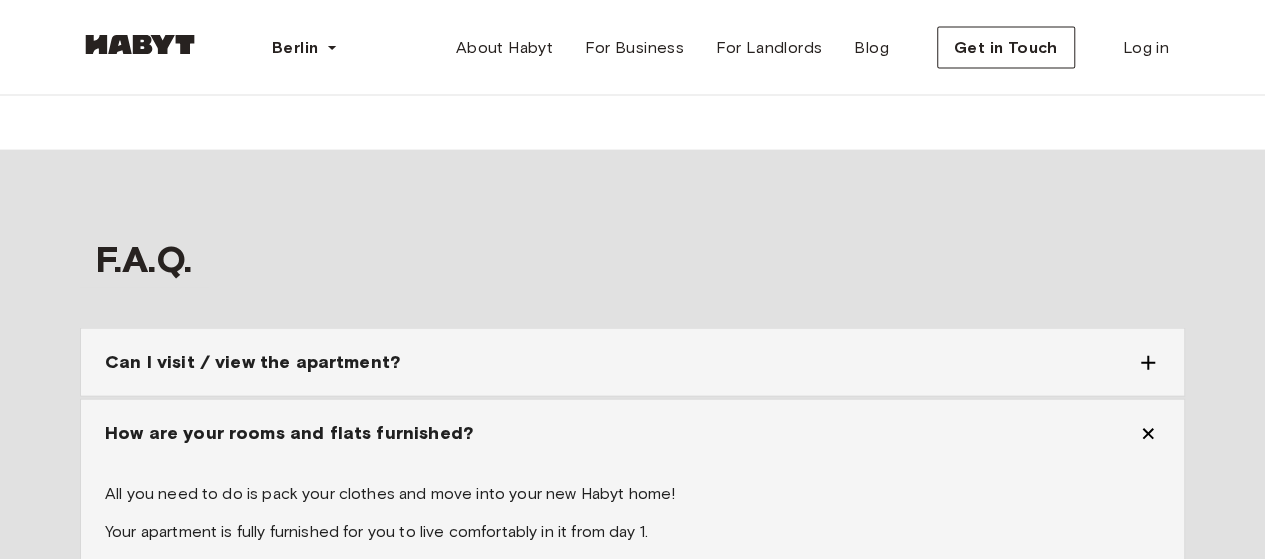 scroll, scrollTop: 2236, scrollLeft: 0, axis: vertical 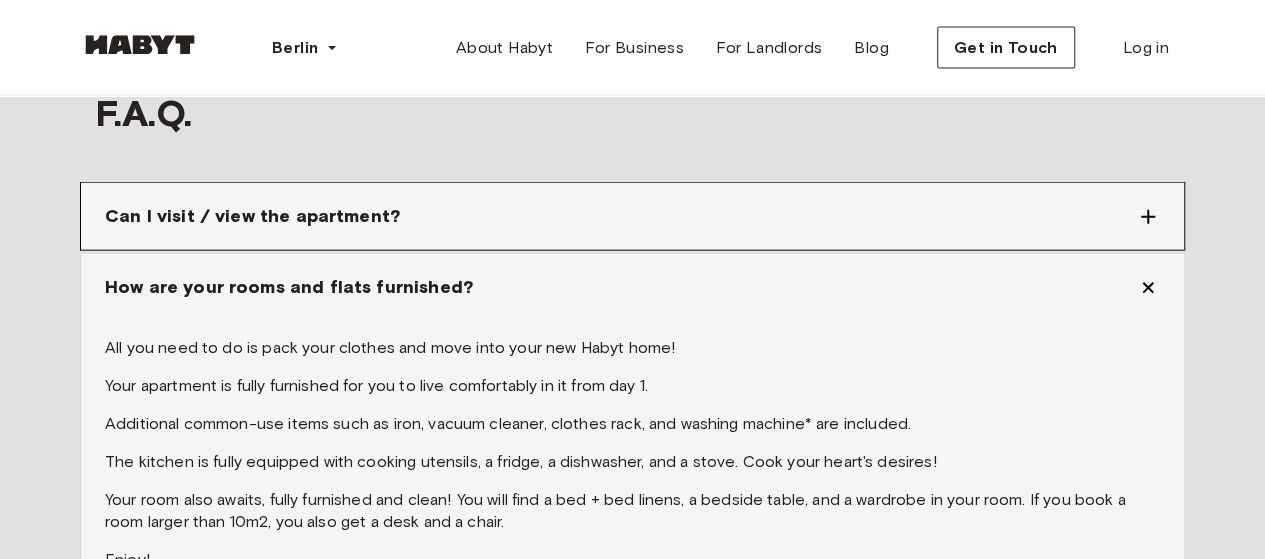 click on "Can I visit / view the apartment?" at bounding box center [632, 216] 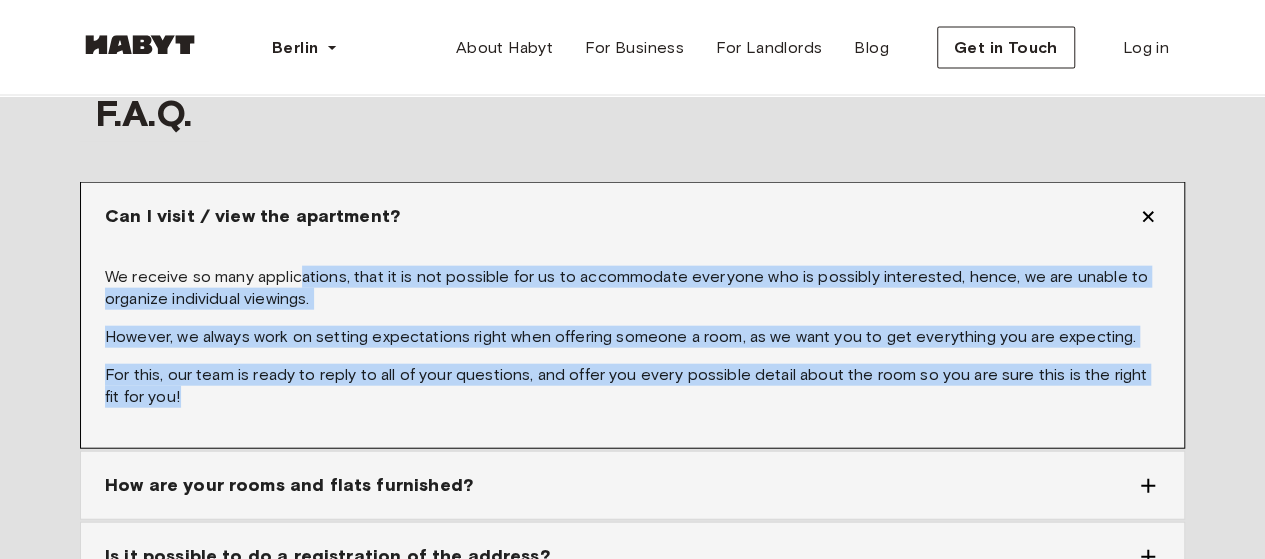 drag, startPoint x: 305, startPoint y: 276, endPoint x: 846, endPoint y: 410, distance: 557.3482 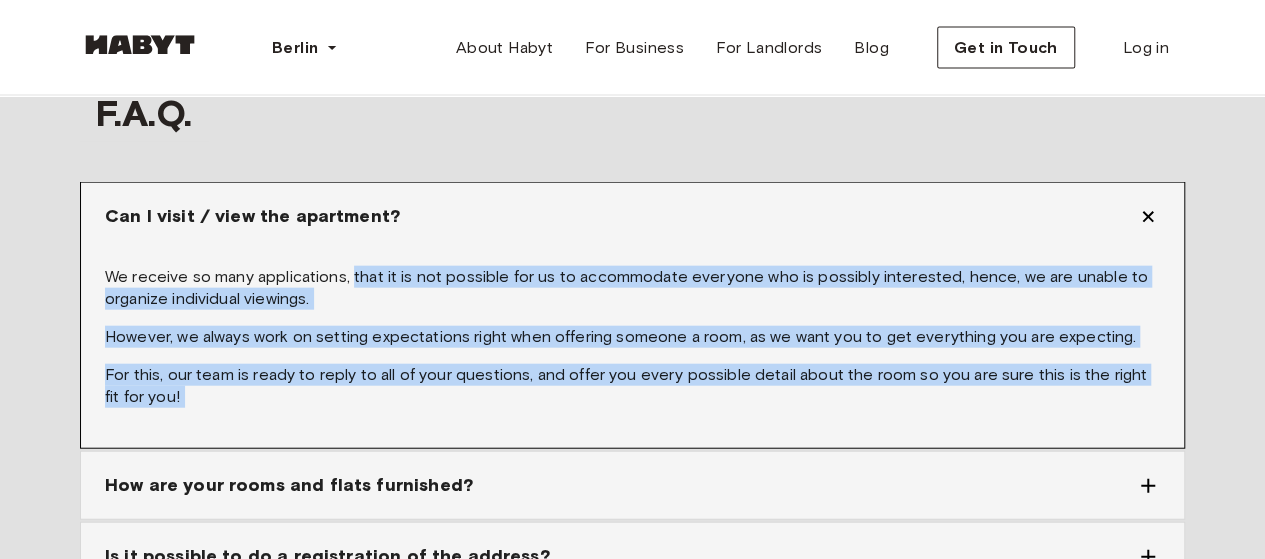 drag, startPoint x: 846, startPoint y: 410, endPoint x: 354, endPoint y: 285, distance: 507.63077 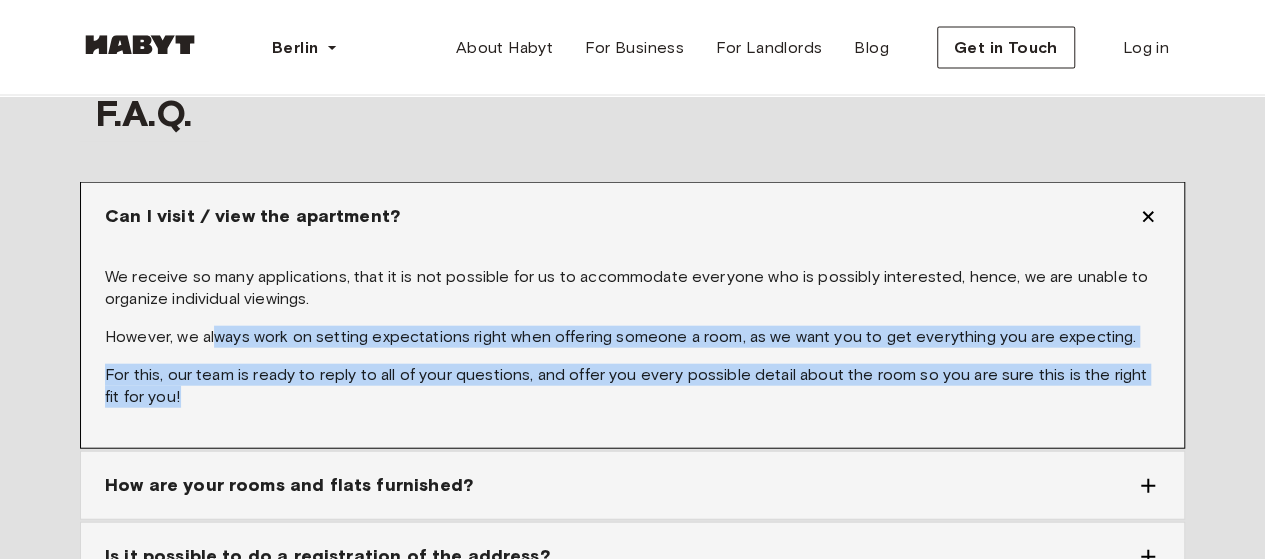 drag, startPoint x: 240, startPoint y: 339, endPoint x: 959, endPoint y: 420, distance: 723.5482 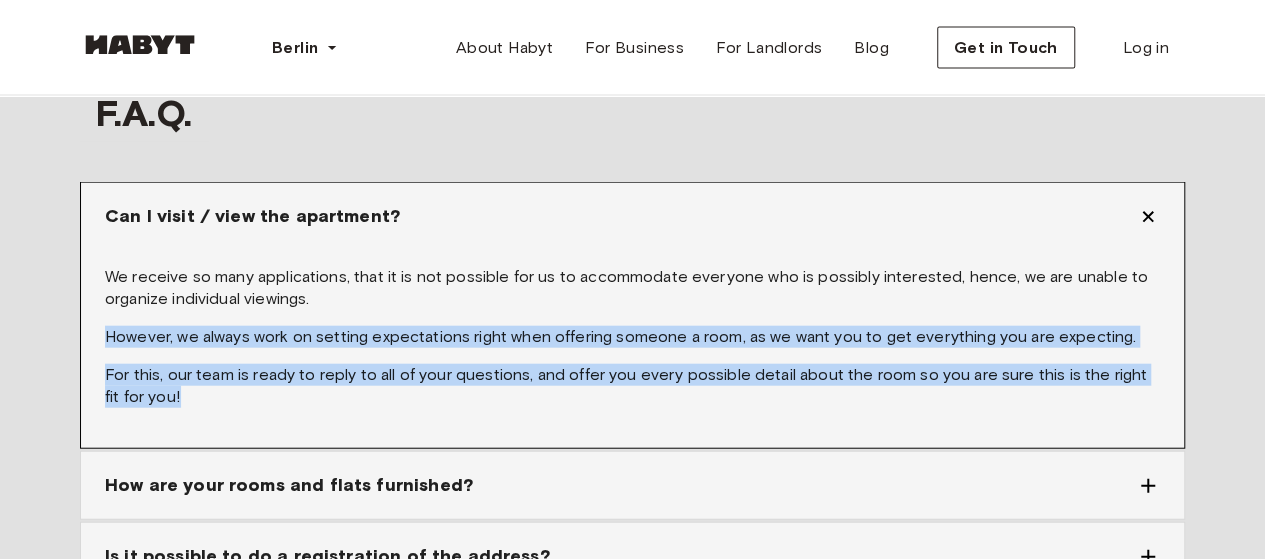 drag, startPoint x: 951, startPoint y: 409, endPoint x: 732, endPoint y: 300, distance: 244.62625 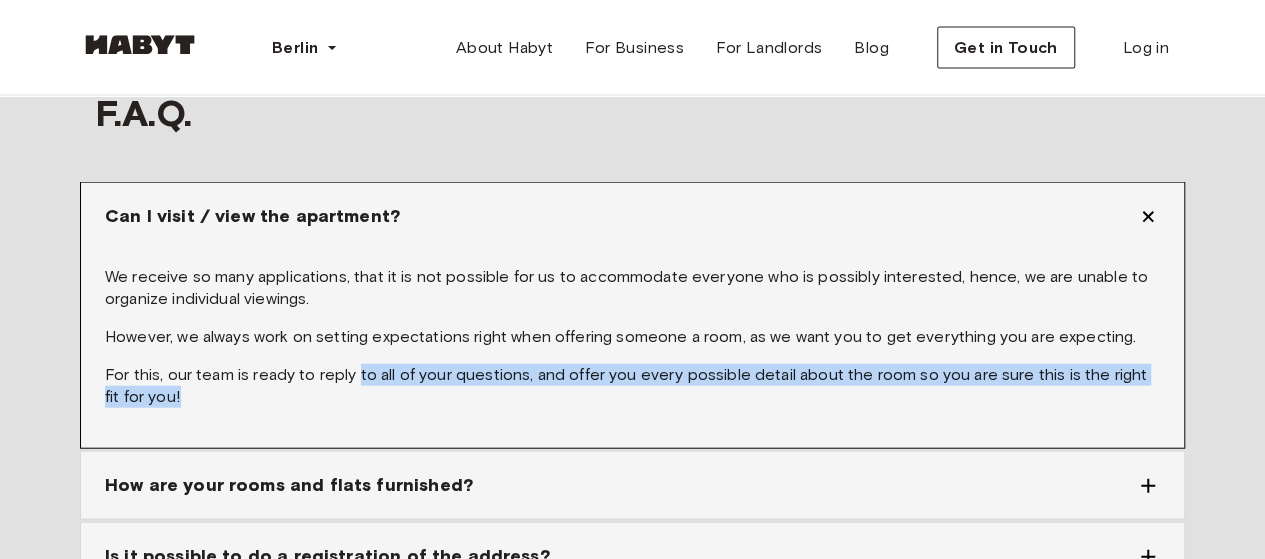 drag, startPoint x: 360, startPoint y: 370, endPoint x: 631, endPoint y: 389, distance: 271.66522 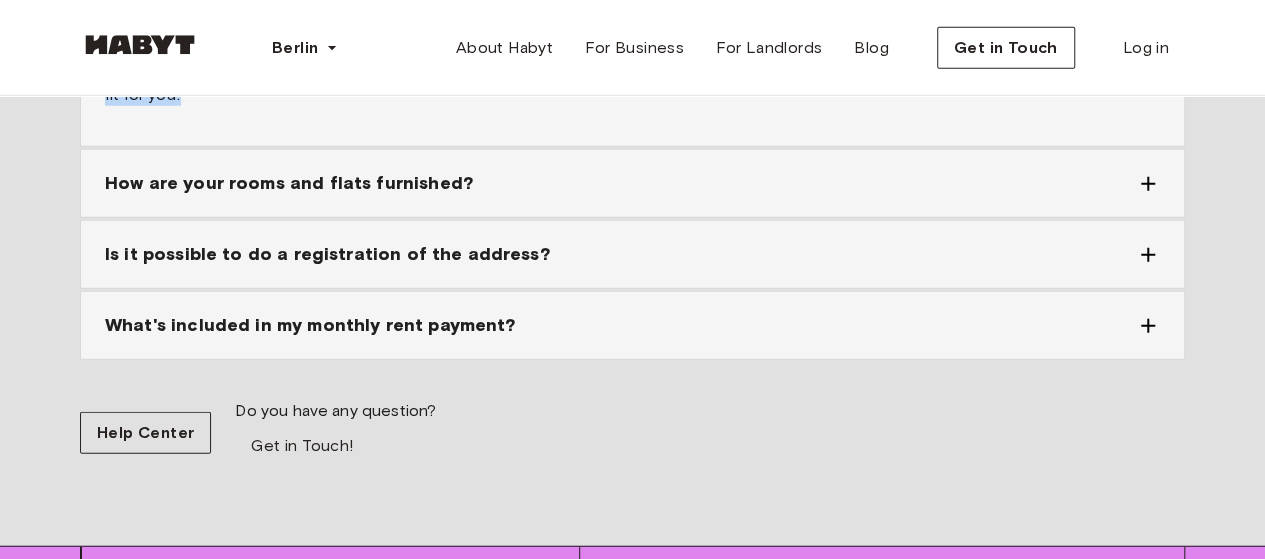 scroll, scrollTop: 2436, scrollLeft: 0, axis: vertical 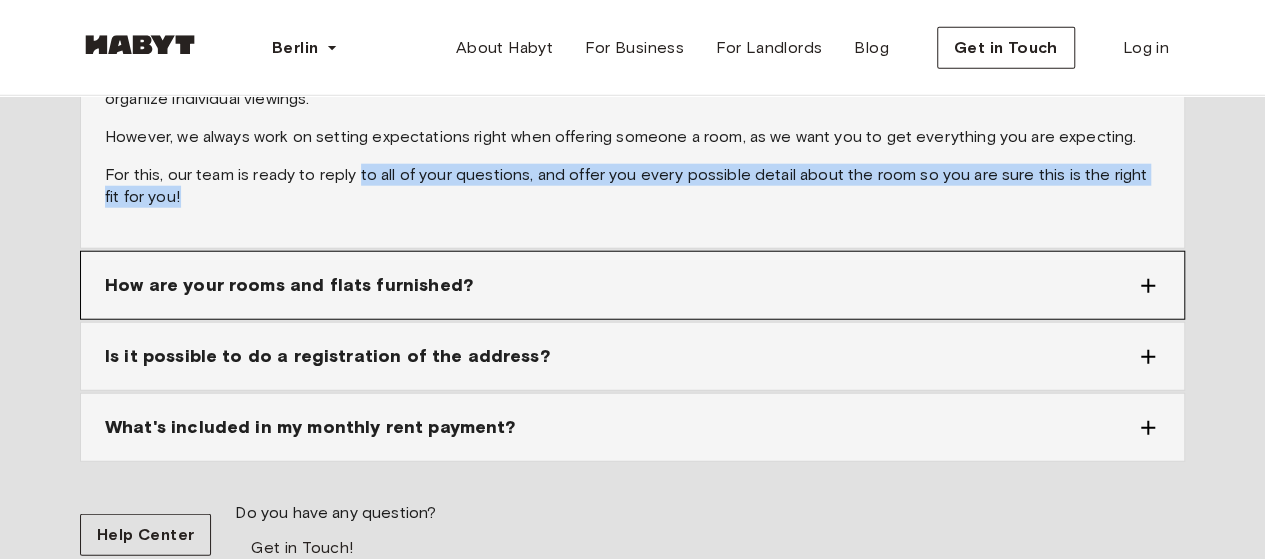 click on "How are your rooms and flats furnished?" at bounding box center [620, 285] 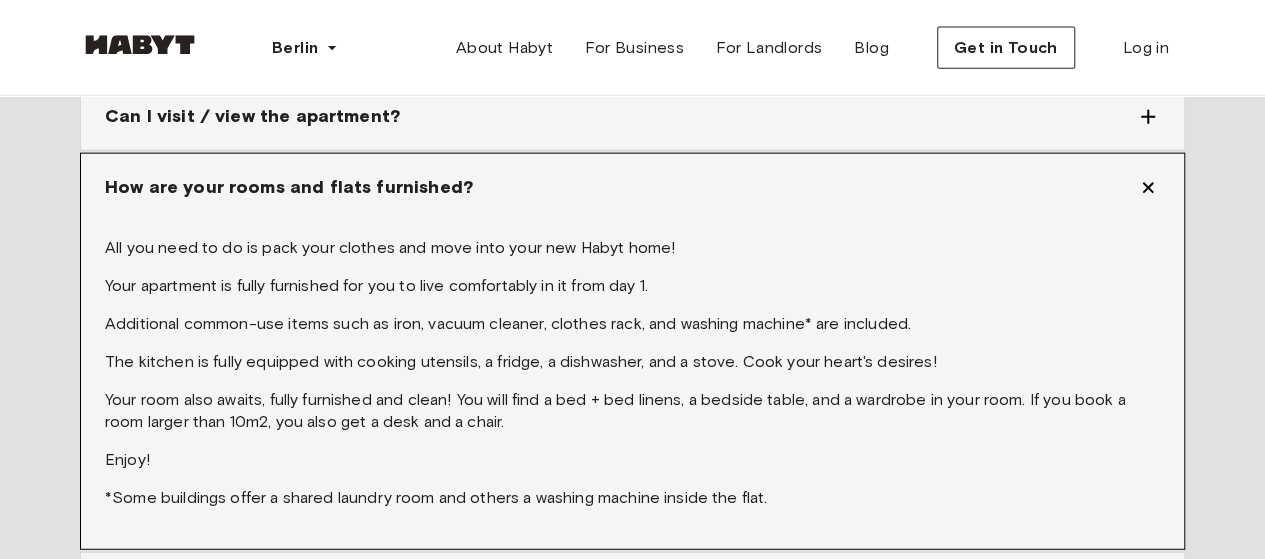 scroll, scrollTop: 2636, scrollLeft: 0, axis: vertical 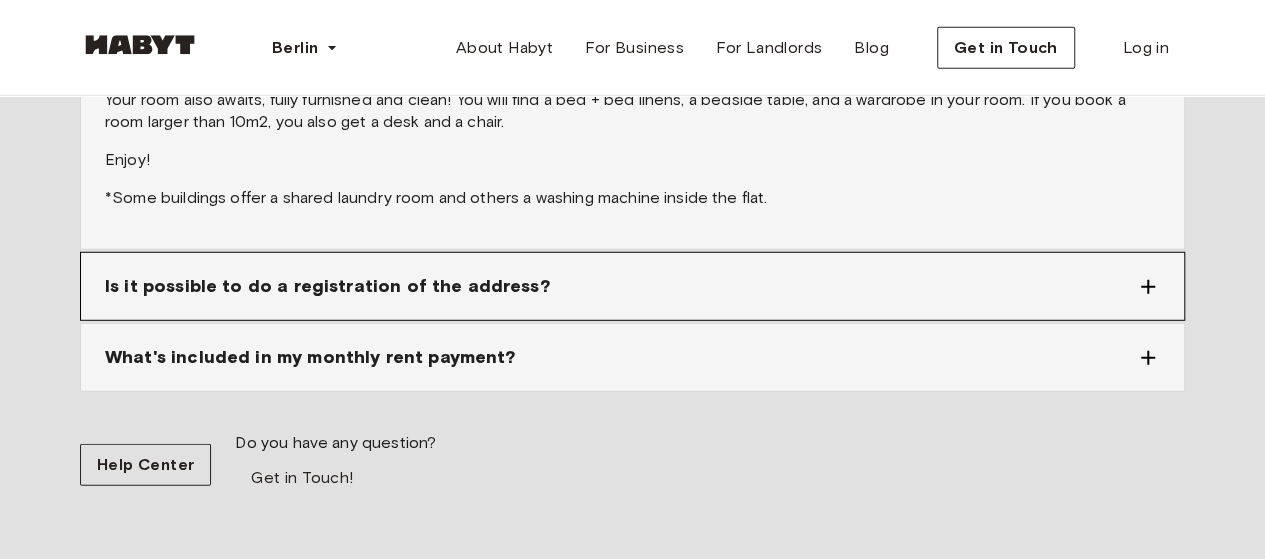 click on "Is it possible to do a registration of the address?" at bounding box center [620, 286] 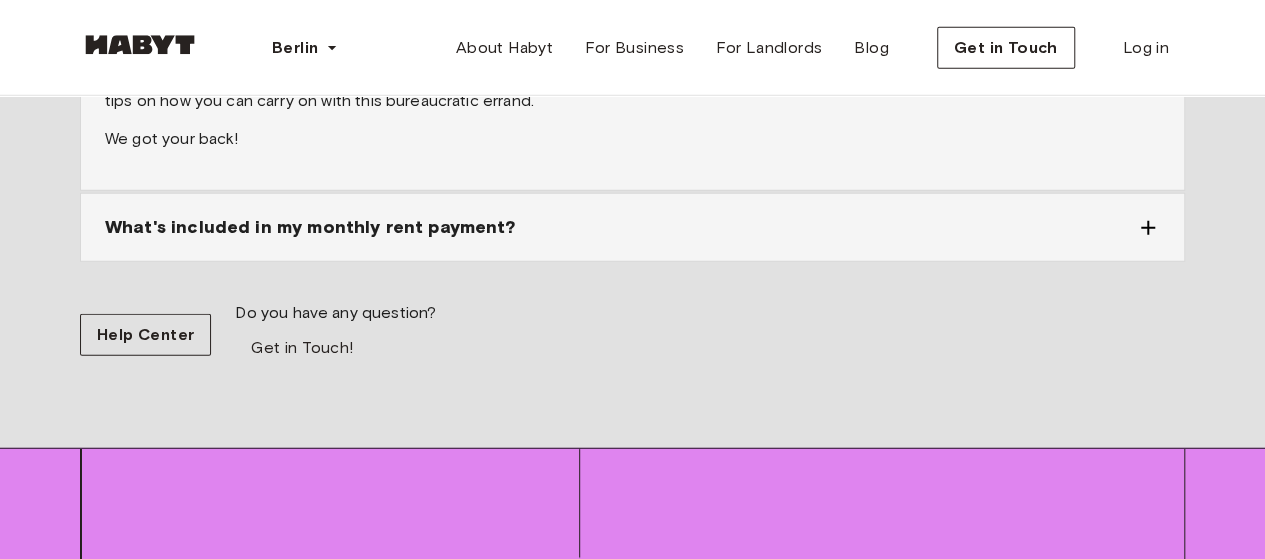 scroll, scrollTop: 2436, scrollLeft: 0, axis: vertical 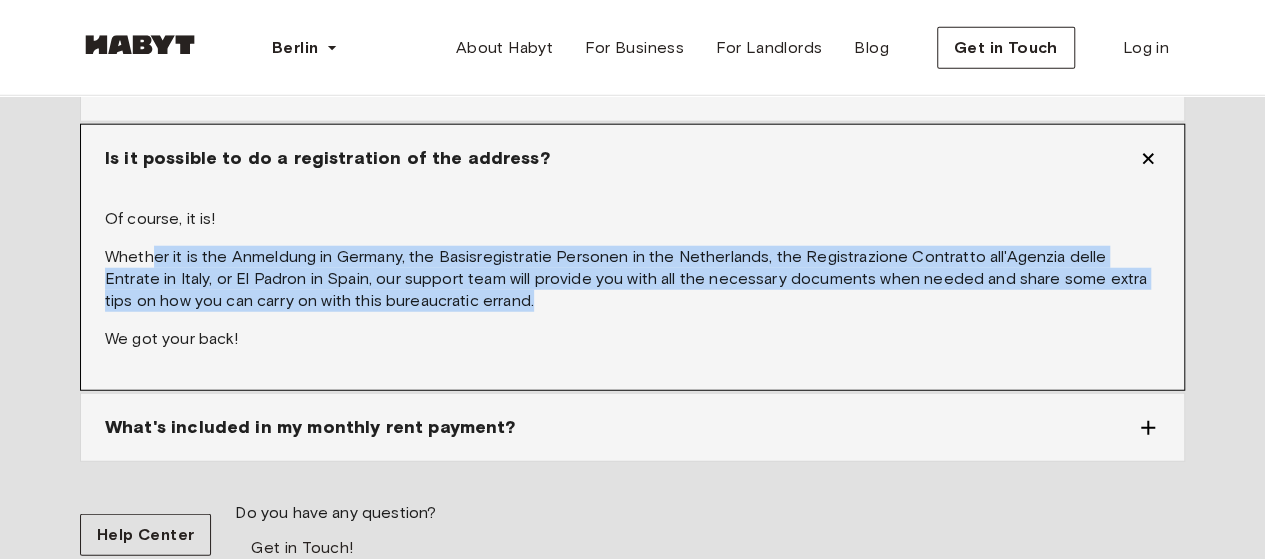 drag, startPoint x: 156, startPoint y: 257, endPoint x: 529, endPoint y: 291, distance: 374.5464 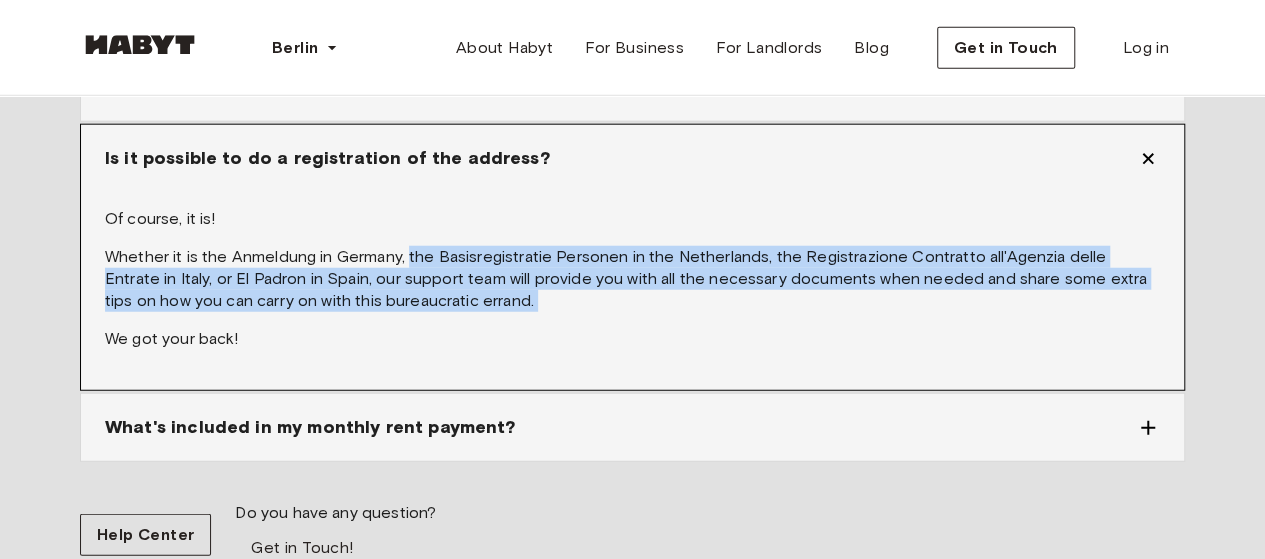 drag, startPoint x: 482, startPoint y: 270, endPoint x: 444, endPoint y: 242, distance: 47.201694 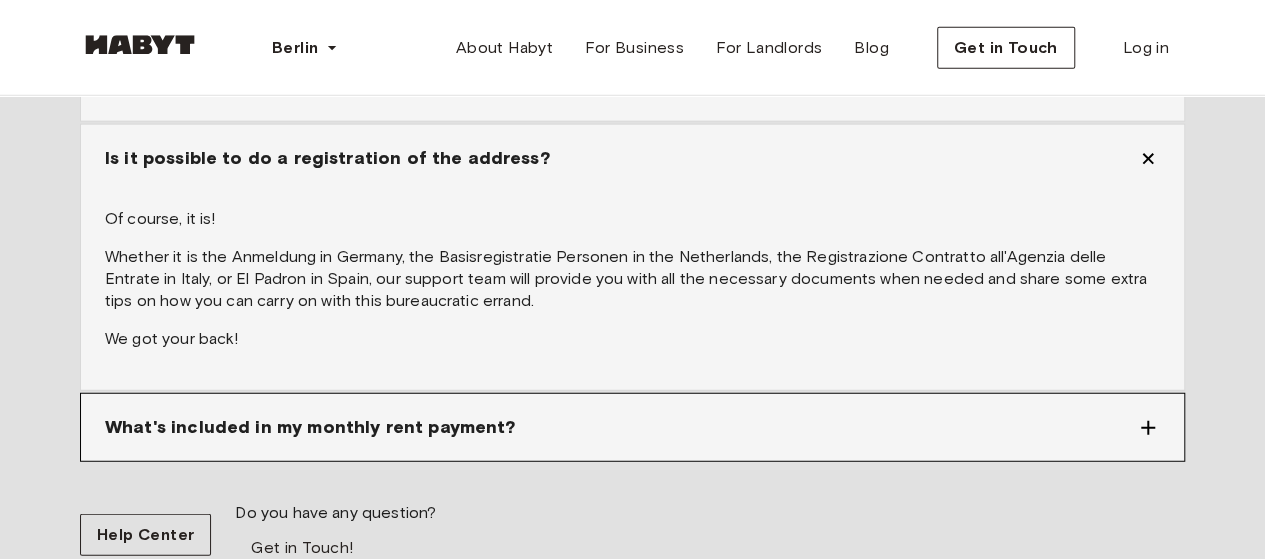 click on "What's included in my monthly rent payment?" at bounding box center (310, 427) 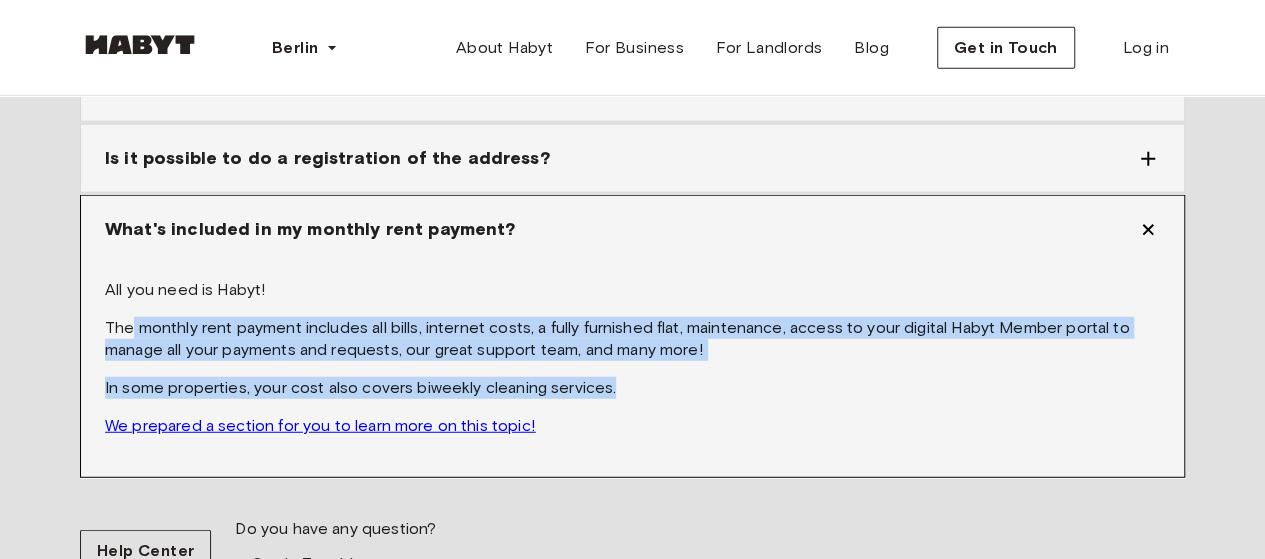 drag, startPoint x: 130, startPoint y: 323, endPoint x: 681, endPoint y: 374, distance: 553.3552 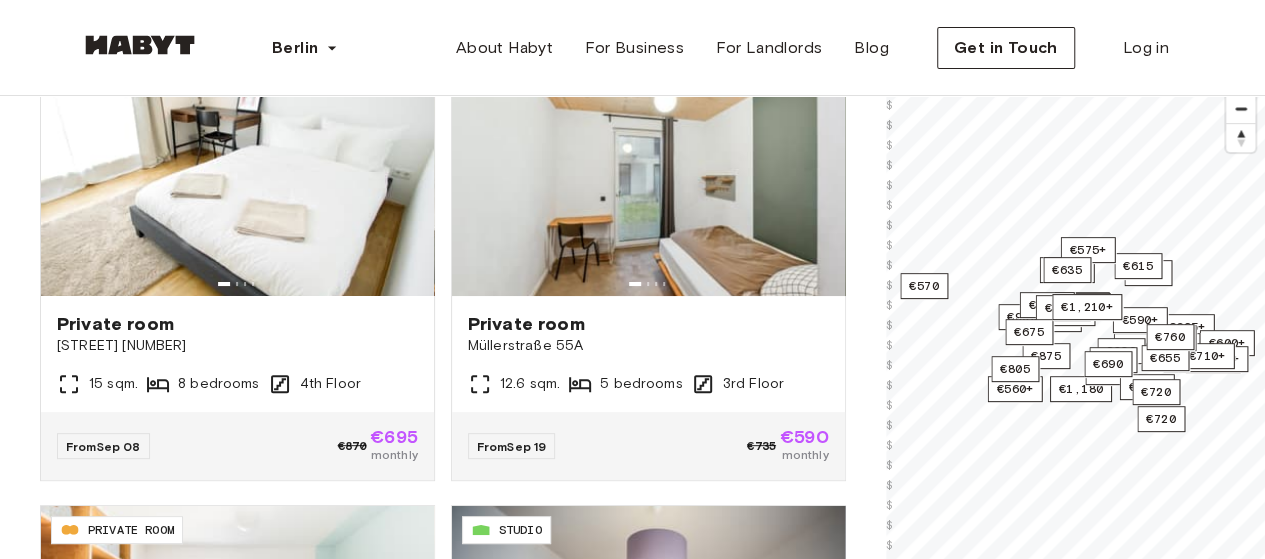 scroll, scrollTop: 130, scrollLeft: 0, axis: vertical 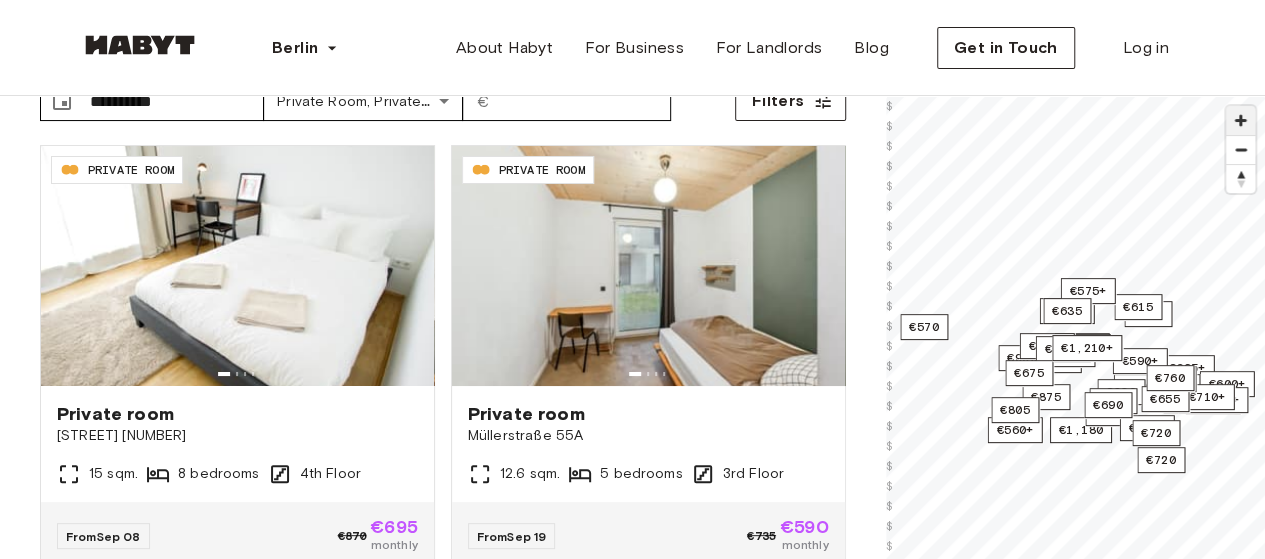 click at bounding box center [1240, 120] 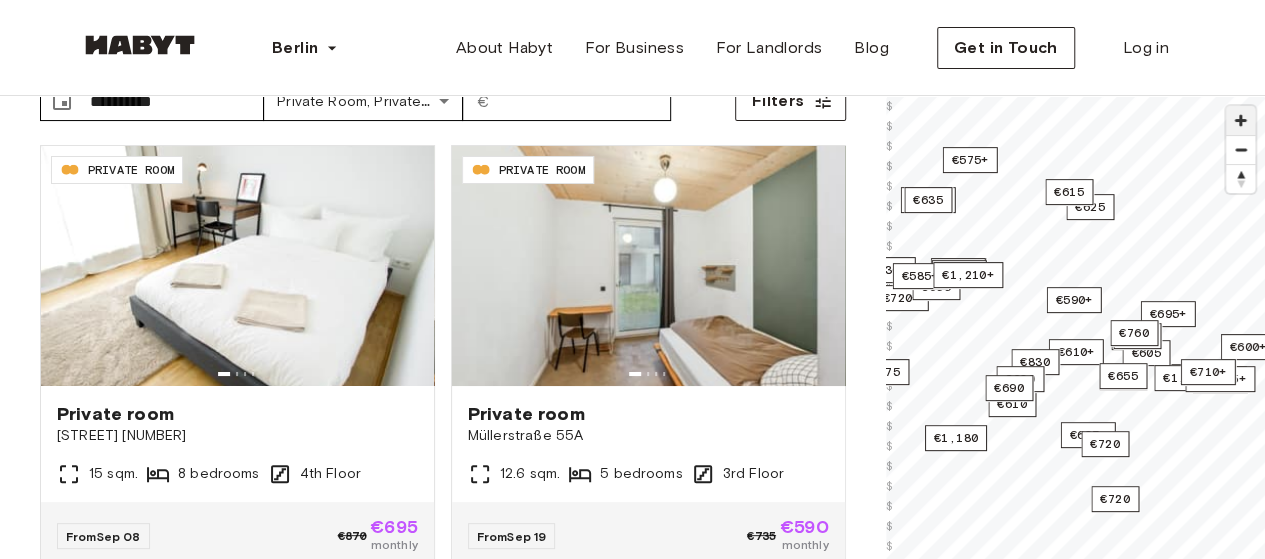 click at bounding box center (1240, 120) 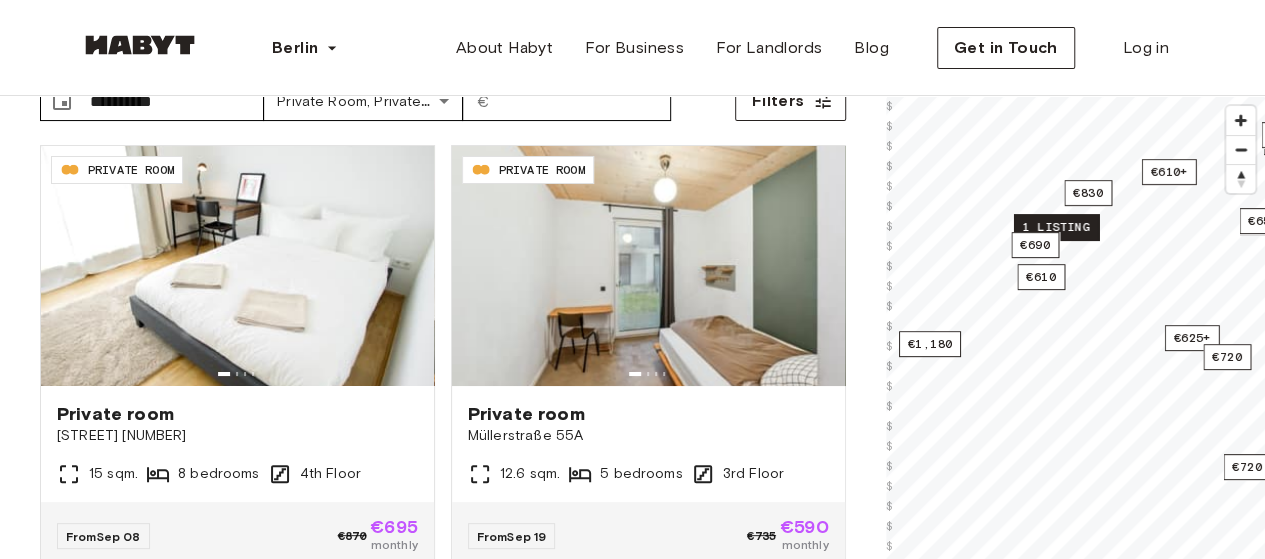 click on "1 listing" at bounding box center (1055, 227) 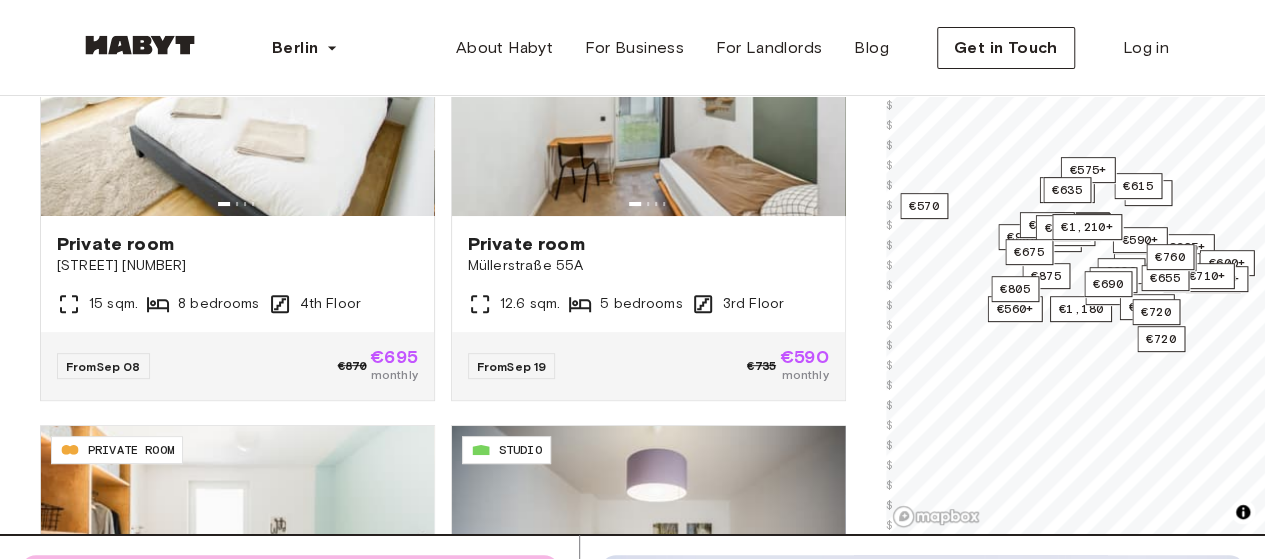 scroll, scrollTop: 100, scrollLeft: 0, axis: vertical 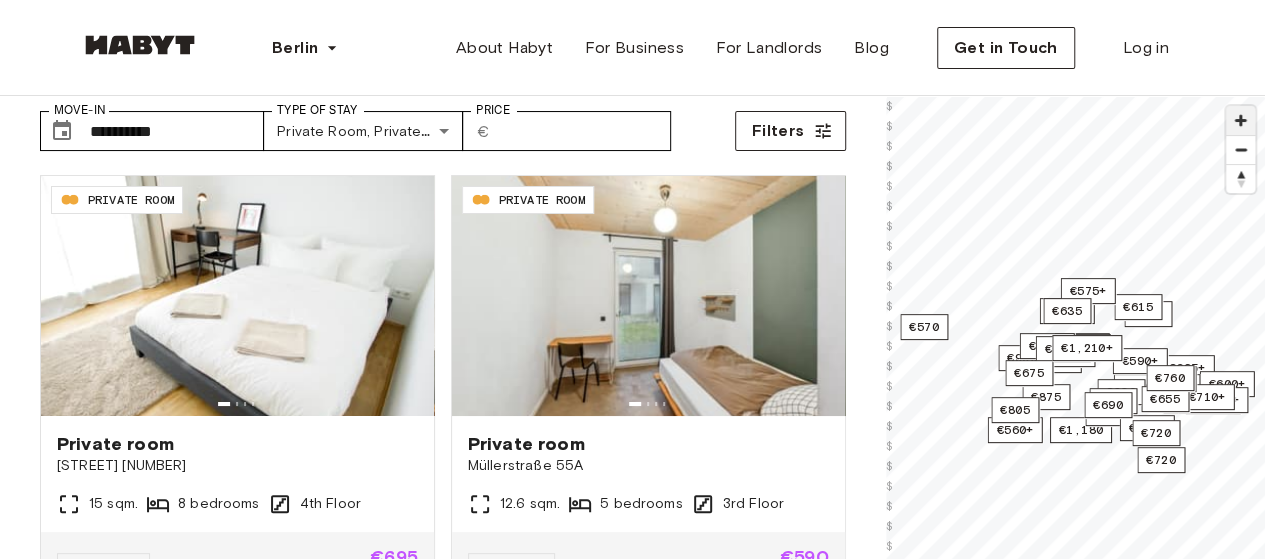 click at bounding box center (1240, 120) 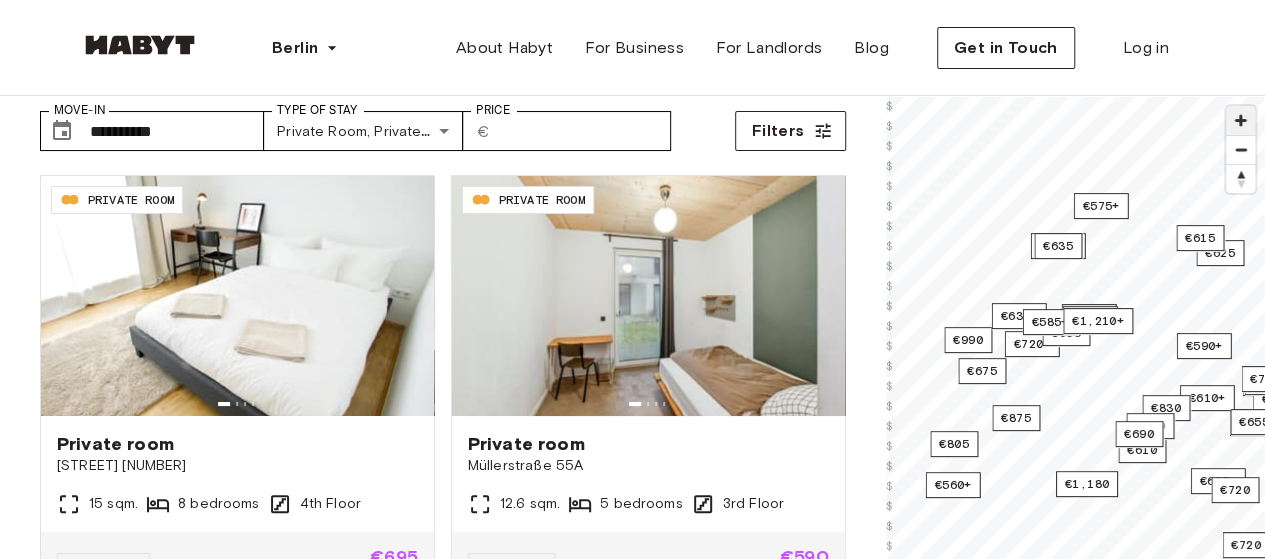 click at bounding box center (1240, 120) 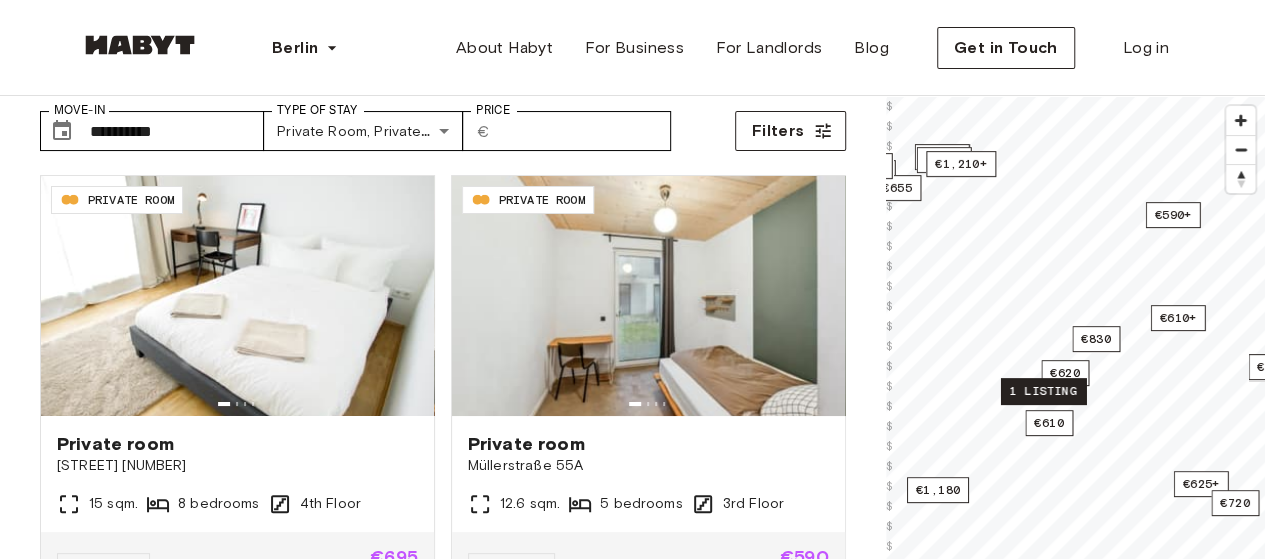 click on "1 listing" at bounding box center [1042, 391] 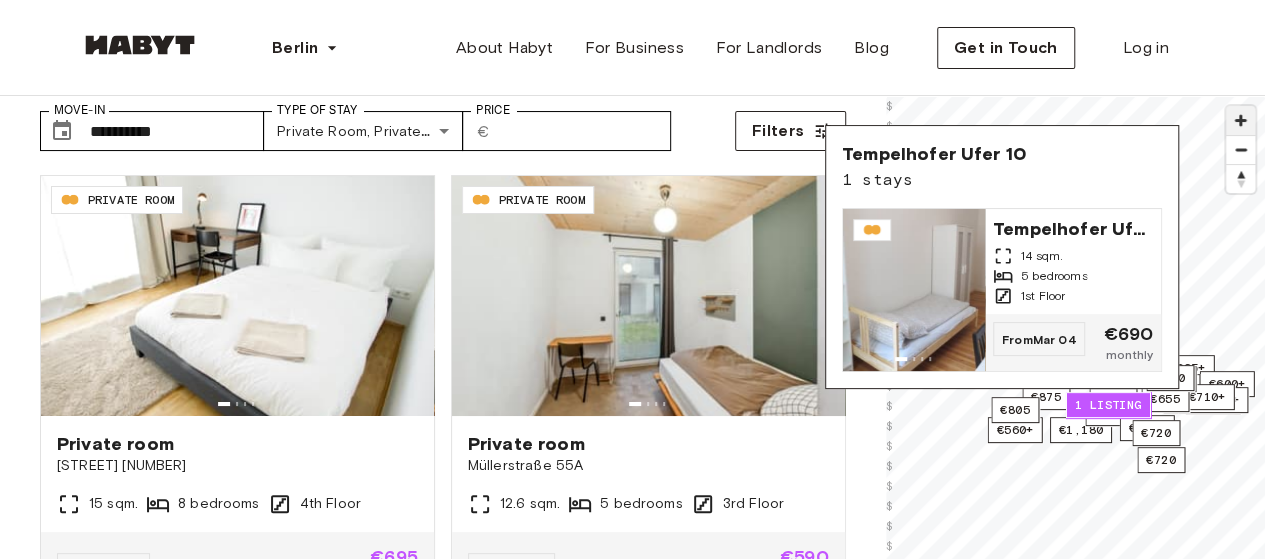 click at bounding box center [1240, 120] 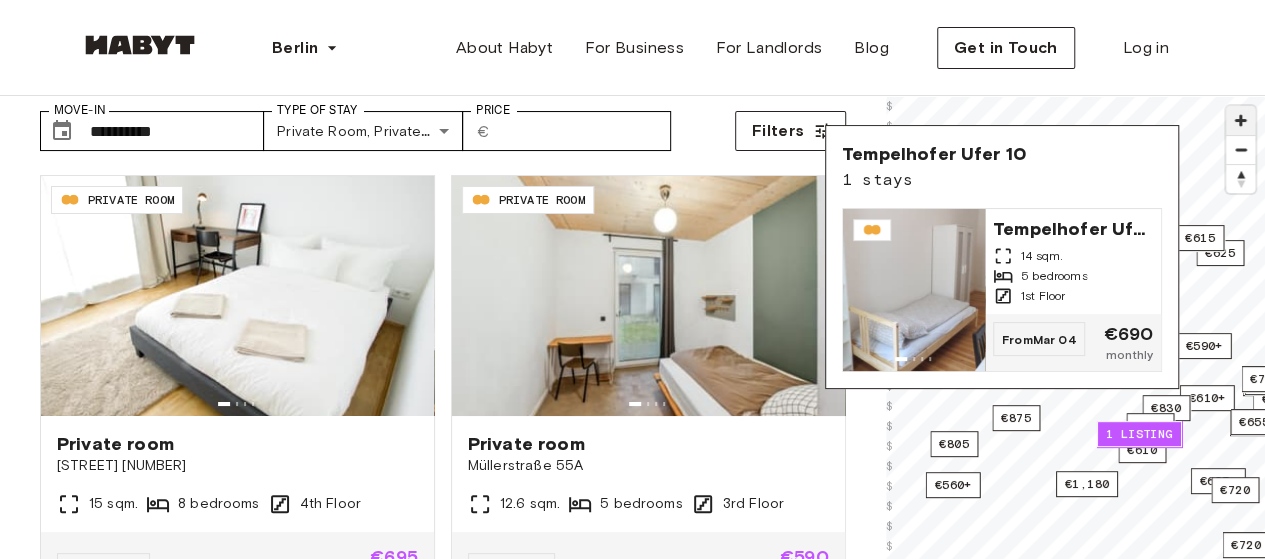 click at bounding box center (1240, 120) 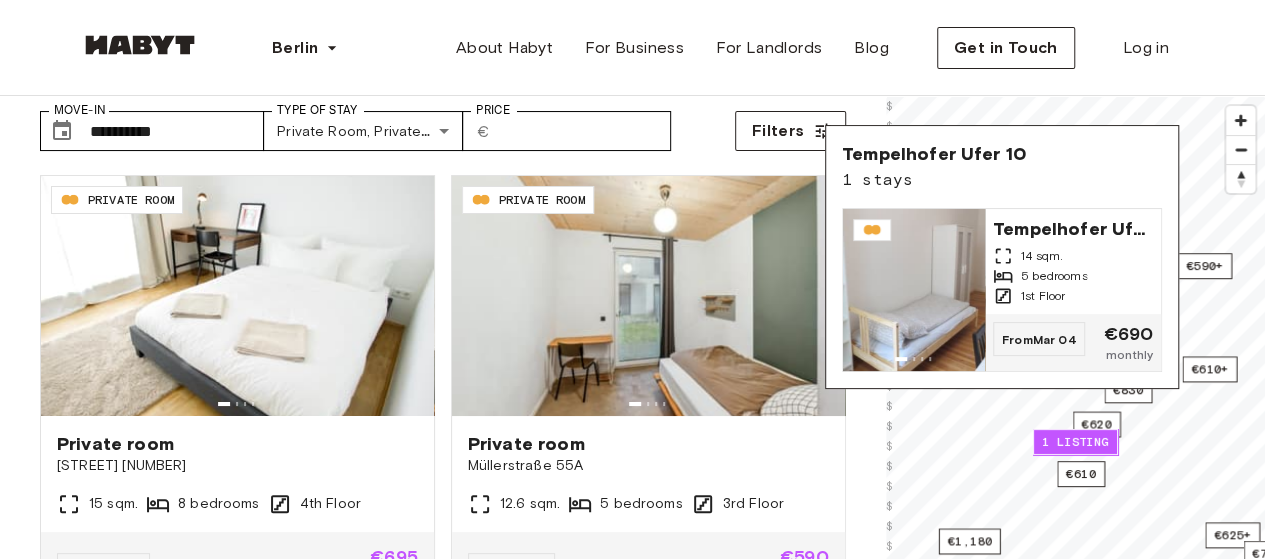 click on "€695+ €580+ €600+ €1,180 €560+ €610+ €990+ €925+ €510+ €615+ €640+ €885 €625 €720+ €560+ €600+ €915+ €615 €575 €610 €575+ €625+ €590+ €990 €630+ €990+ €625+ €1,065+ €1,100+ €605 €1,035+ €1,035+ €710+ €830 €745 €655 €875 €805 €585+ €570 €655 €675 €720 €1,210+ €720 €620 €635 €760 1 listing © Mapbox   © OpenStreetMap   Improve this map $ $ $ $ $ $ $ $ $ $ $ $ $ $ $ $ $ $ $ $ $ $ $ $ $ $ $ $ $ $ $ $ $ $ $ $ $ $ $ $ $ $ $ $ $ $ $ $ $ Tempelhofer Ufer 10 1 stays Tempelhofer Ufer 10 14 sqm. 5 bedrooms 1st Floor From  Mar 04 €690 monthly" at bounding box center (1076, 375) 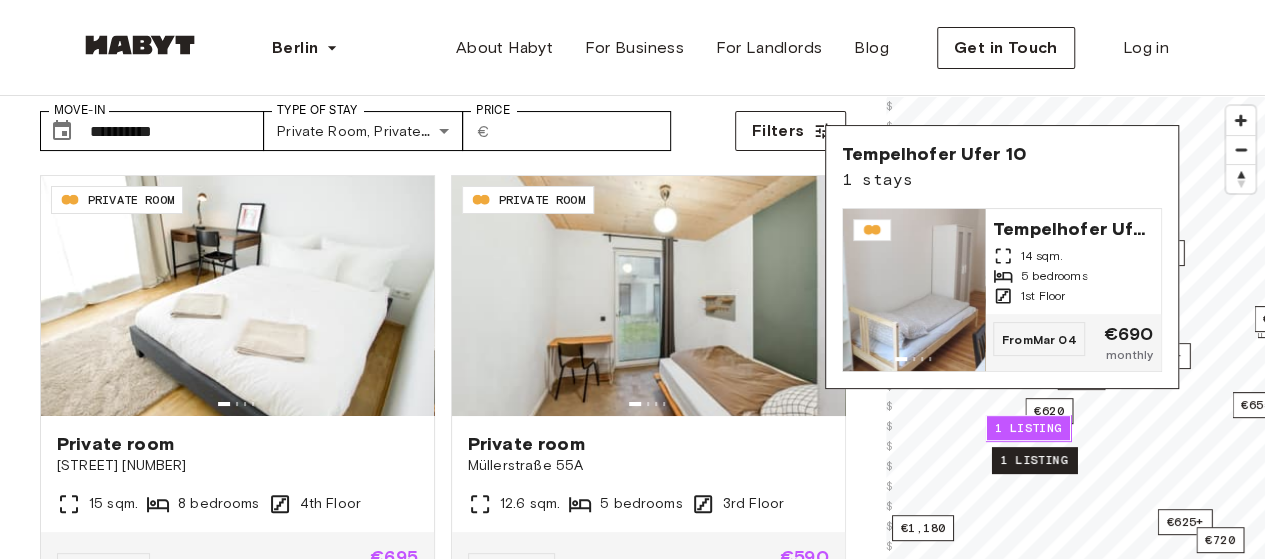 click on "1 listing" at bounding box center (1033, 460) 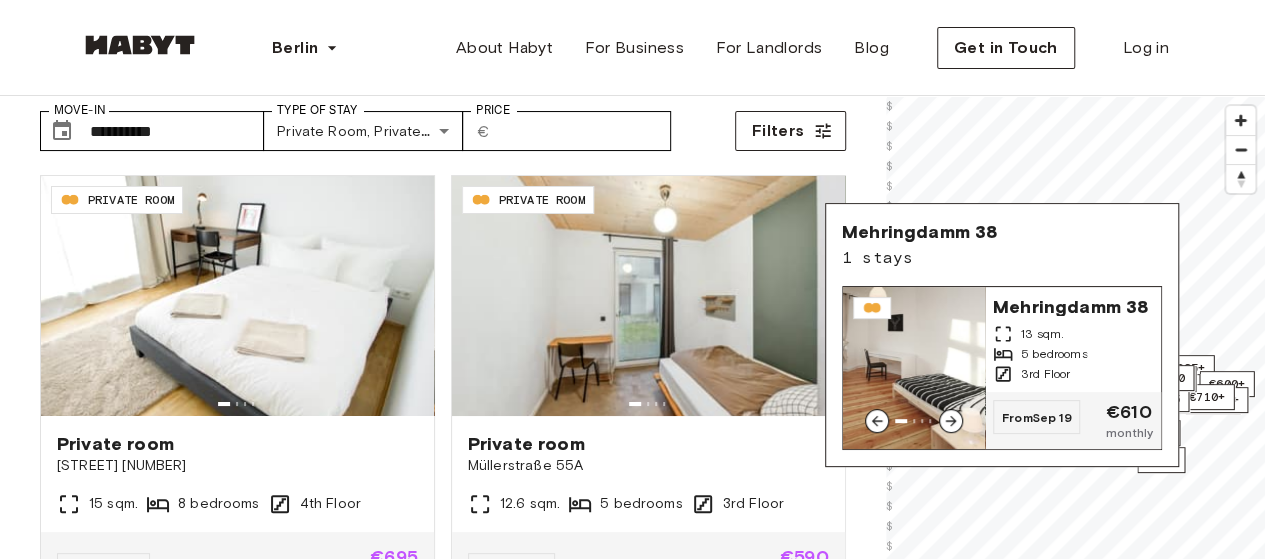 click 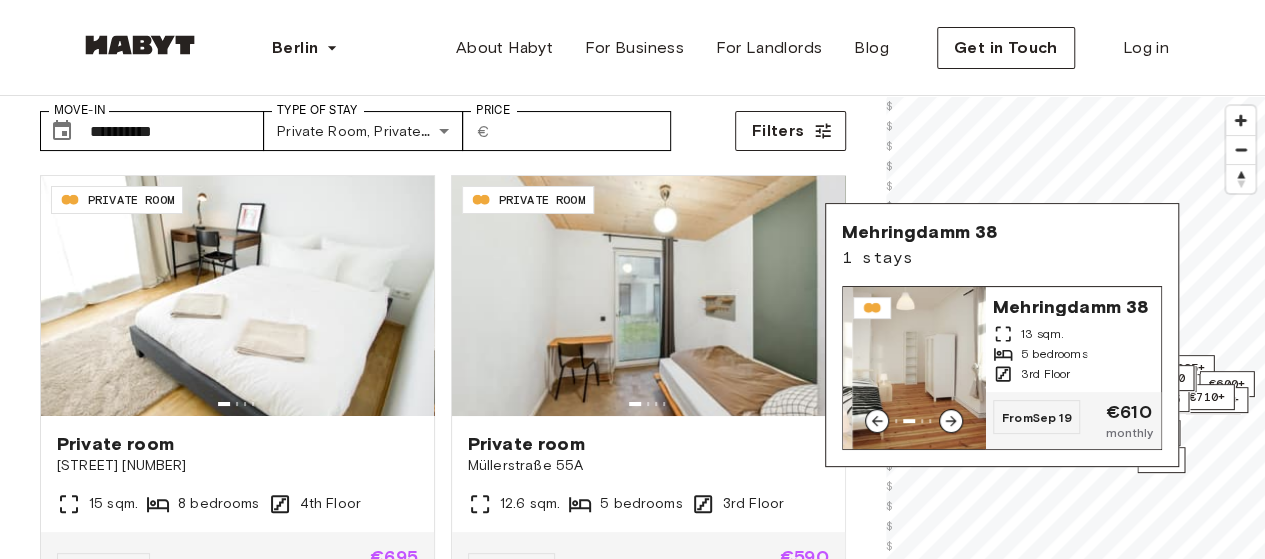 click 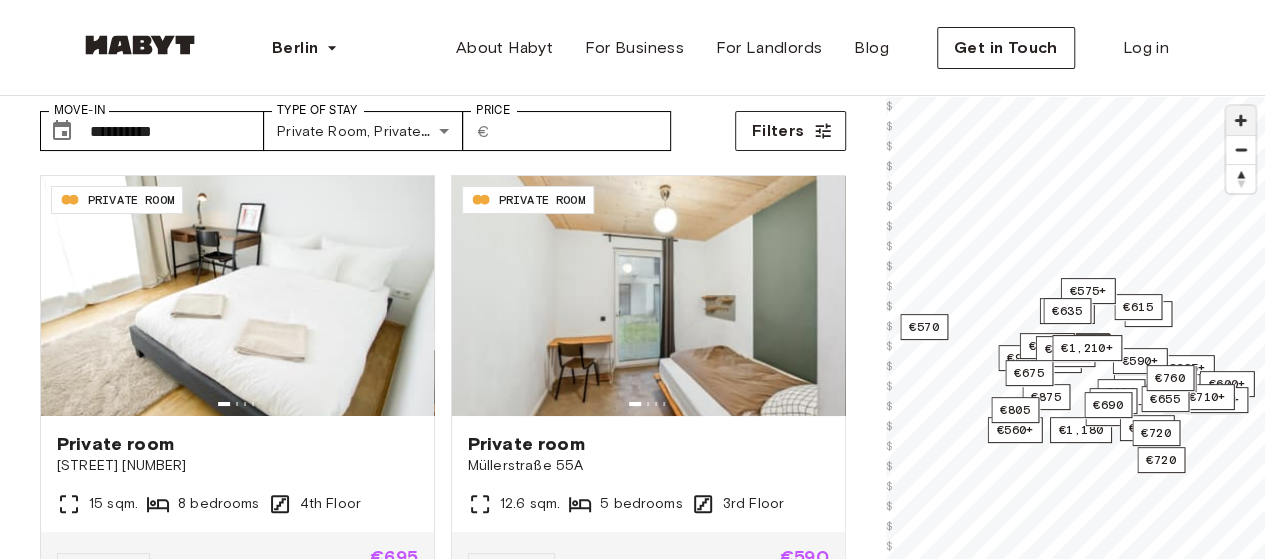 click at bounding box center (1240, 120) 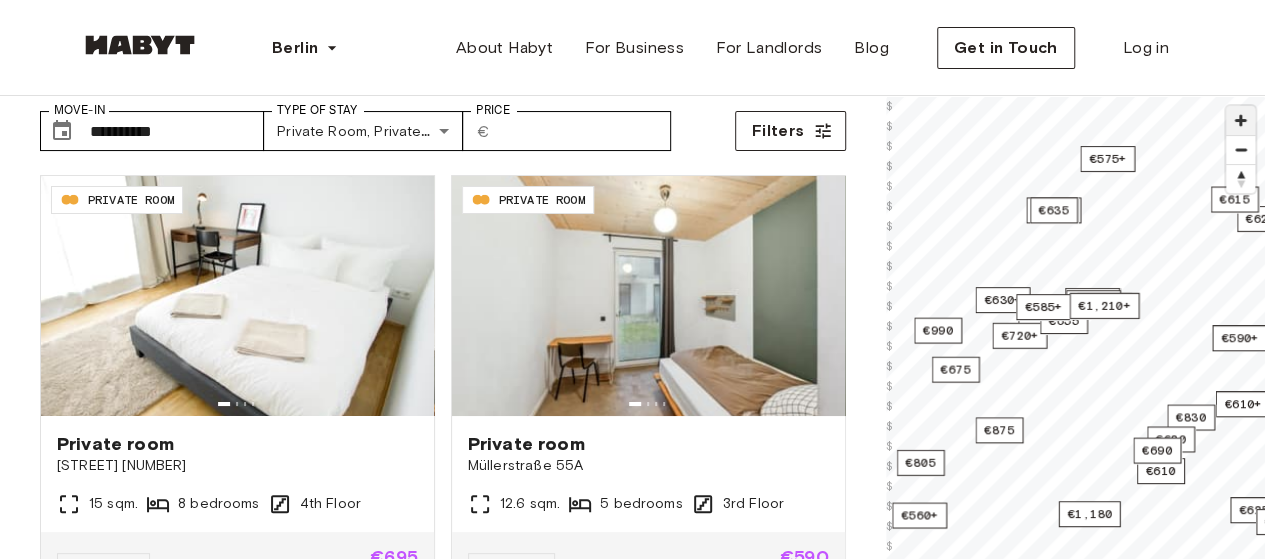 click at bounding box center (1240, 120) 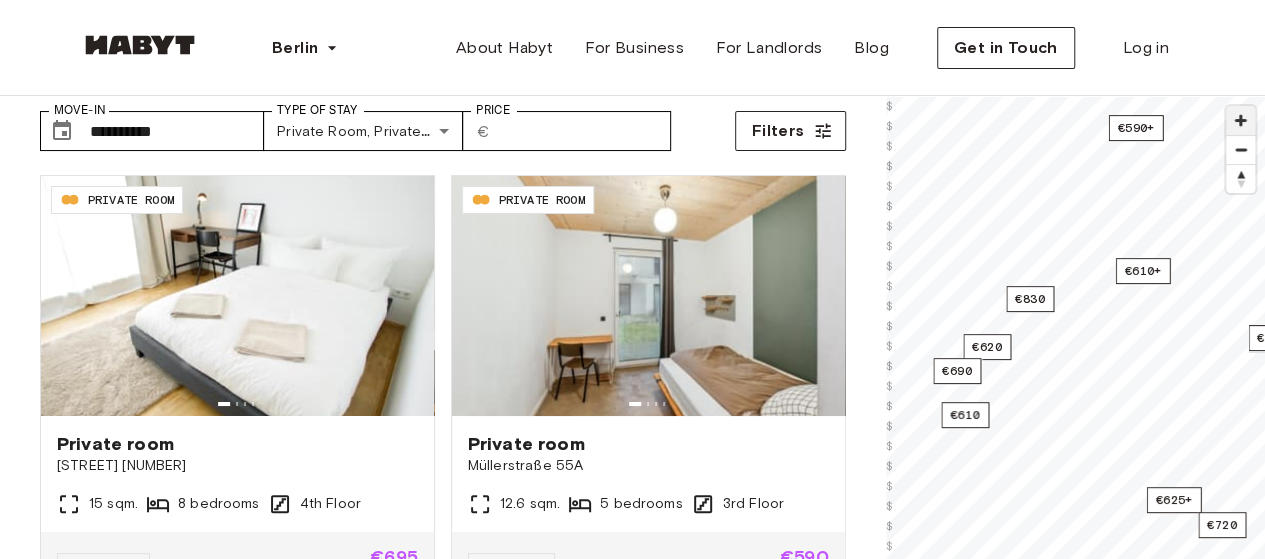 click at bounding box center (1240, 120) 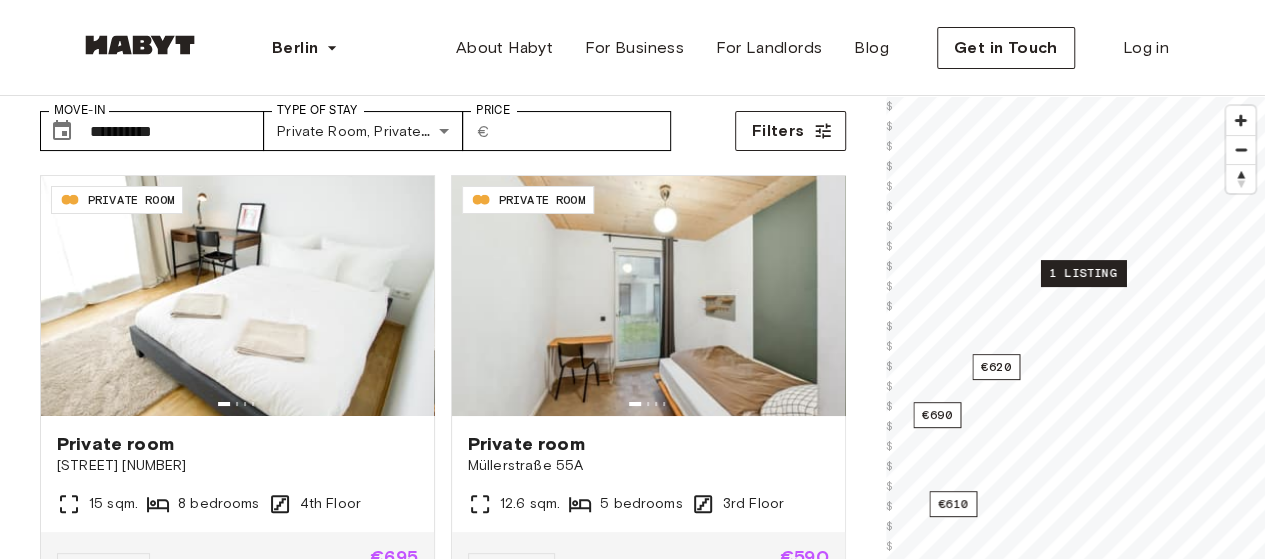 click on "1 listing" at bounding box center (1082, 273) 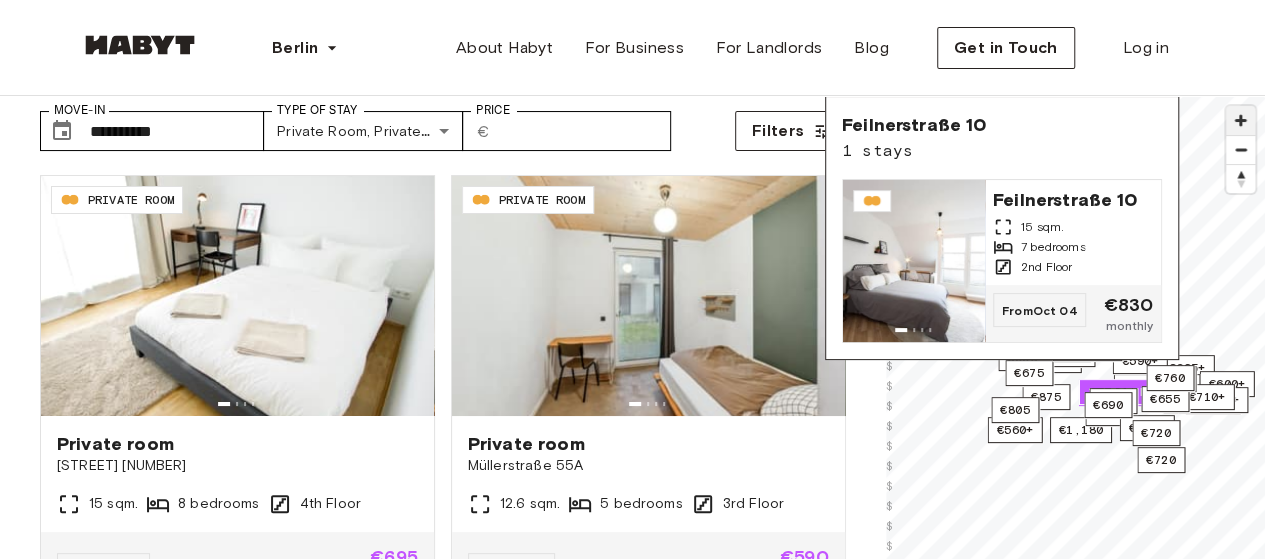 click at bounding box center [1240, 120] 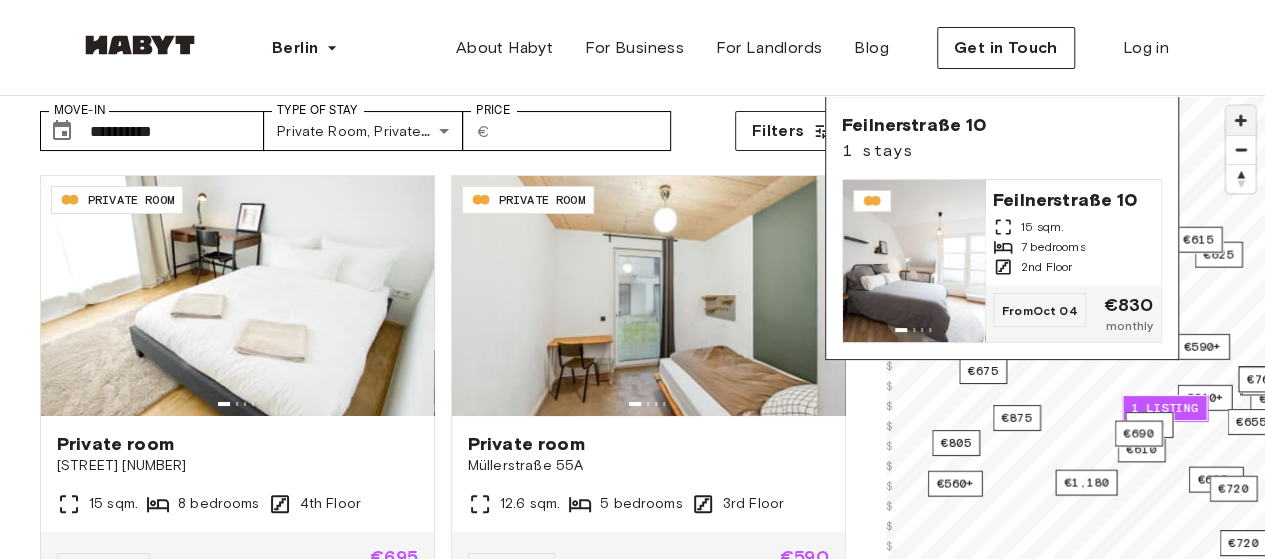 click at bounding box center [1240, 120] 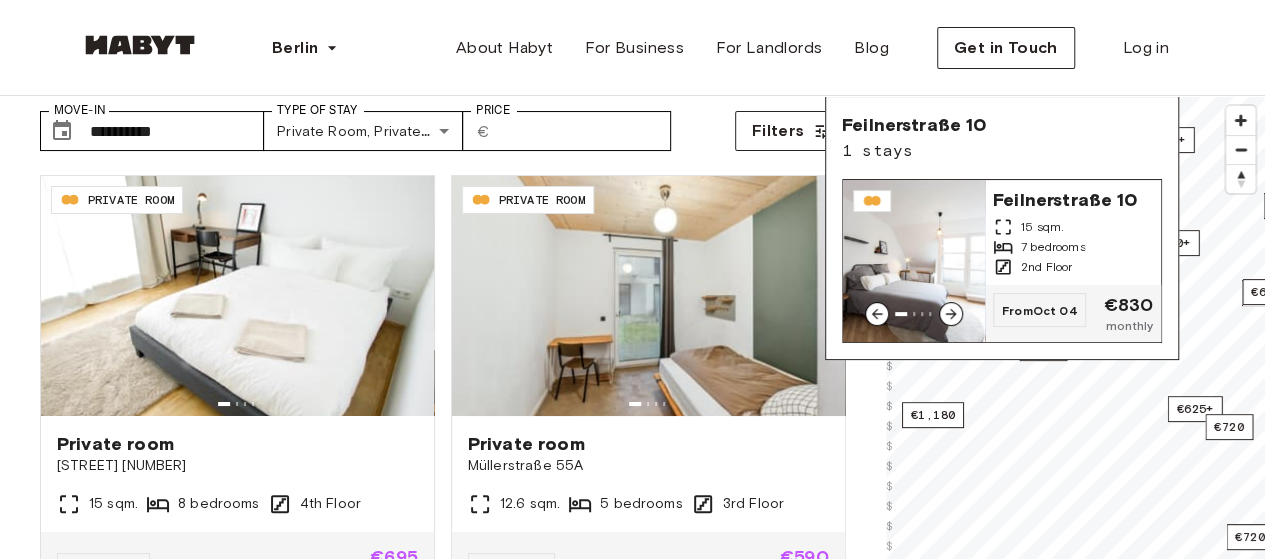 click on "€695+ €580+ €600+ €1,180 €560+ €610+ €990+ €925+ €510+ €615+ €640+ €885 €625 €720+ €560+ €600+ €915+ €615 €575 €610 €575+ €625+ €590+ €990 €630+ €990+ €625+ €1,065+ €1,100+ €605 €1,035+ €1,035+ €710+ 1 listing €745 €655 €875 €805 €585+ €570 €655 €675 €720 €1,210+ €720 €620 €635 €760 €690 © Mapbox   © OpenStreetMap   Improve this map $ $ $ $ $ $ $ $ $ $ $ $ $ $ $ $ $ $ $ $ $ $ $ $ $ $ $ $ $ $ $ $ $ $ $ $ $ $ $ $ $ $ $ $ $ $ $ $ $ Feilnerstraße 10 1 stays Feilnerstraße 10 15 sqm. 7 bedrooms 2nd Floor From  Oct 04 €830 monthly" at bounding box center [1076, 375] 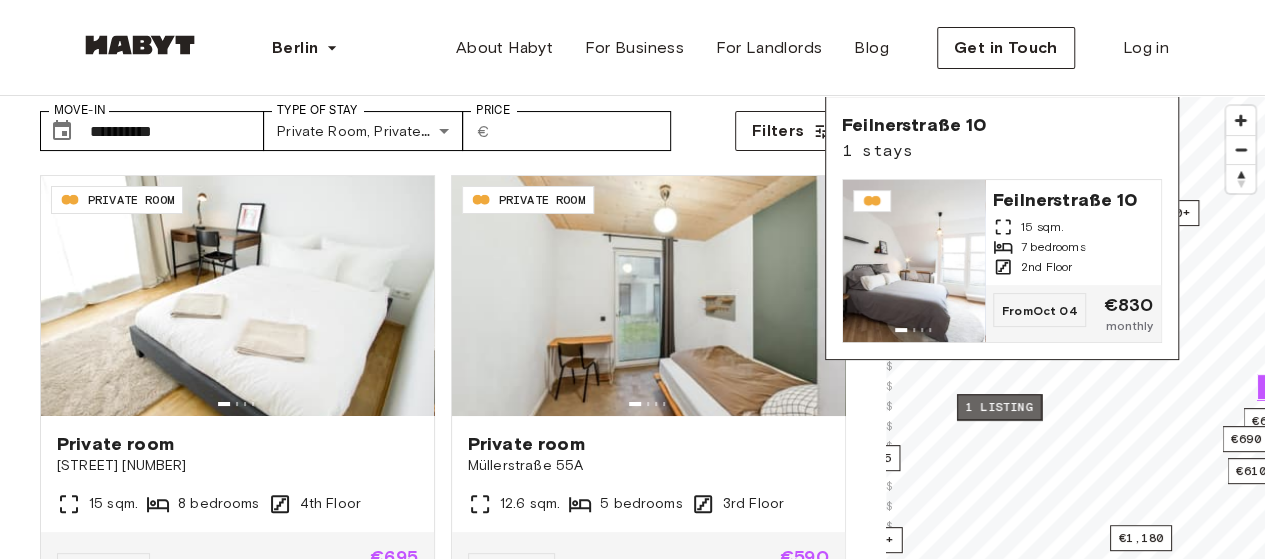 click on "1 listing" at bounding box center (998, 407) 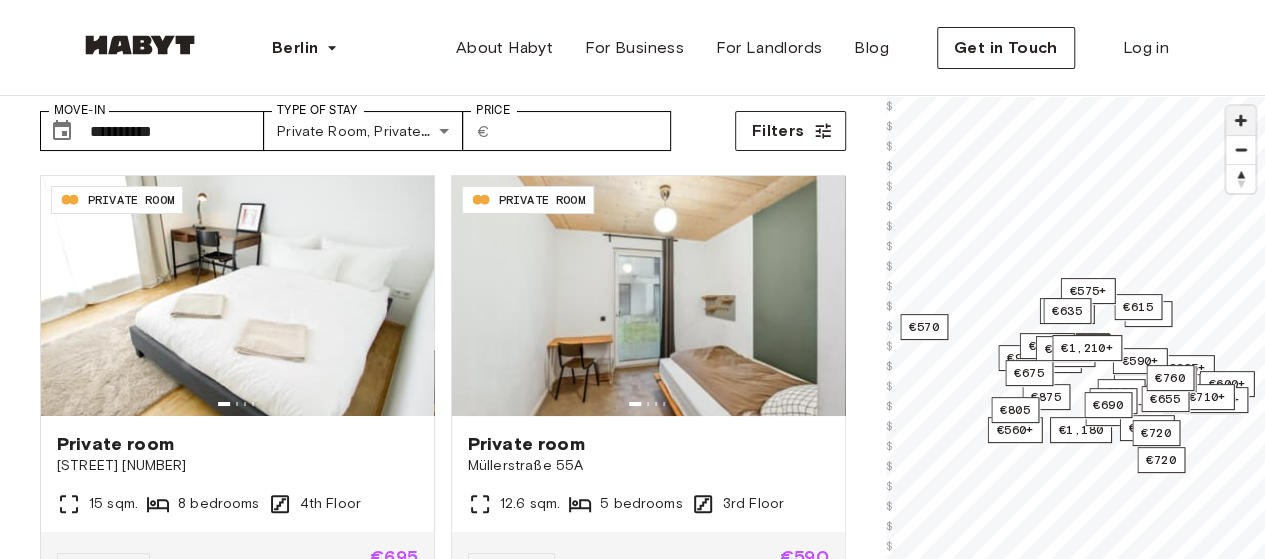click at bounding box center [1240, 120] 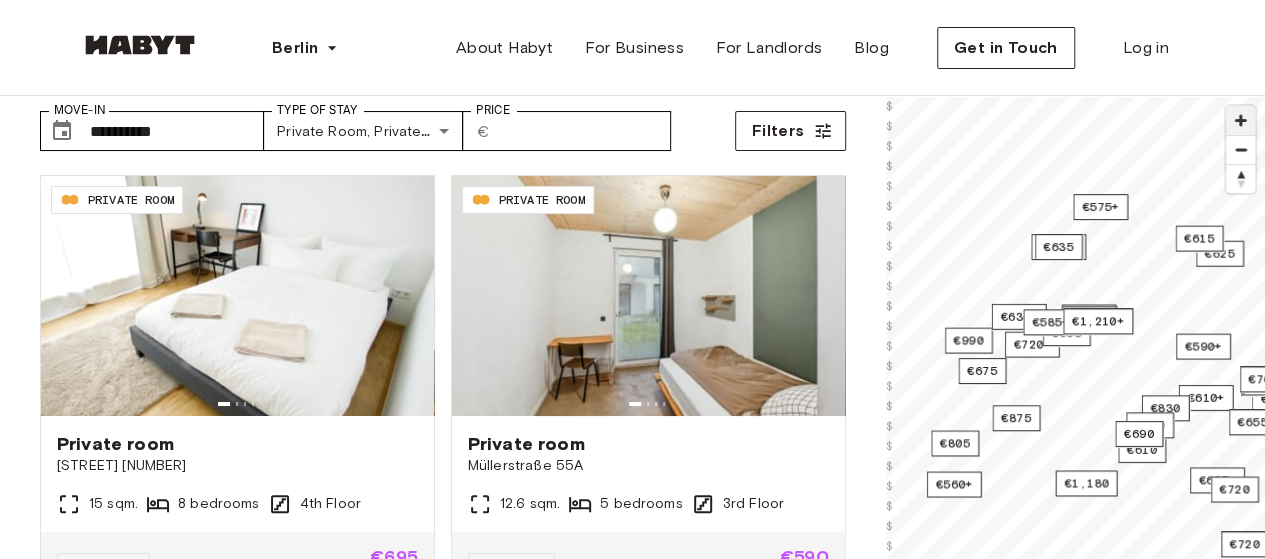 click at bounding box center [1240, 120] 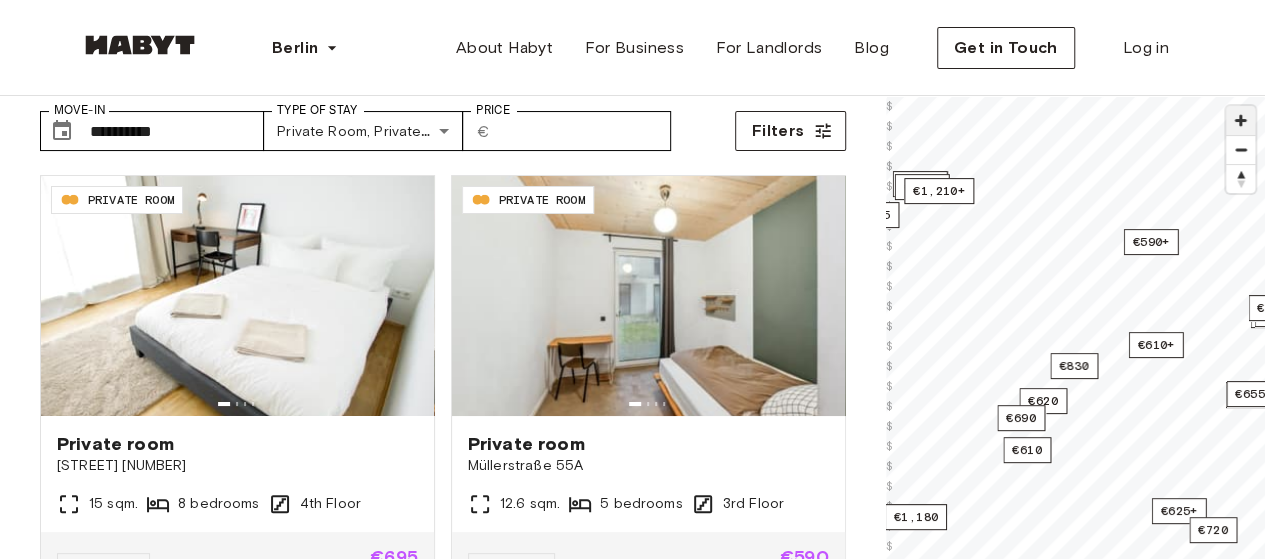 click at bounding box center (1240, 120) 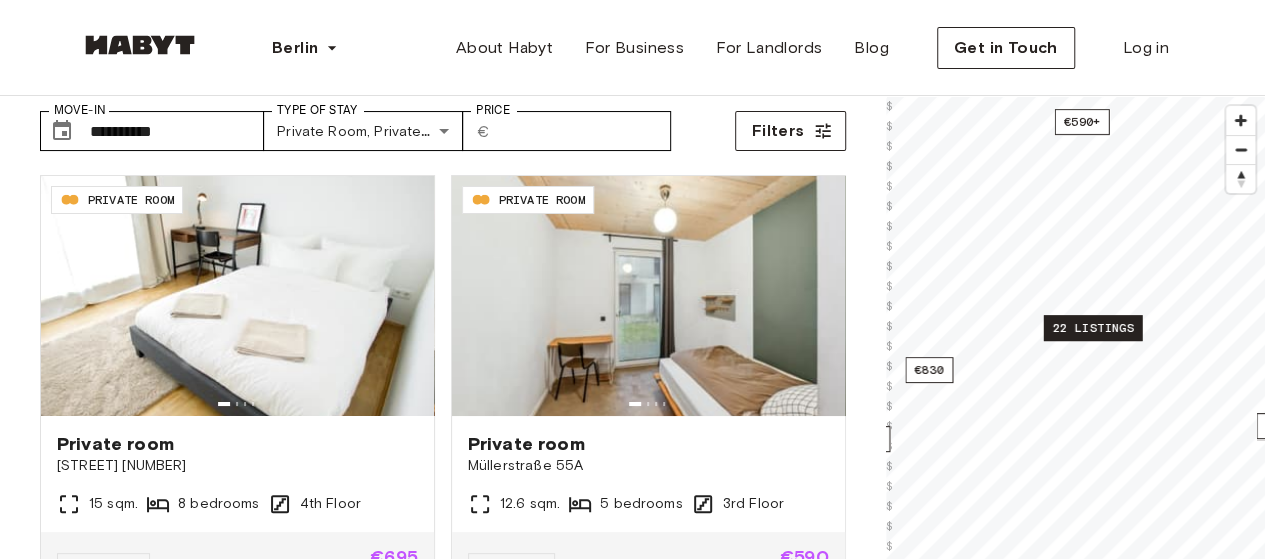 click on "22 listings" at bounding box center (1092, 328) 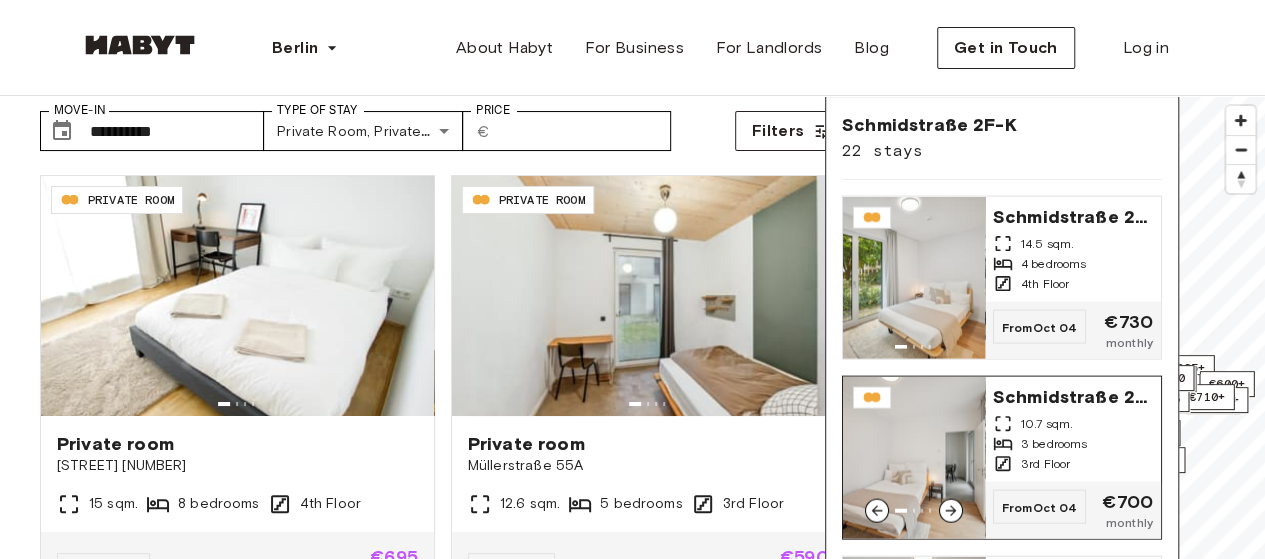 scroll, scrollTop: 2188, scrollLeft: 0, axis: vertical 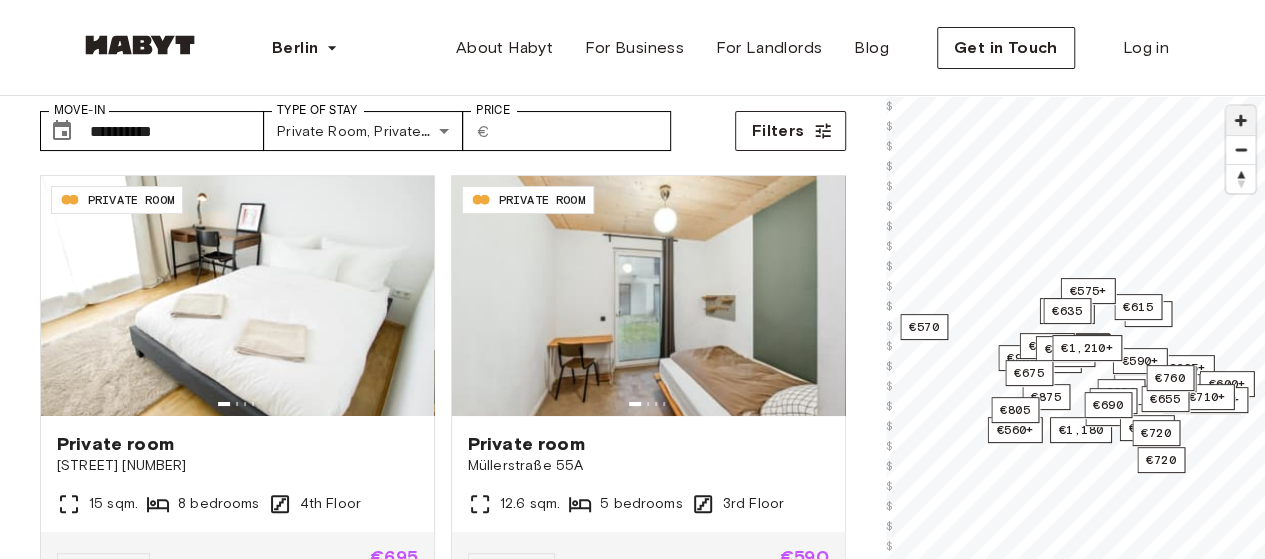 click at bounding box center [1240, 120] 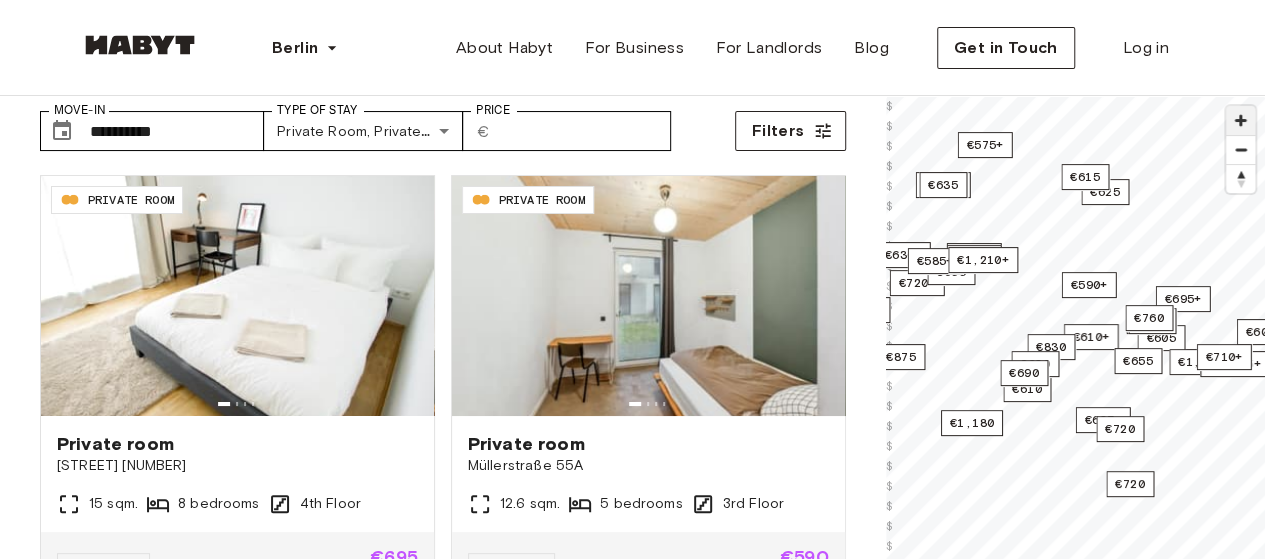 click at bounding box center (1240, 120) 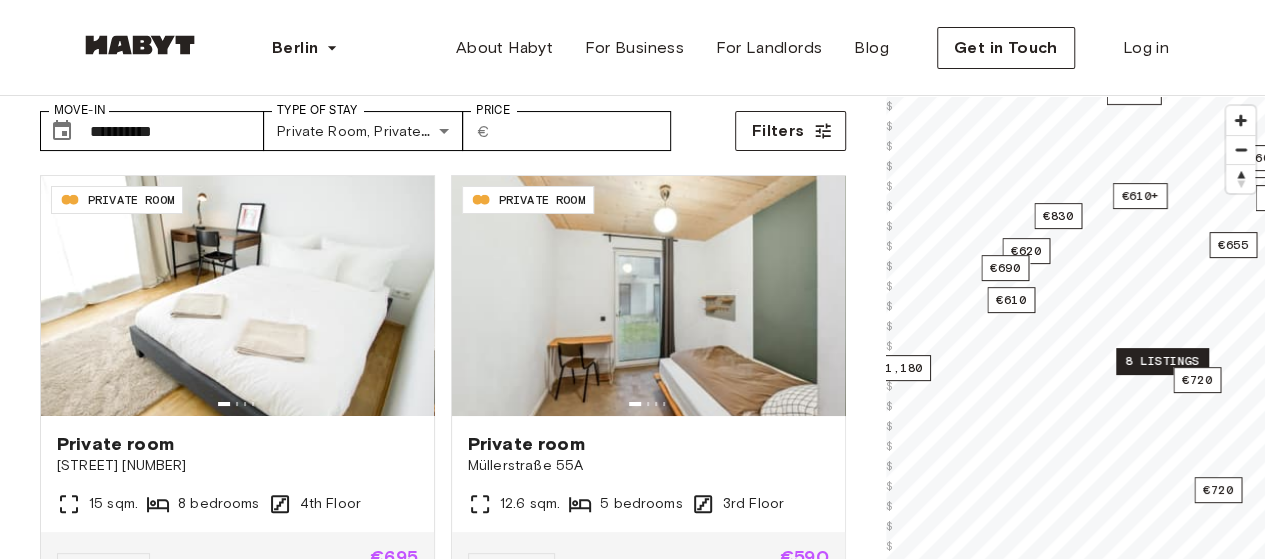 click on "8 listings" at bounding box center [1162, 361] 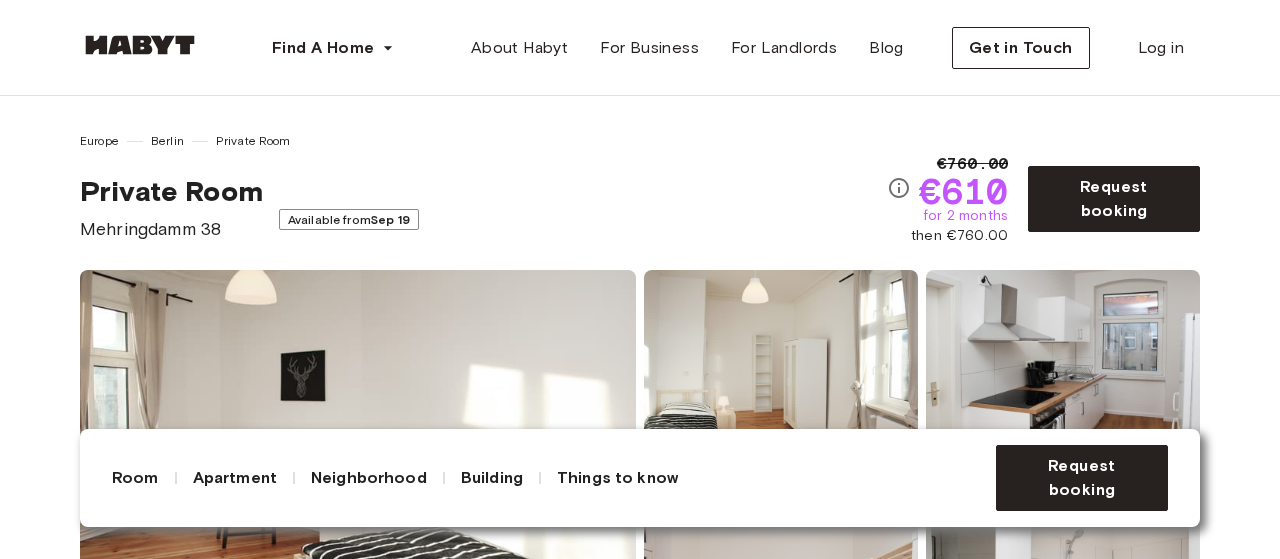 scroll, scrollTop: 0, scrollLeft: 0, axis: both 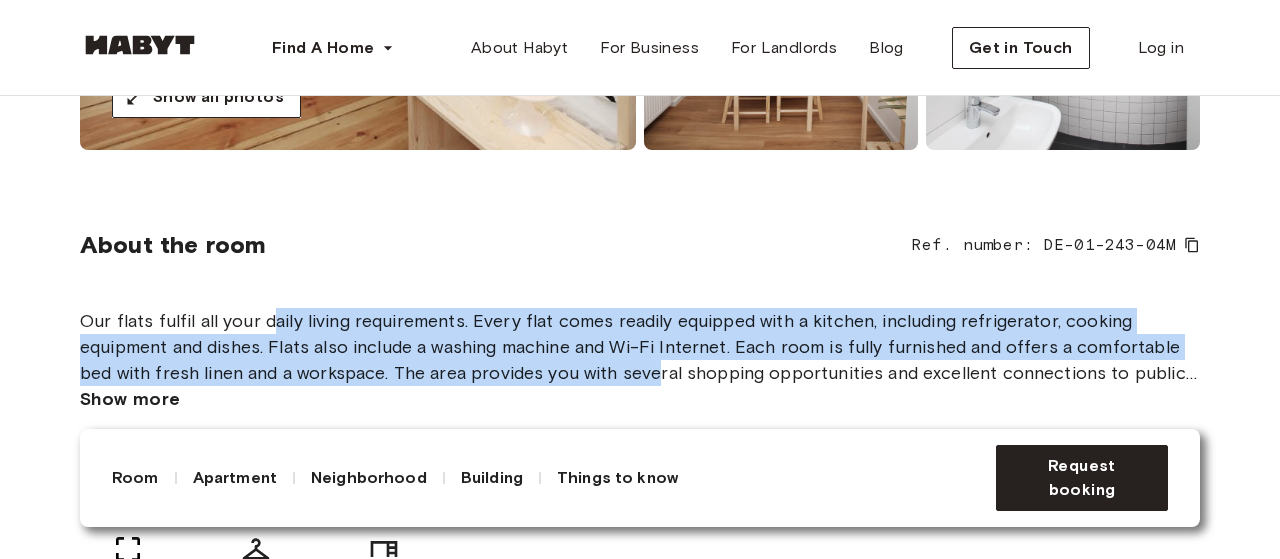 drag, startPoint x: 270, startPoint y: 325, endPoint x: 659, endPoint y: 379, distance: 392.7302 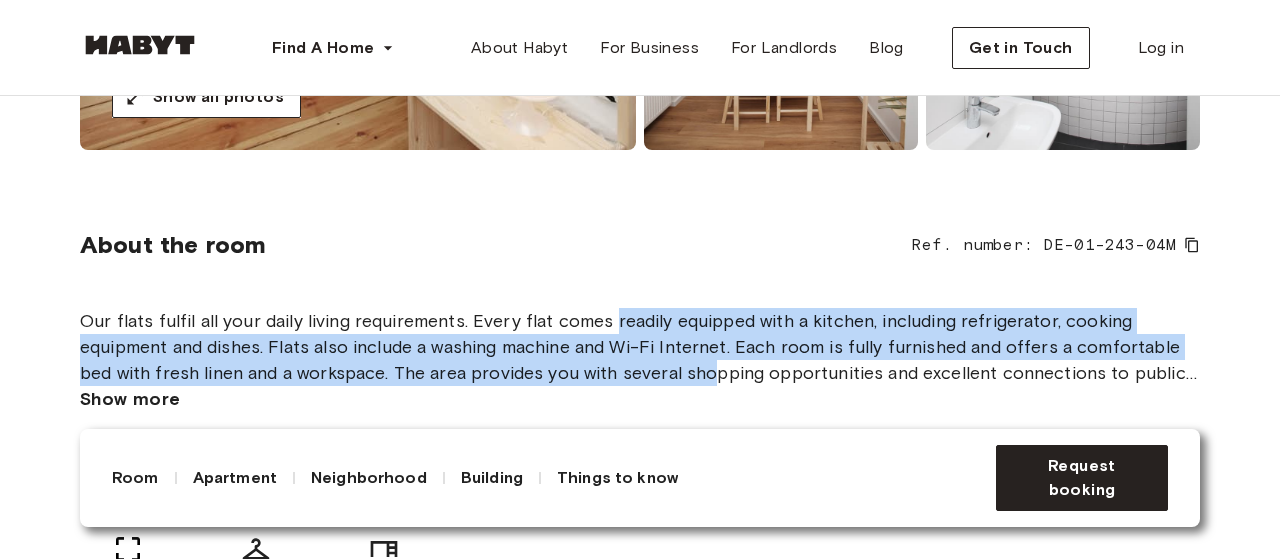drag, startPoint x: 714, startPoint y: 379, endPoint x: 610, endPoint y: 314, distance: 122.641754 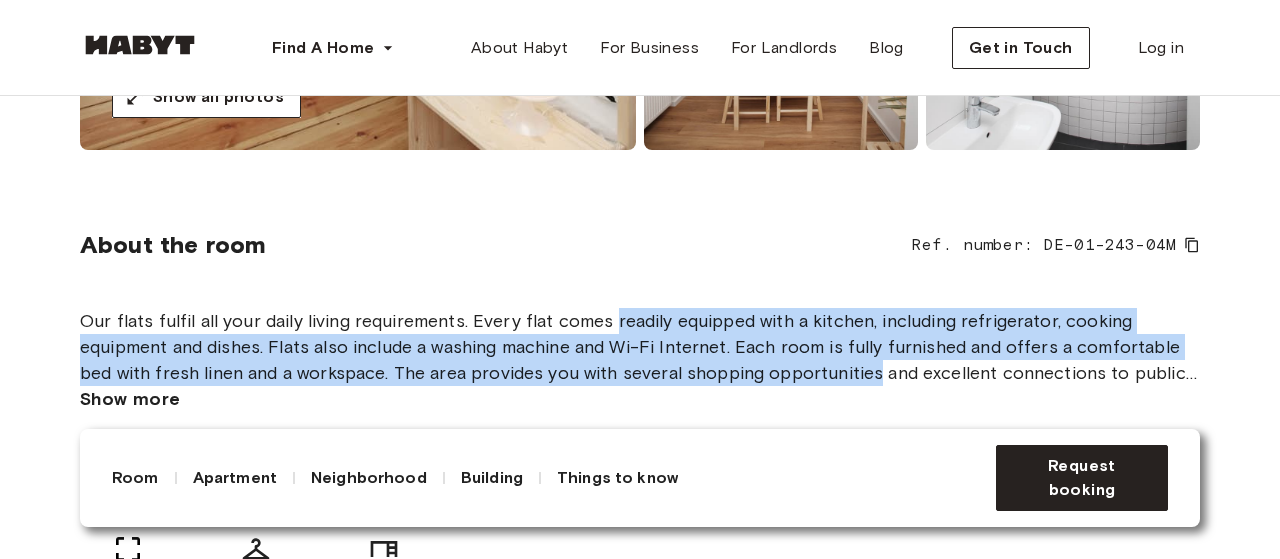 drag, startPoint x: 610, startPoint y: 314, endPoint x: 843, endPoint y: 371, distance: 239.8708 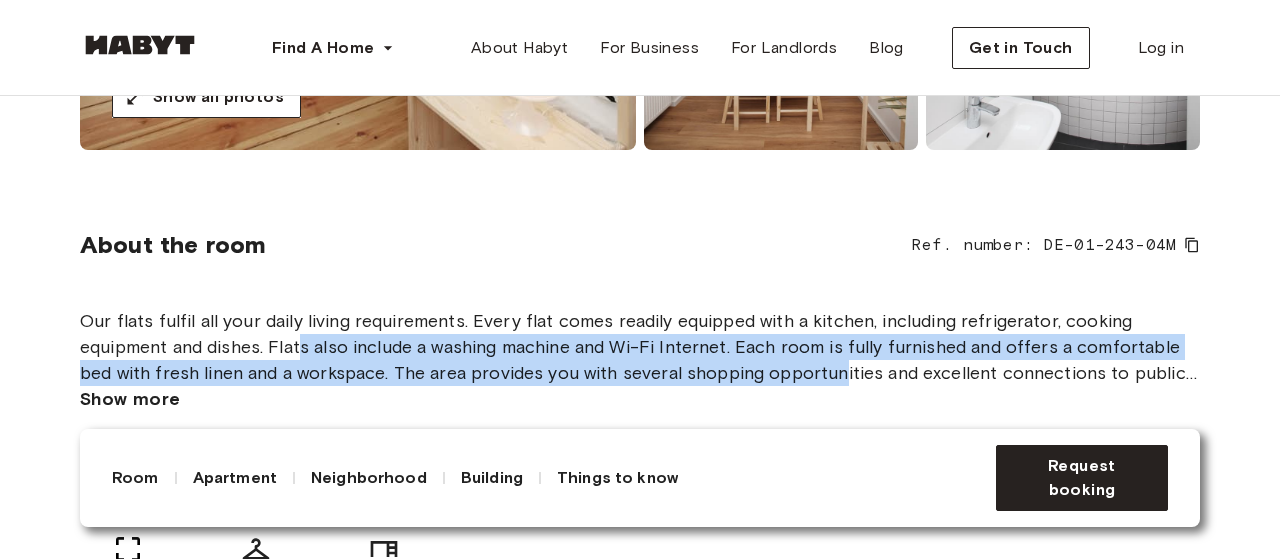 drag, startPoint x: 710, startPoint y: 359, endPoint x: 299, endPoint y: 339, distance: 411.48633 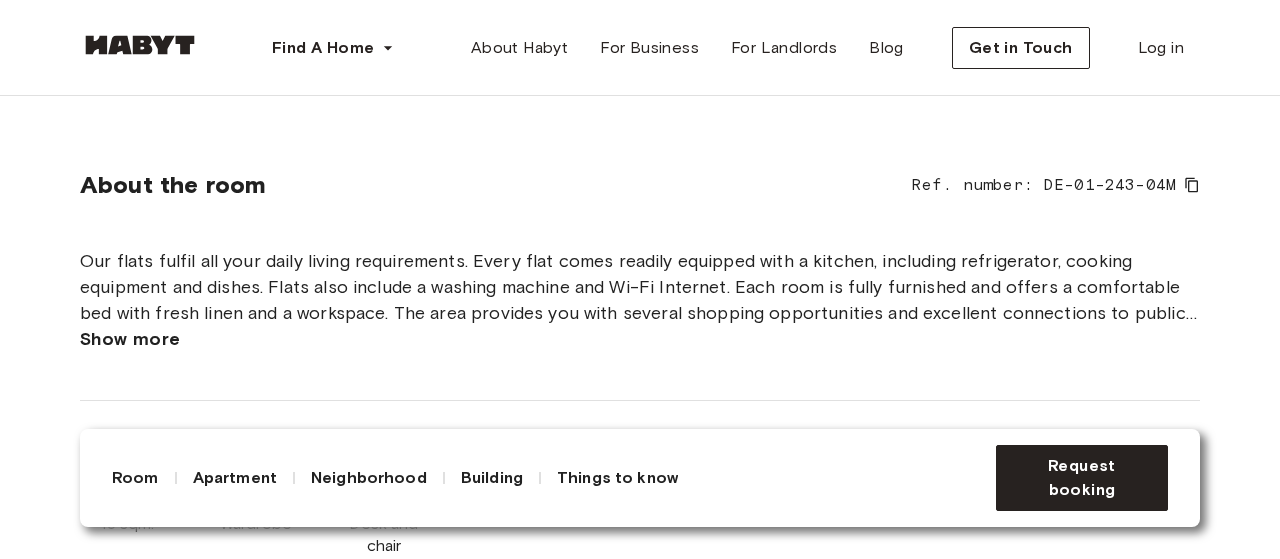 scroll, scrollTop: 700, scrollLeft: 0, axis: vertical 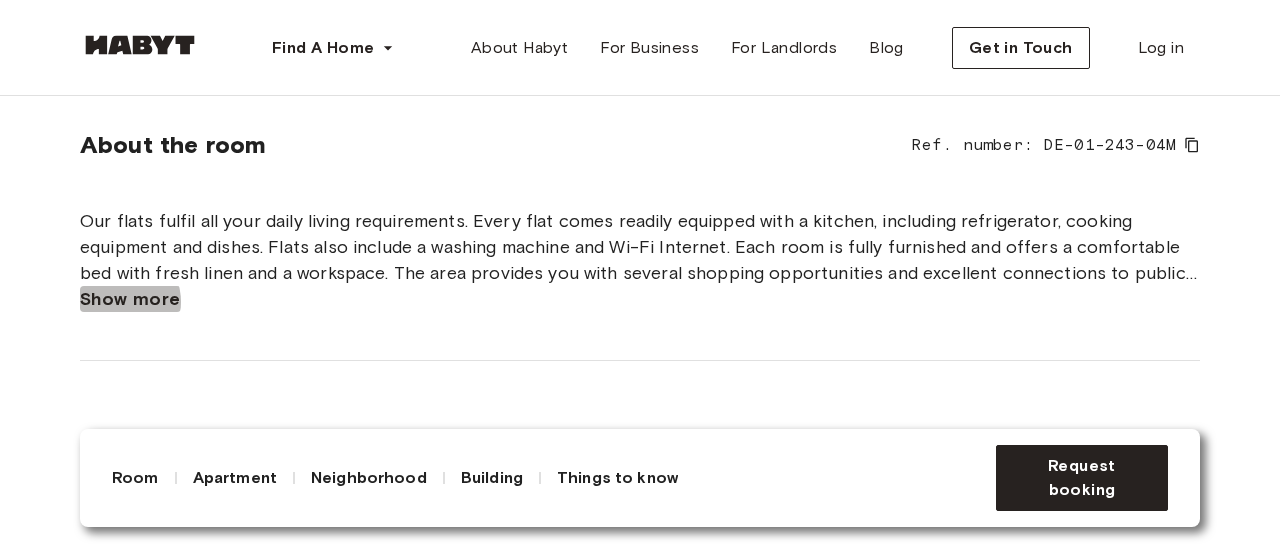click on "Show more" at bounding box center [130, 299] 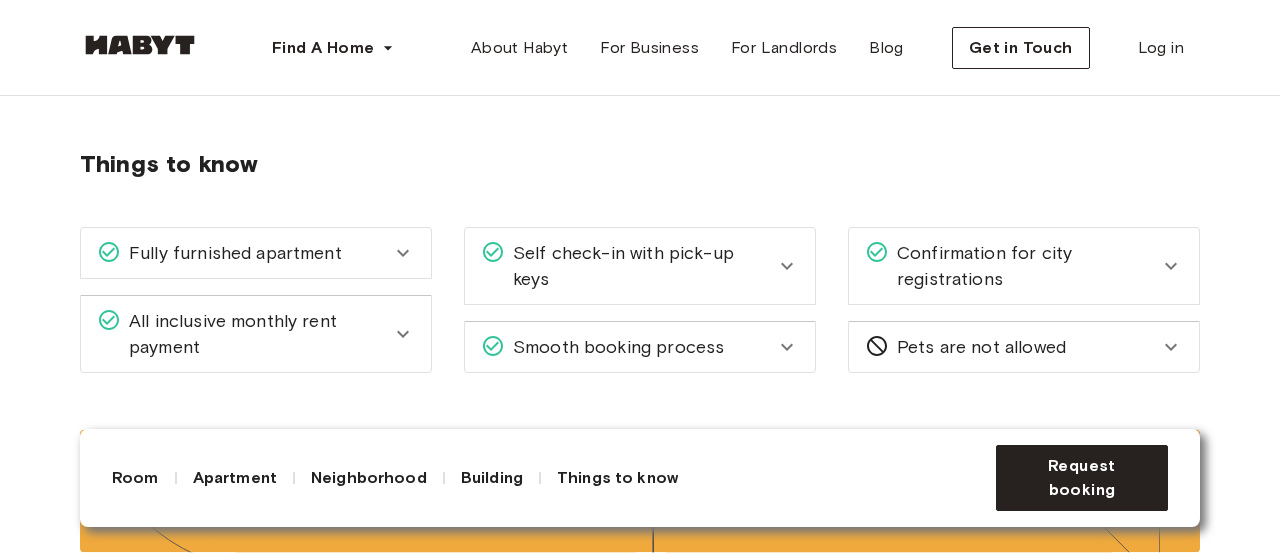 scroll, scrollTop: 3100, scrollLeft: 0, axis: vertical 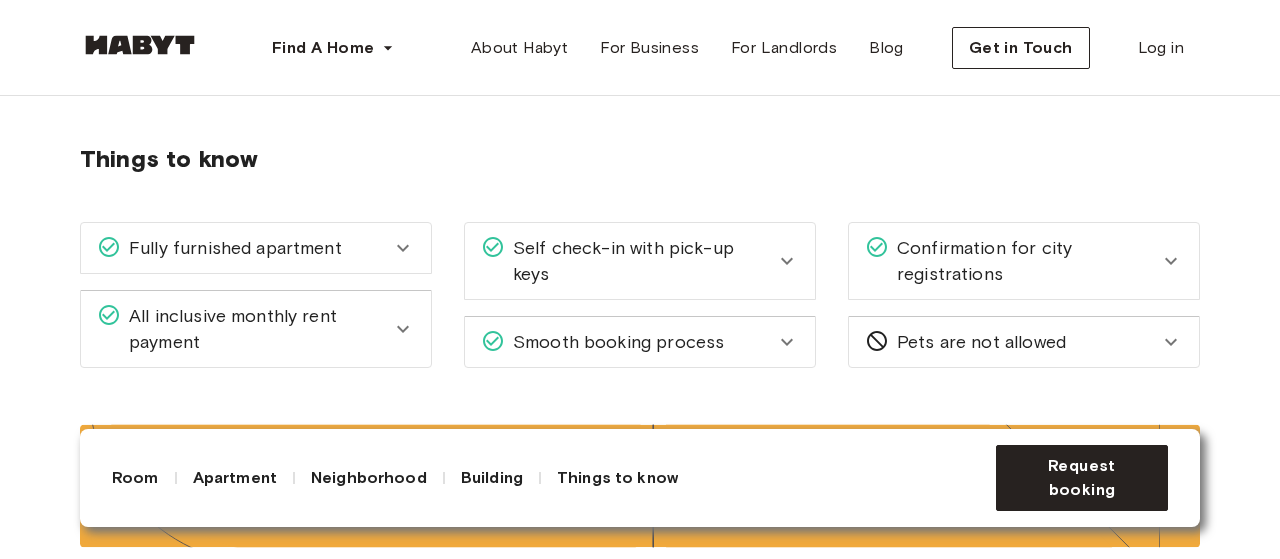 click 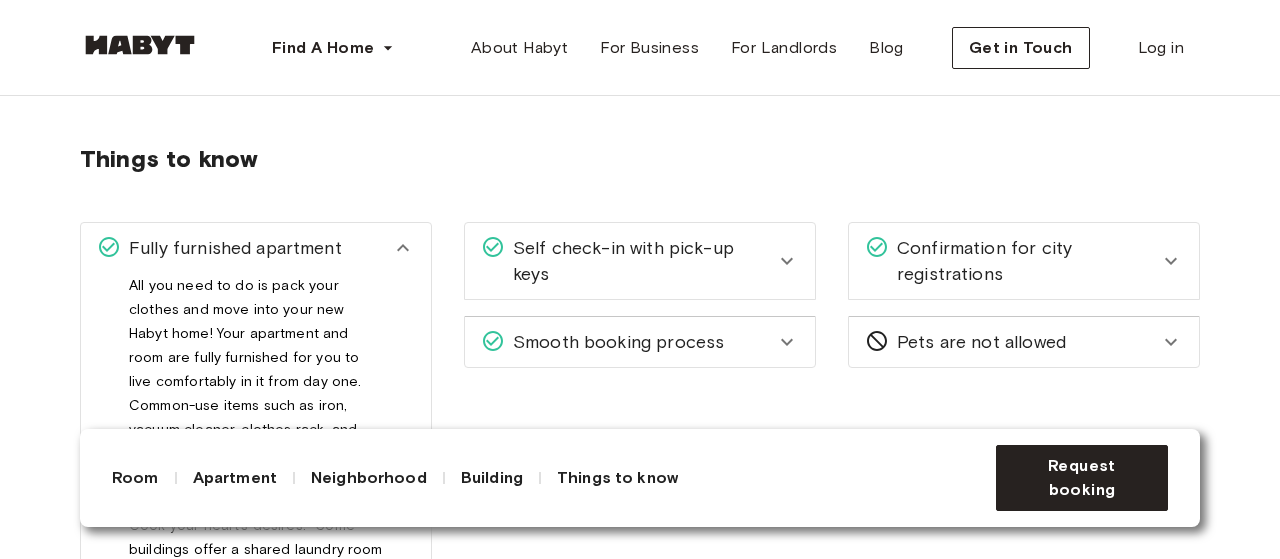 scroll, scrollTop: 3200, scrollLeft: 0, axis: vertical 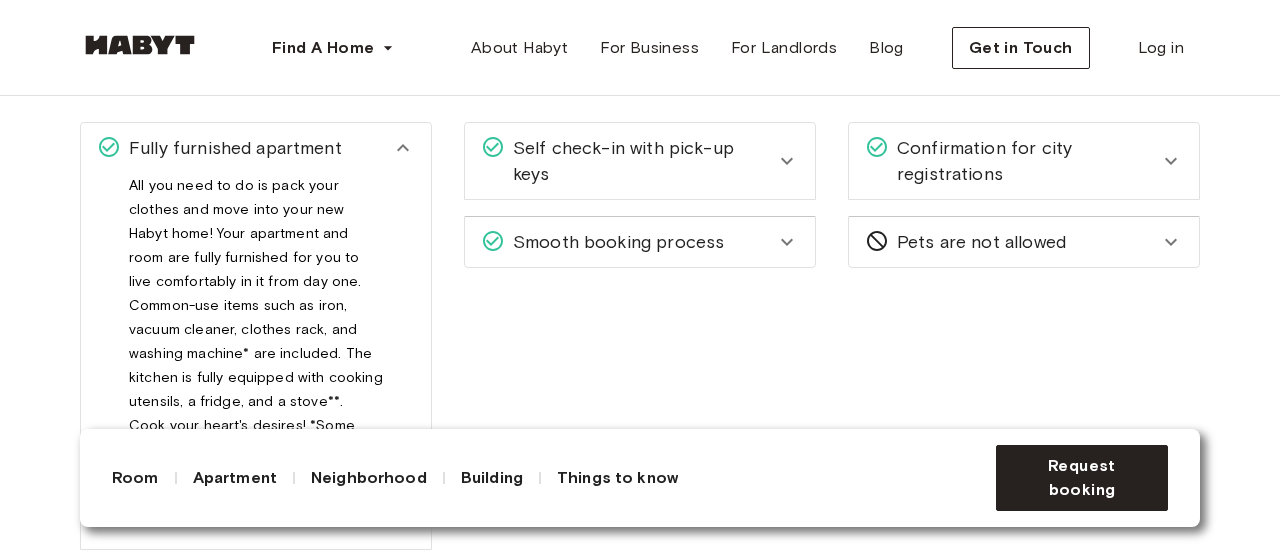 click 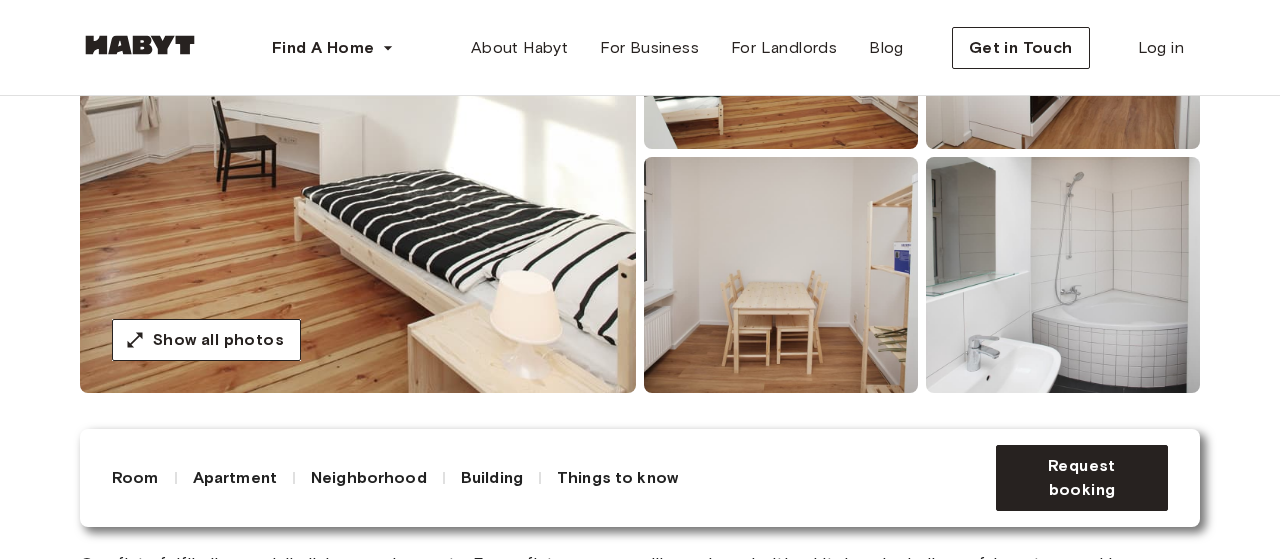 scroll, scrollTop: 500, scrollLeft: 0, axis: vertical 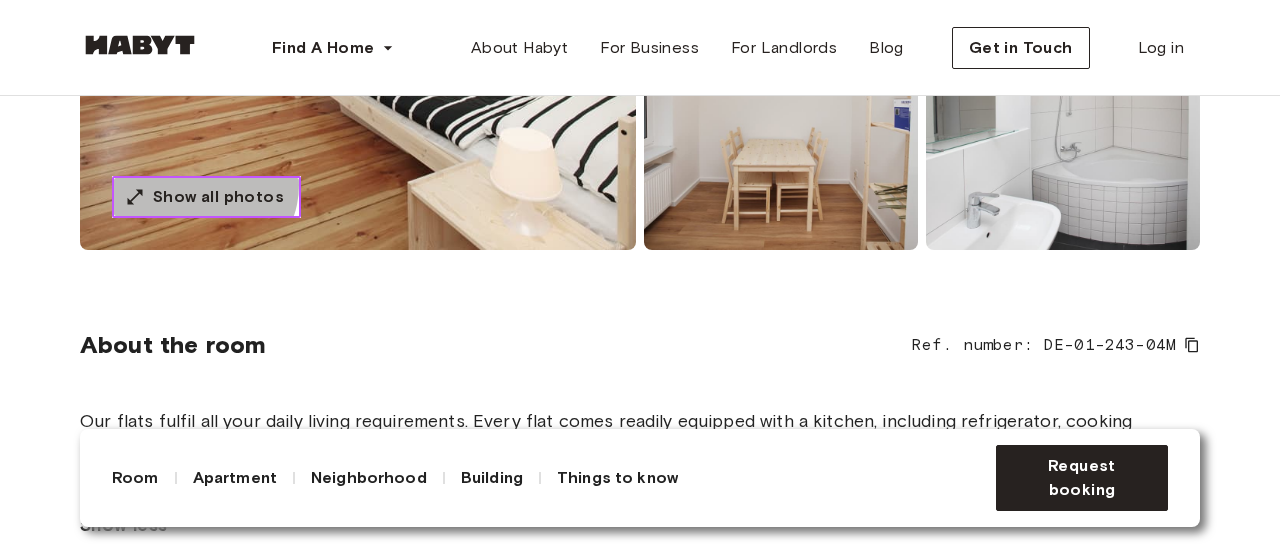 click on "Show all photos" at bounding box center [218, 197] 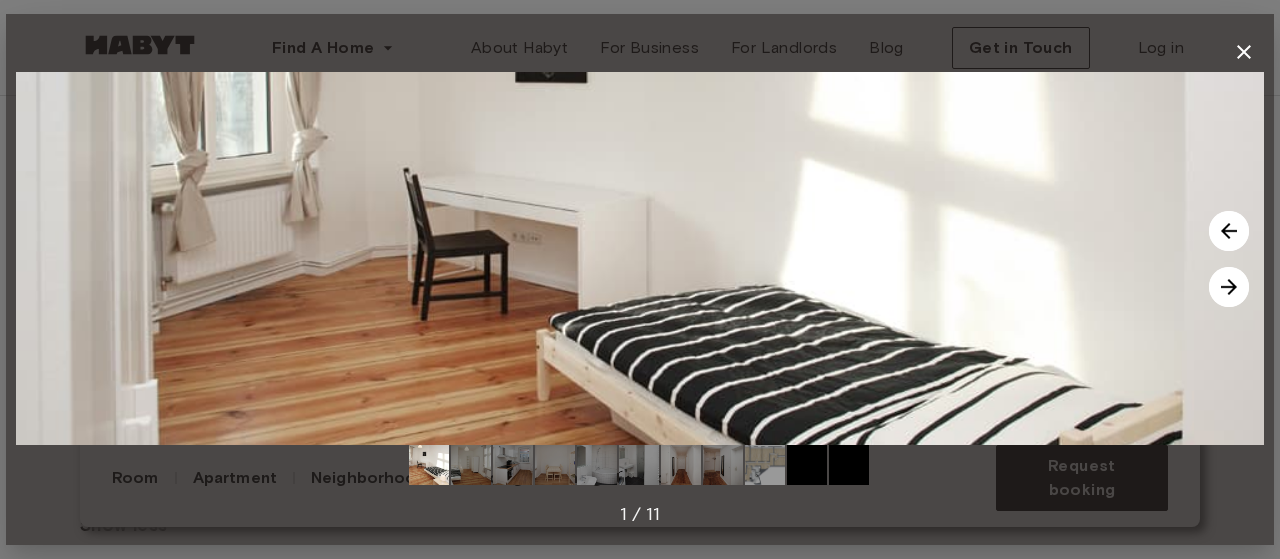 click at bounding box center [1229, 287] 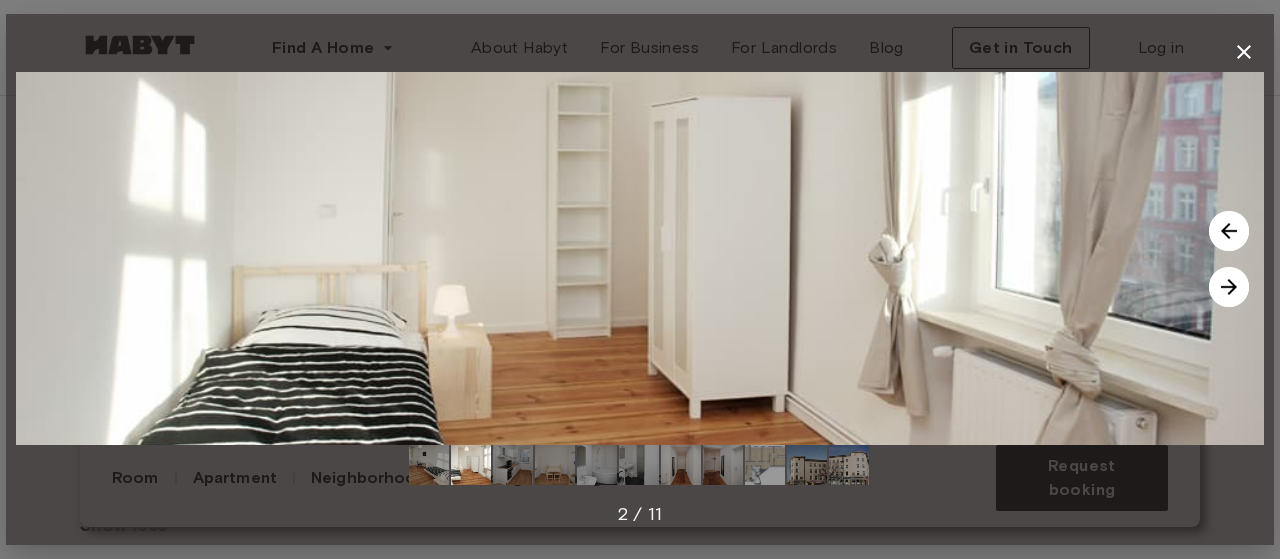 click at bounding box center [1229, 287] 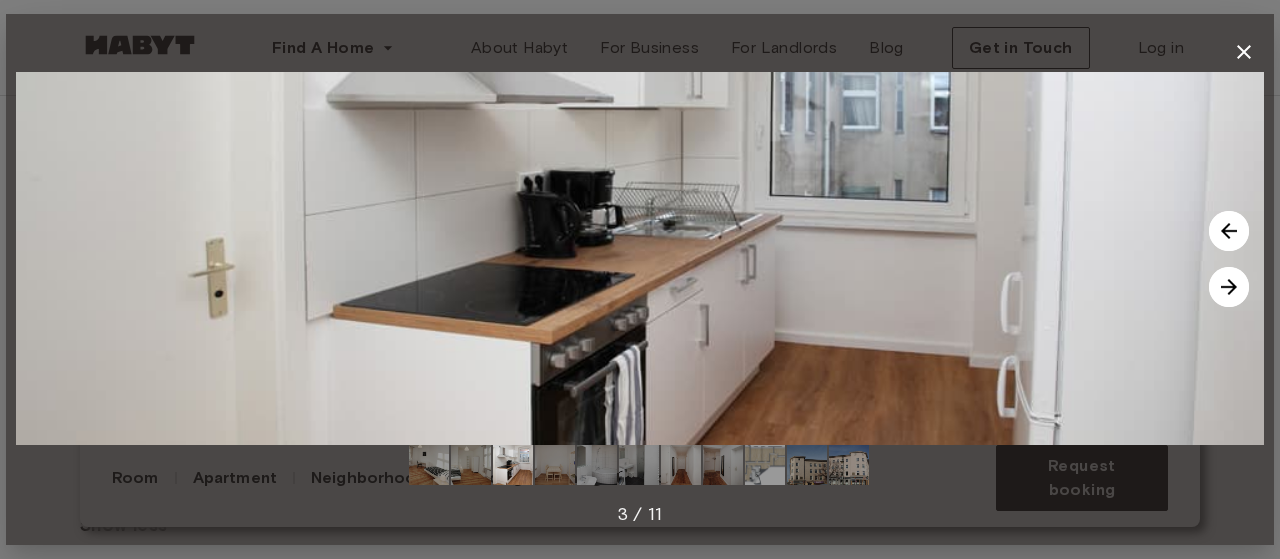 click at bounding box center (1229, 287) 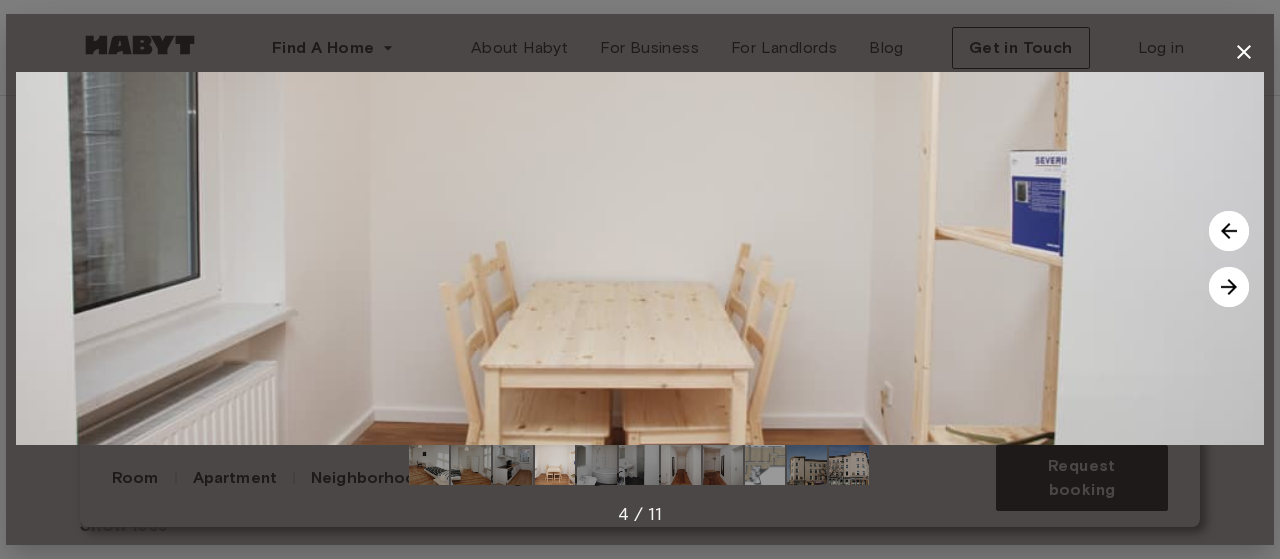 click at bounding box center (1229, 287) 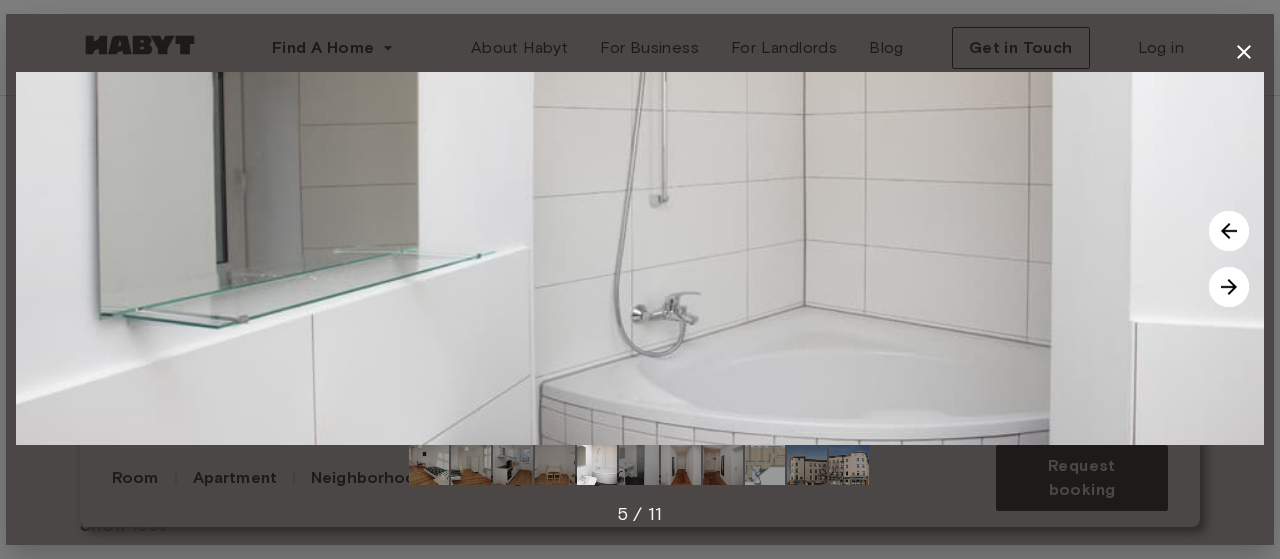 click at bounding box center [1229, 287] 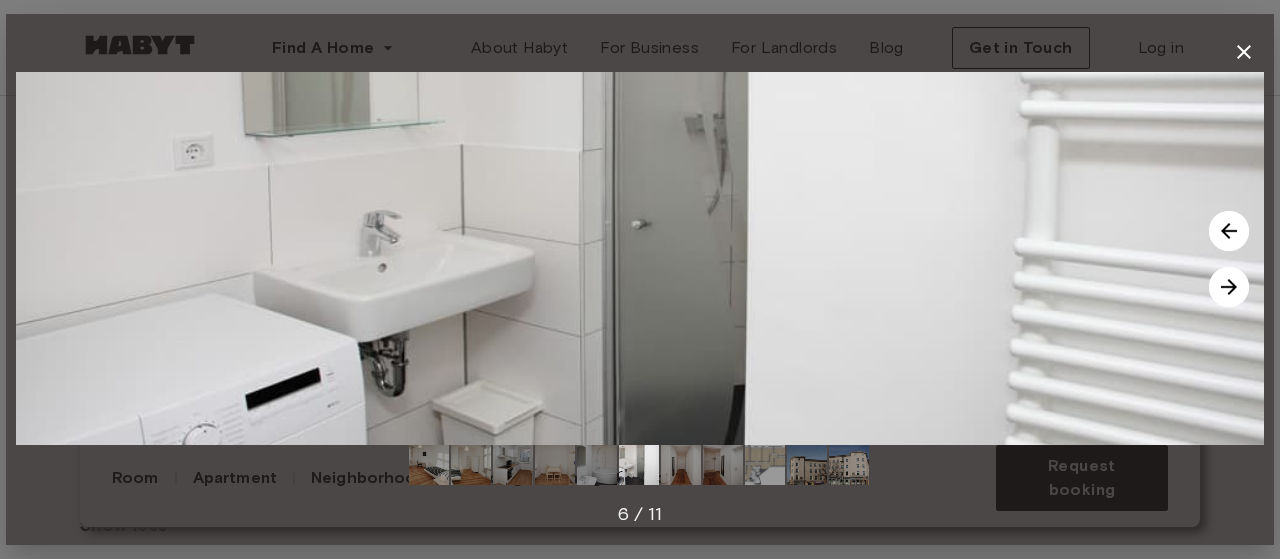 click at bounding box center [1229, 287] 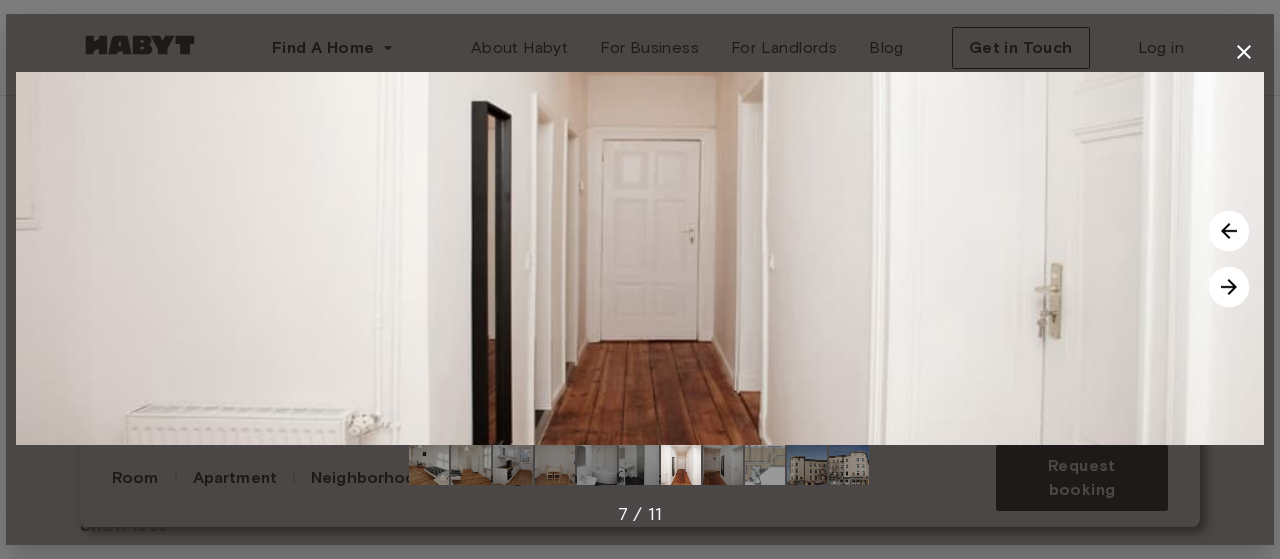 click at bounding box center (1229, 287) 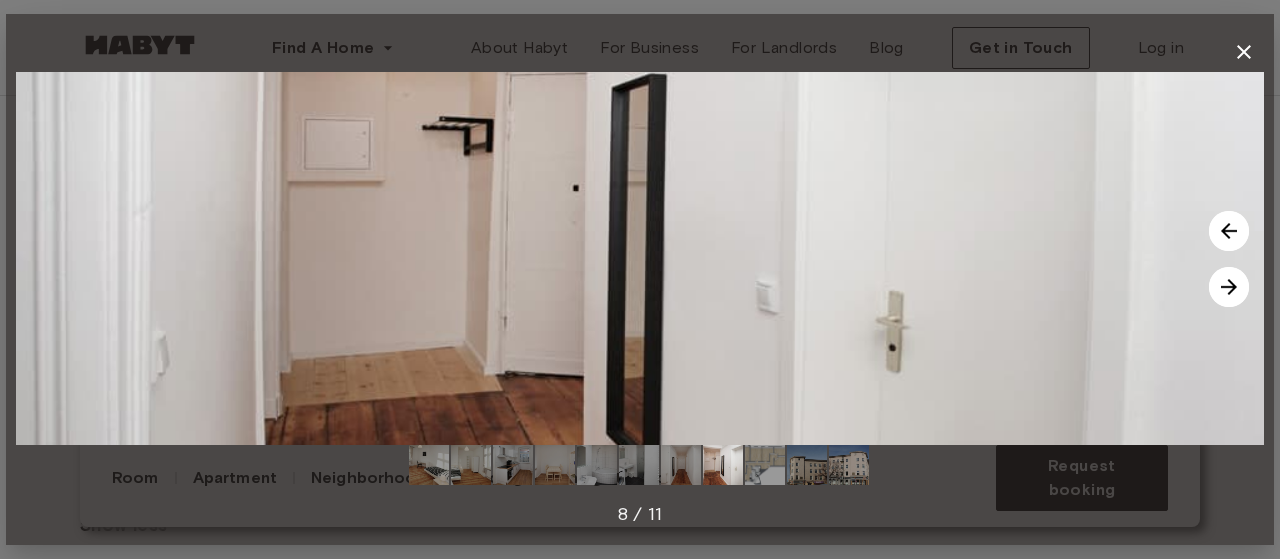click at bounding box center (1229, 287) 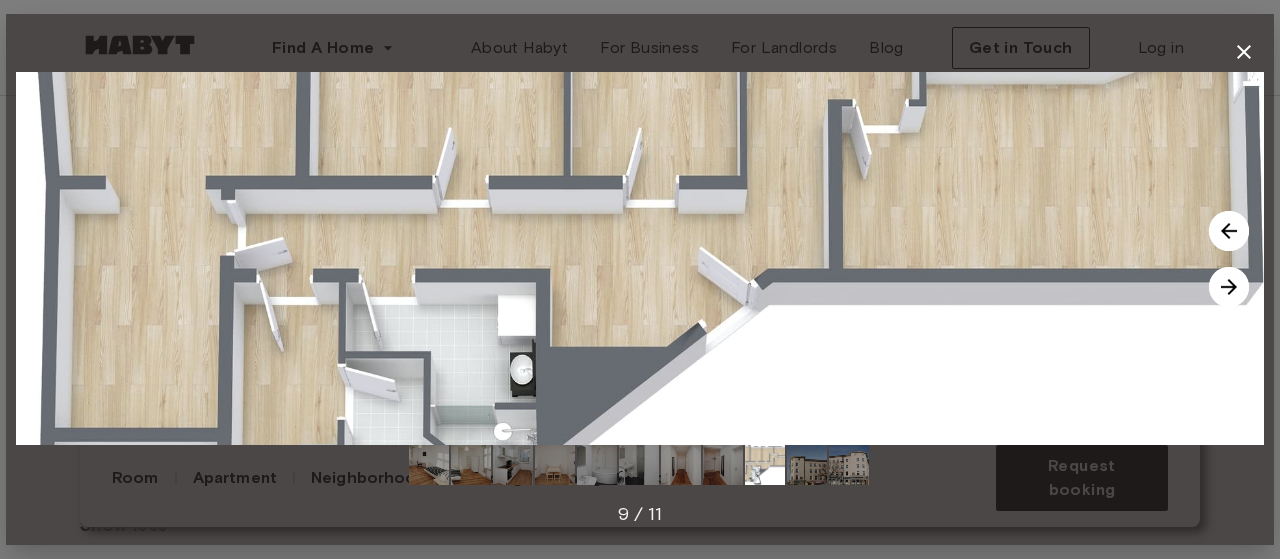 drag, startPoint x: 770, startPoint y: 293, endPoint x: 768, endPoint y: 336, distance: 43.046486 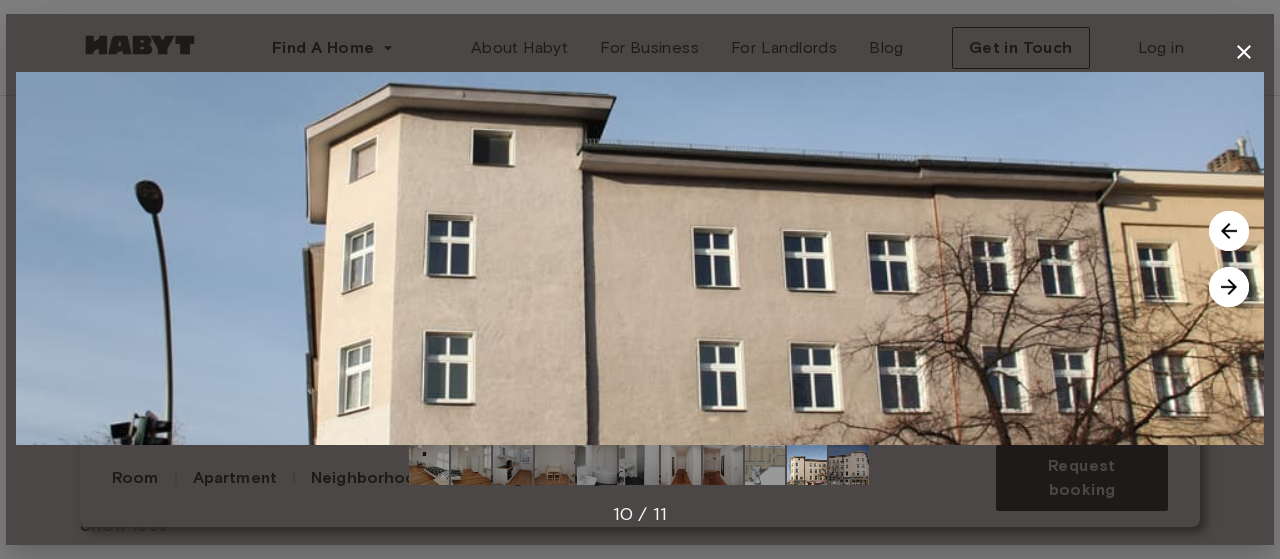click at bounding box center [1229, 287] 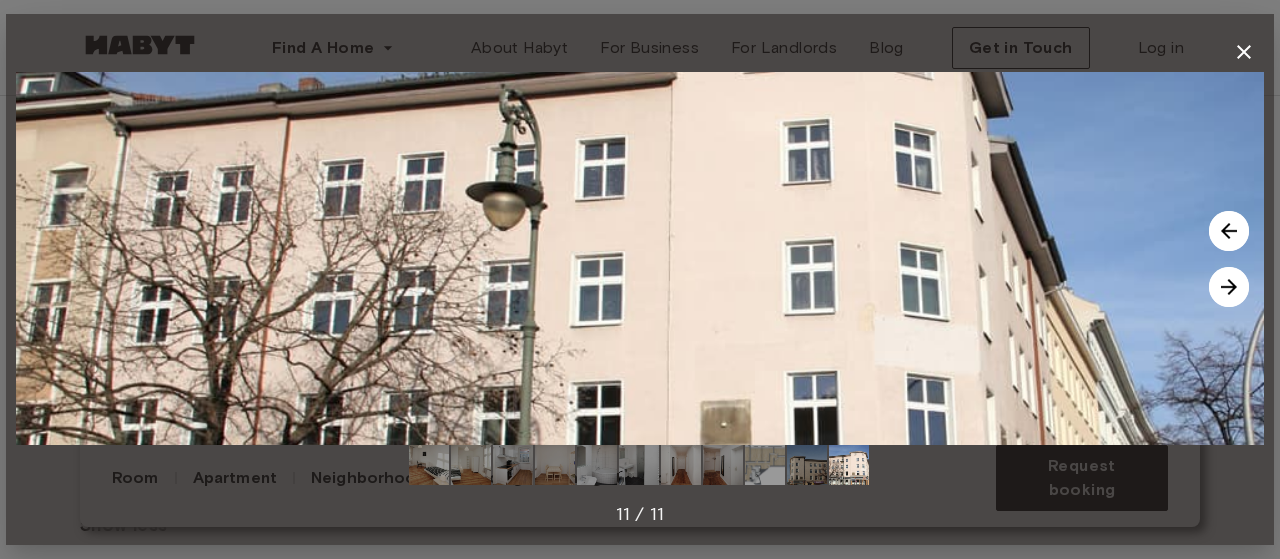 click at bounding box center [1229, 287] 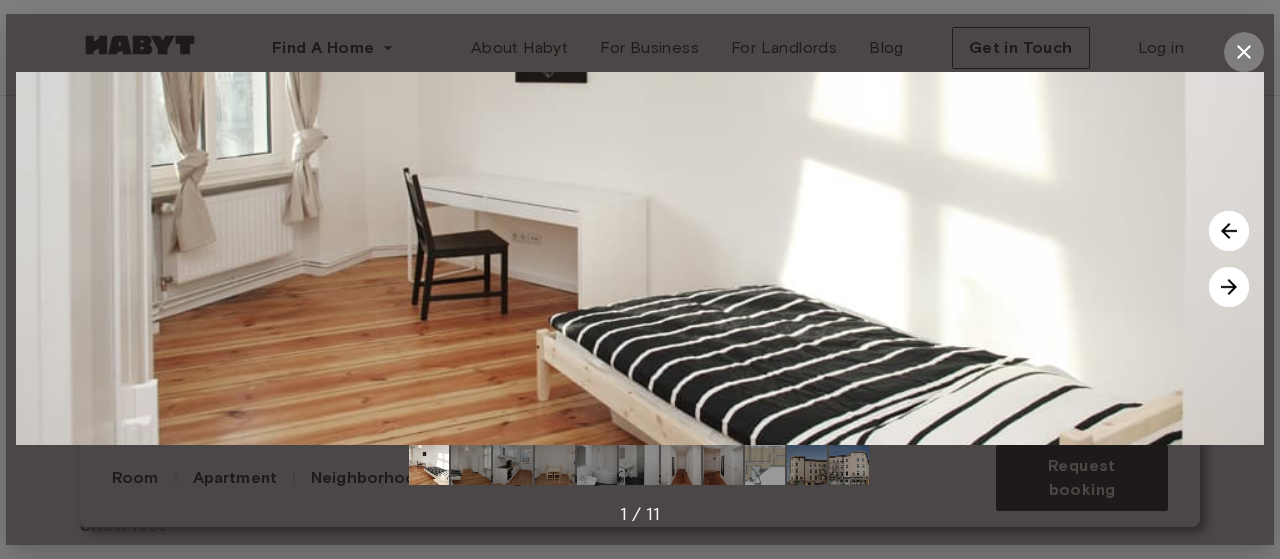 click 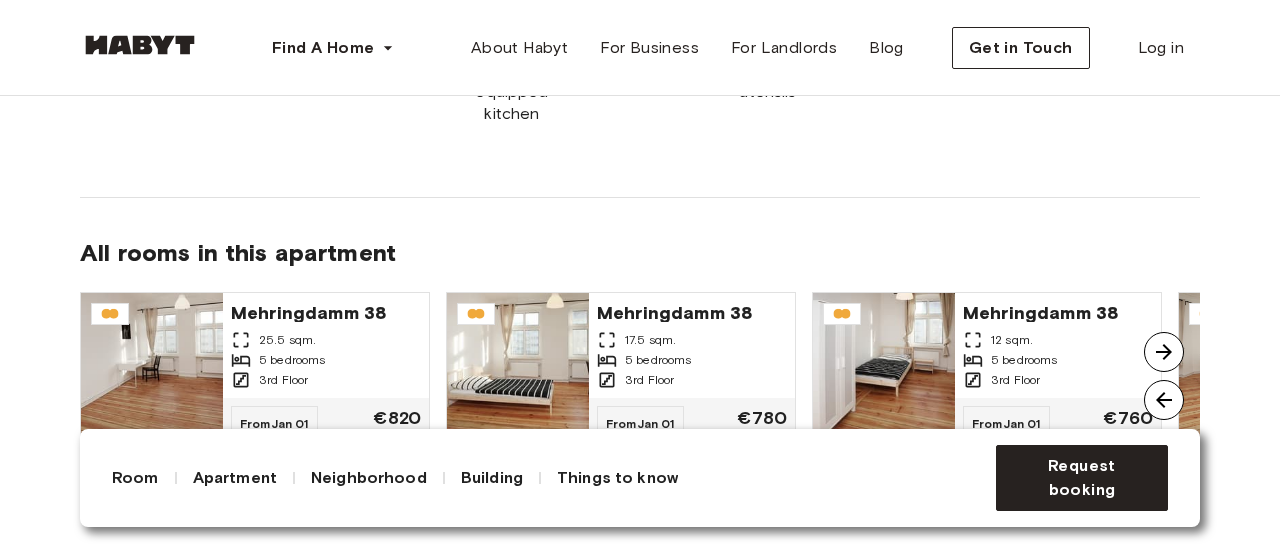 scroll, scrollTop: 1600, scrollLeft: 0, axis: vertical 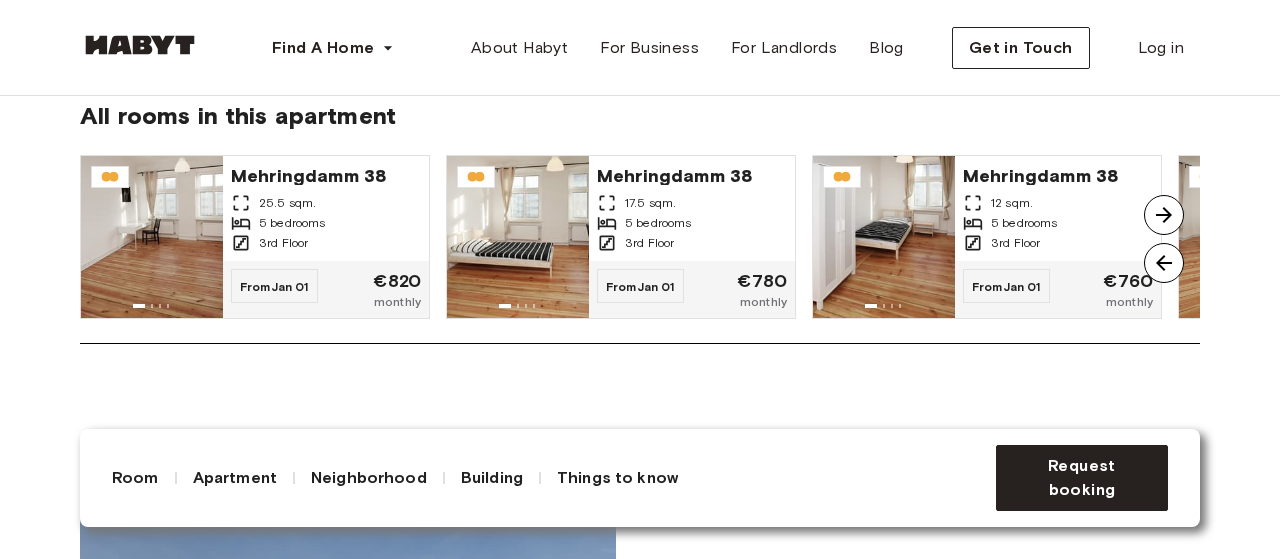 click at bounding box center (1164, 215) 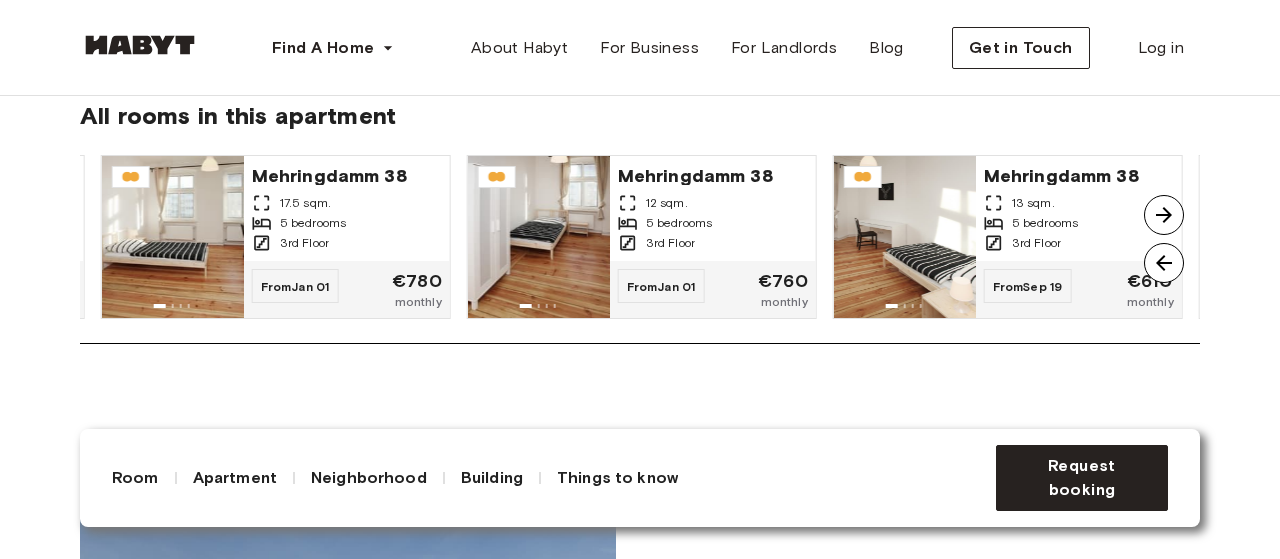 click at bounding box center [1164, 263] 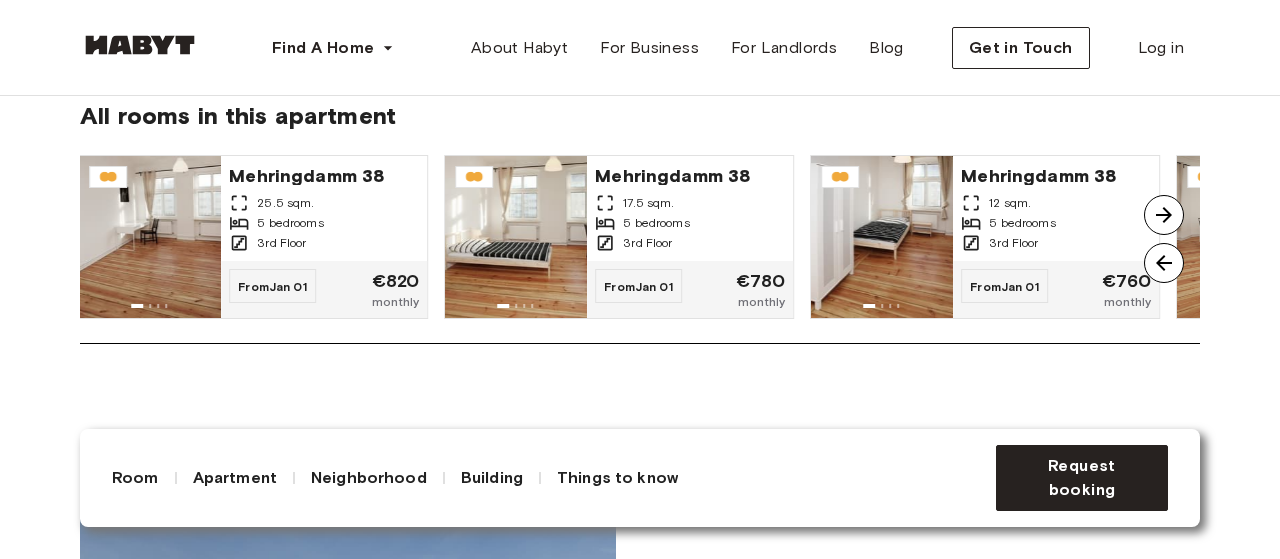 click at bounding box center [1164, 215] 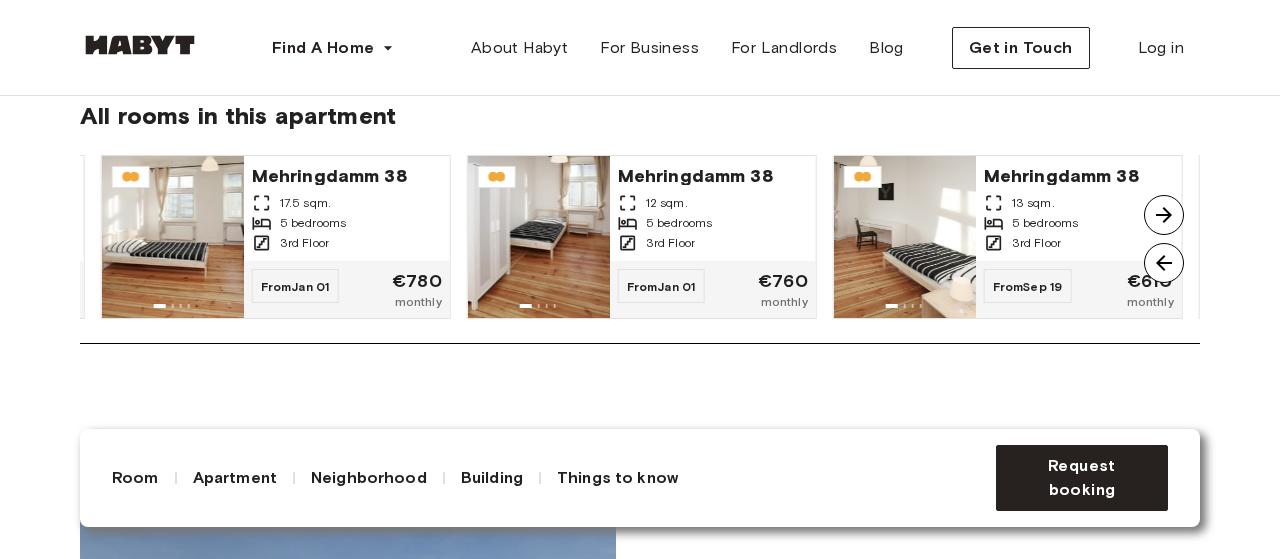 click at bounding box center [1164, 263] 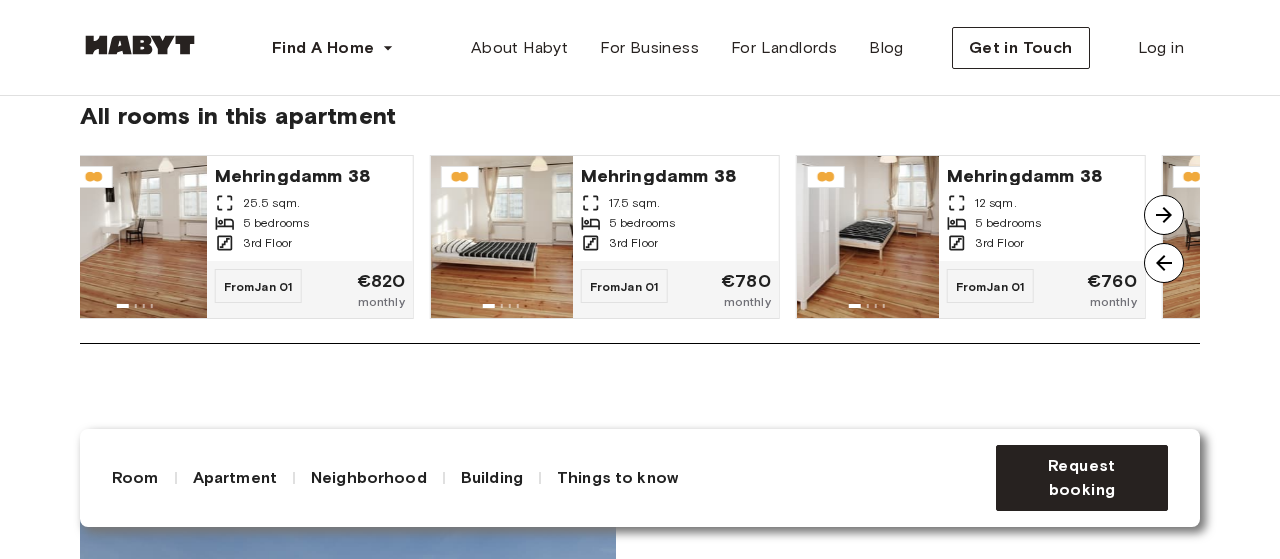 click at bounding box center (1164, 263) 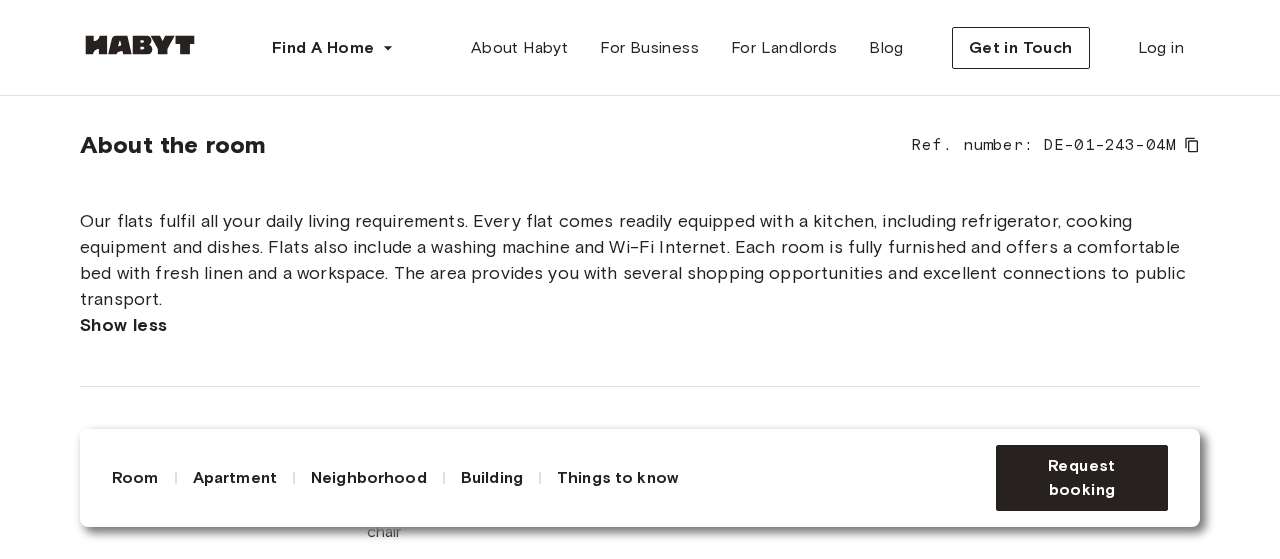 scroll, scrollTop: 0, scrollLeft: 0, axis: both 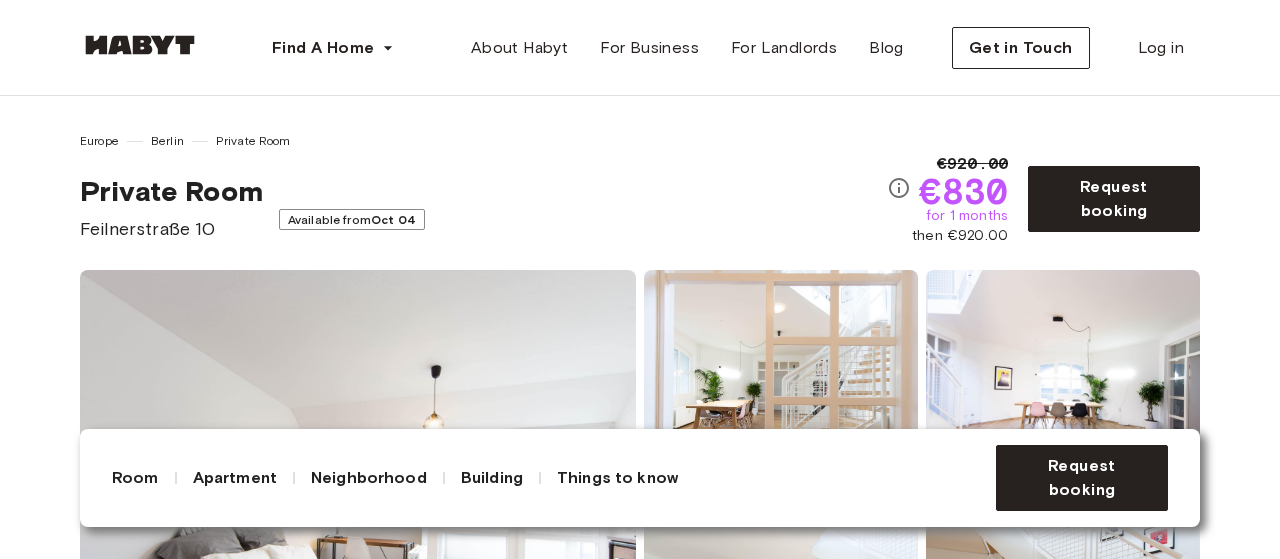 click on "Show all photos" at bounding box center [640, 510] 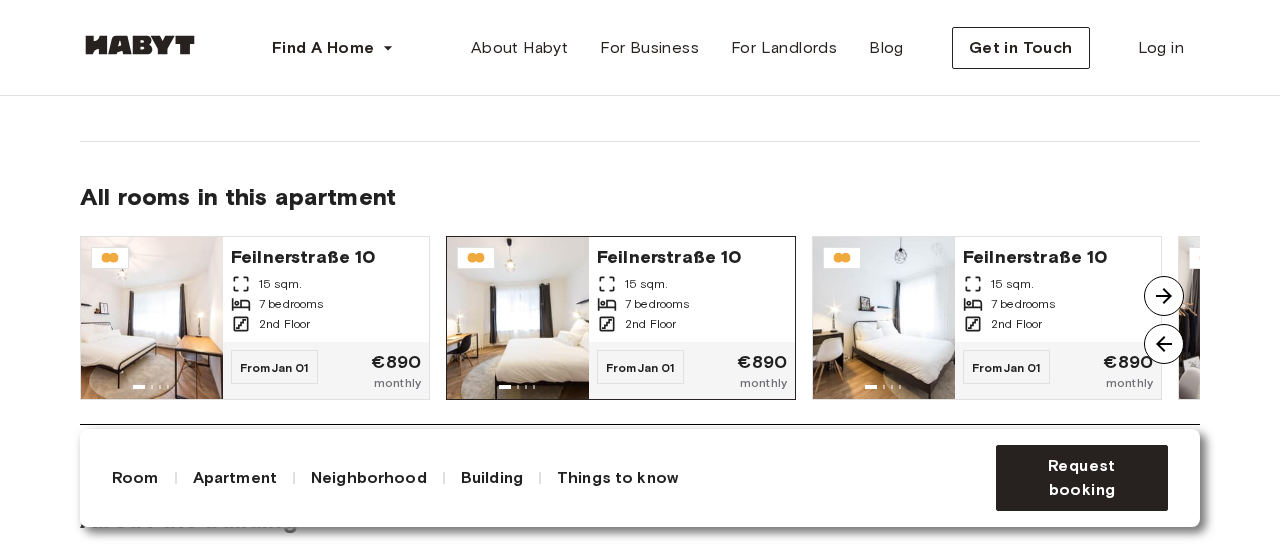scroll, scrollTop: 1700, scrollLeft: 0, axis: vertical 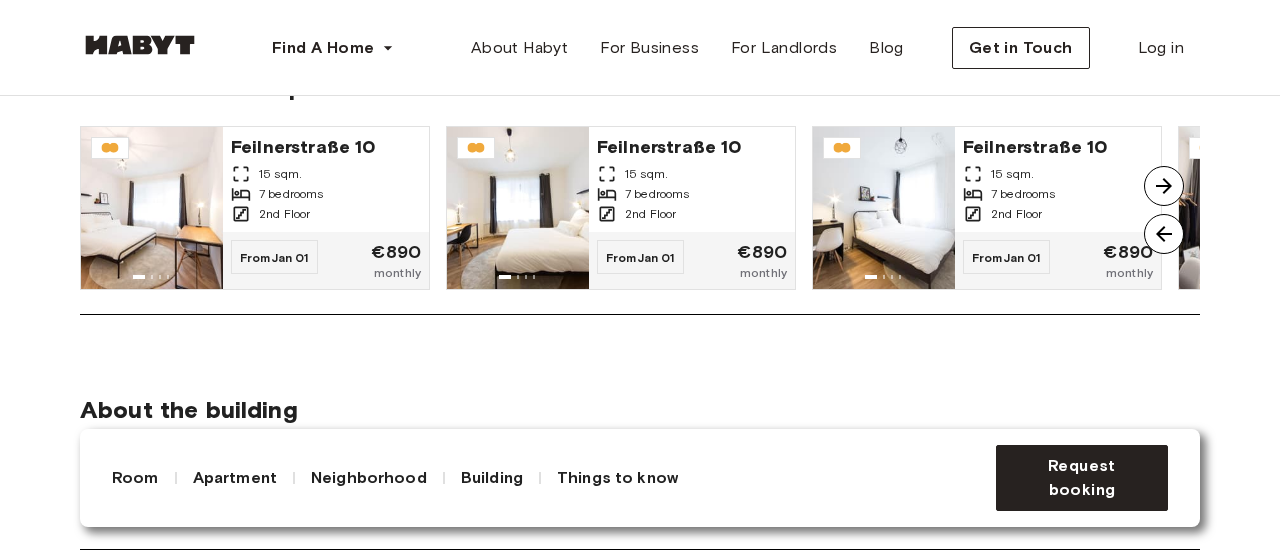 click at bounding box center (1164, 186) 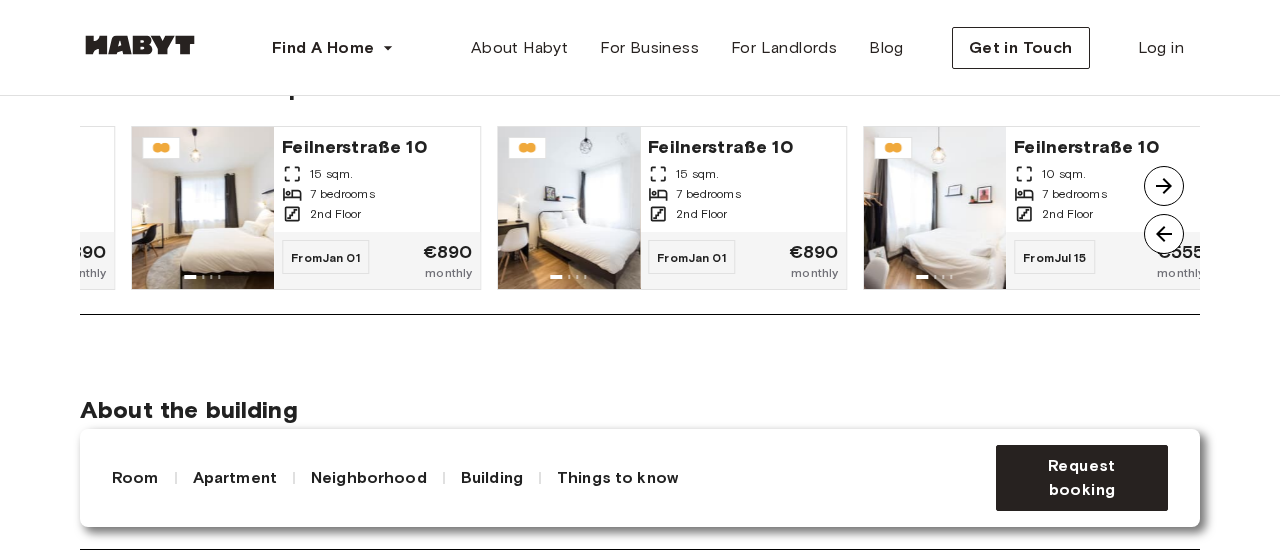 click at bounding box center (1164, 186) 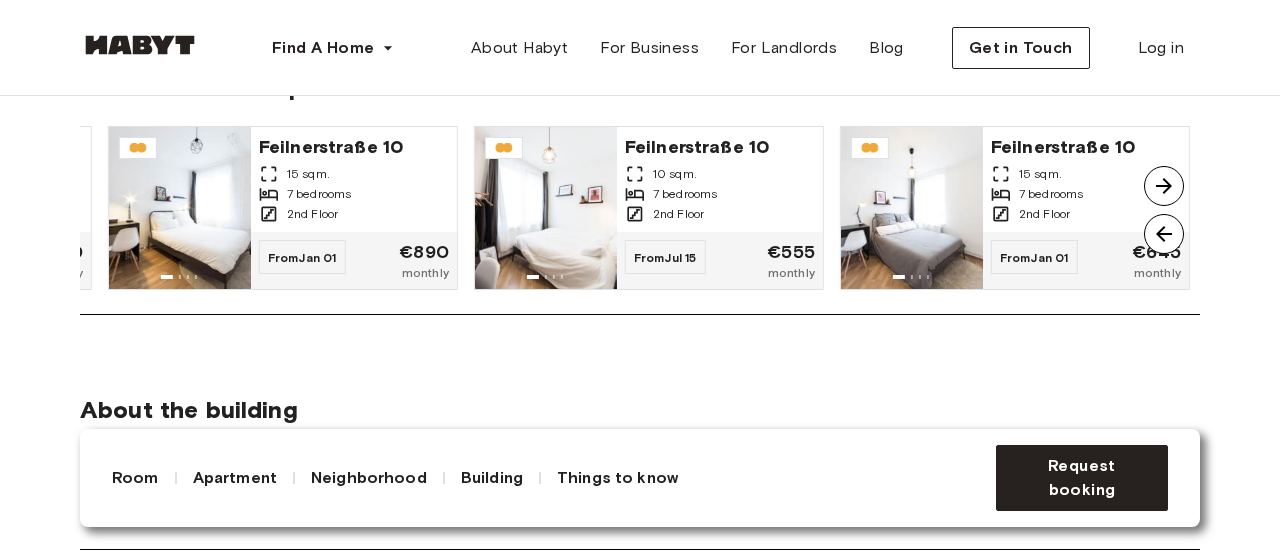 click at bounding box center (1164, 186) 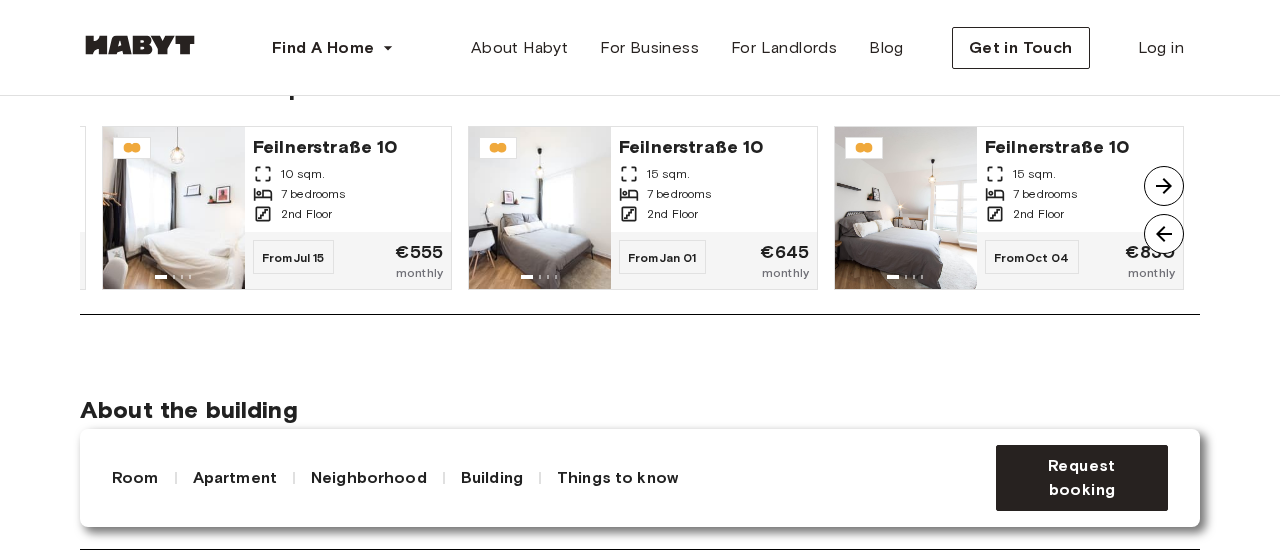 click at bounding box center (1164, 186) 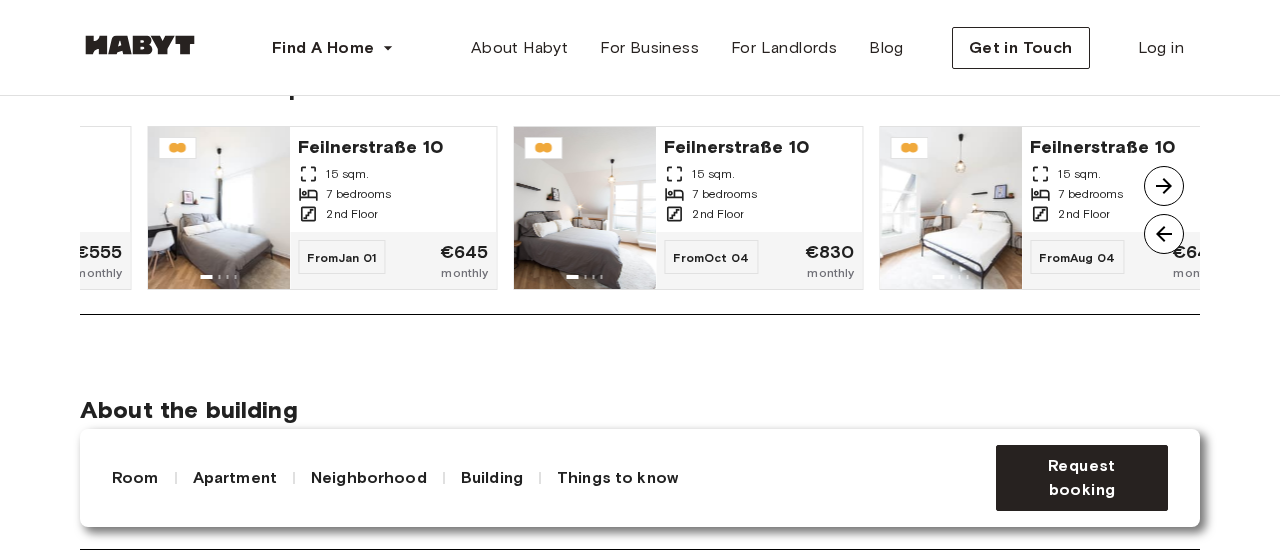 click at bounding box center [1164, 186] 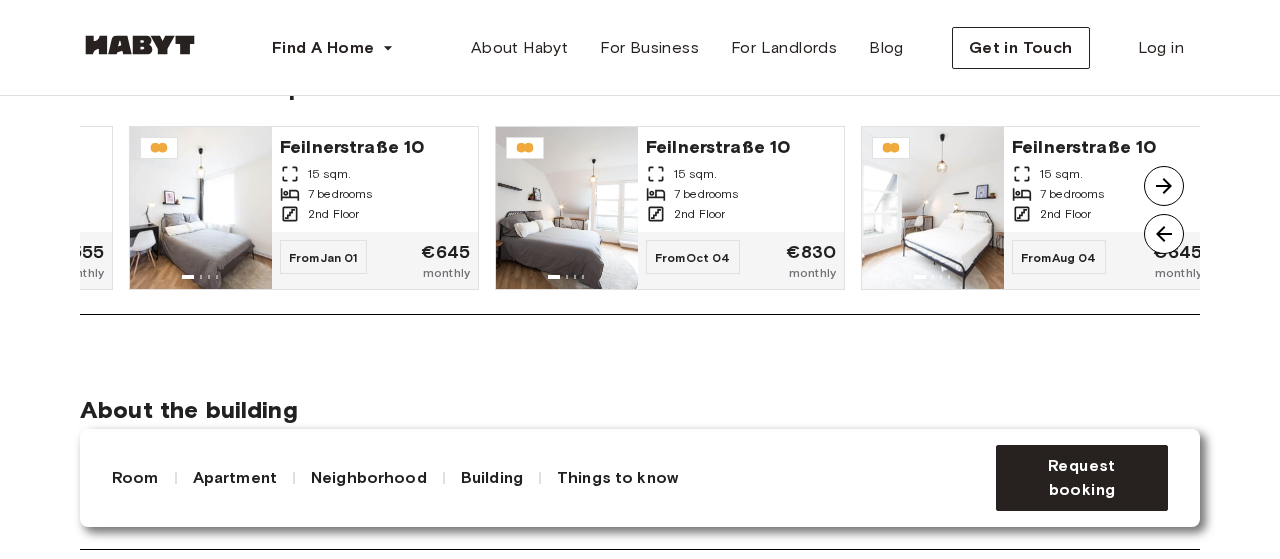 click at bounding box center [1164, 186] 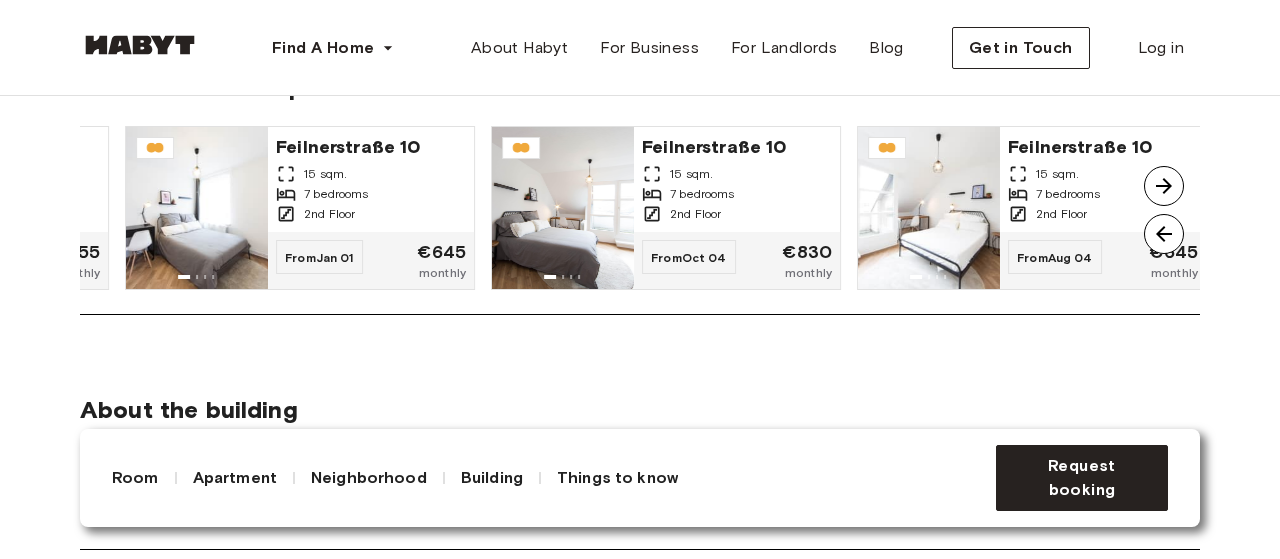 click at bounding box center (1164, 186) 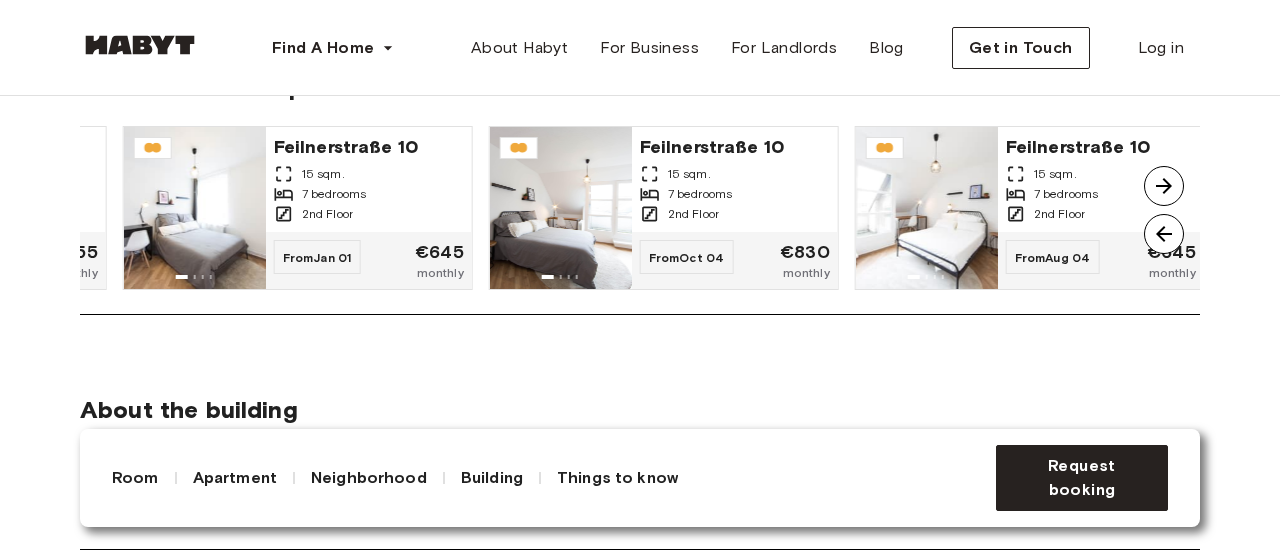 click at bounding box center (1164, 234) 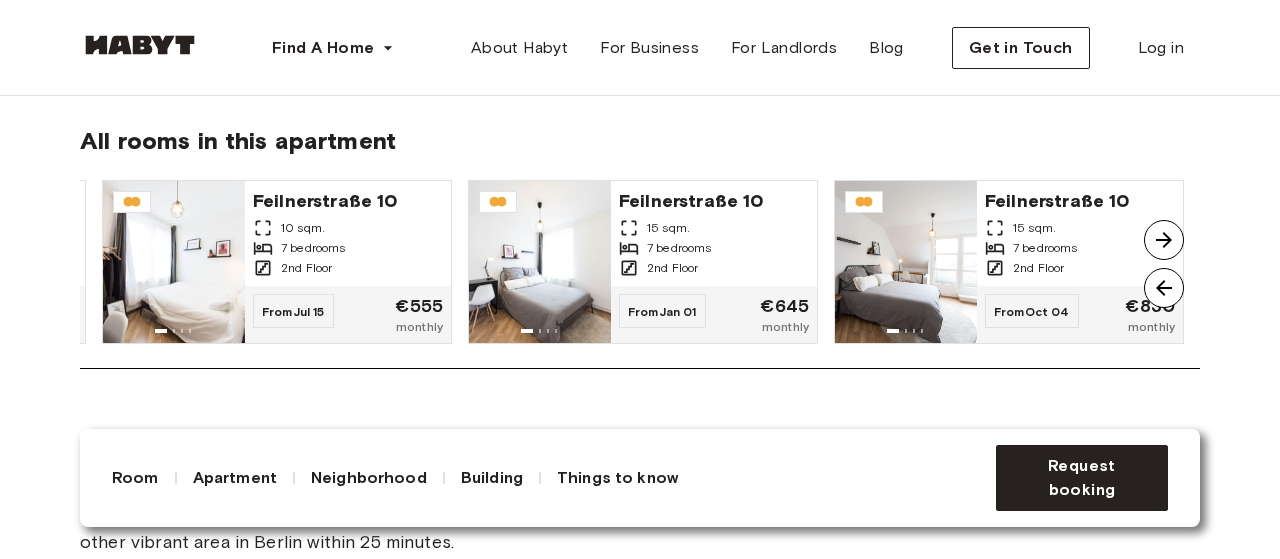 scroll, scrollTop: 1600, scrollLeft: 0, axis: vertical 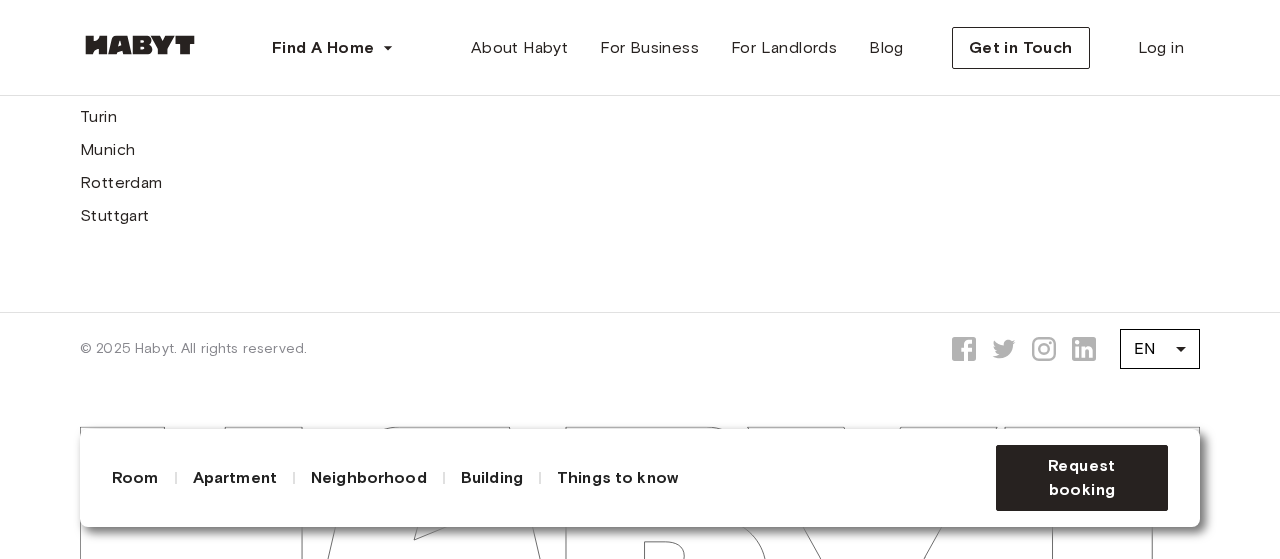 drag, startPoint x: 590, startPoint y: 495, endPoint x: 563, endPoint y: 489, distance: 27.658634 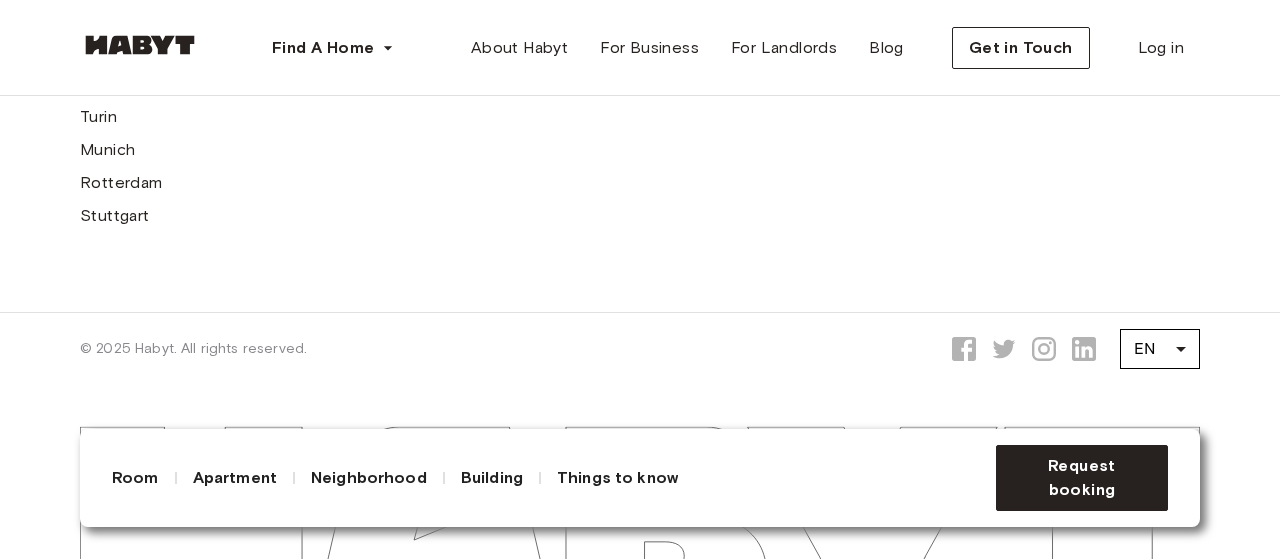 drag, startPoint x: 563, startPoint y: 489, endPoint x: 516, endPoint y: 347, distance: 149.57607 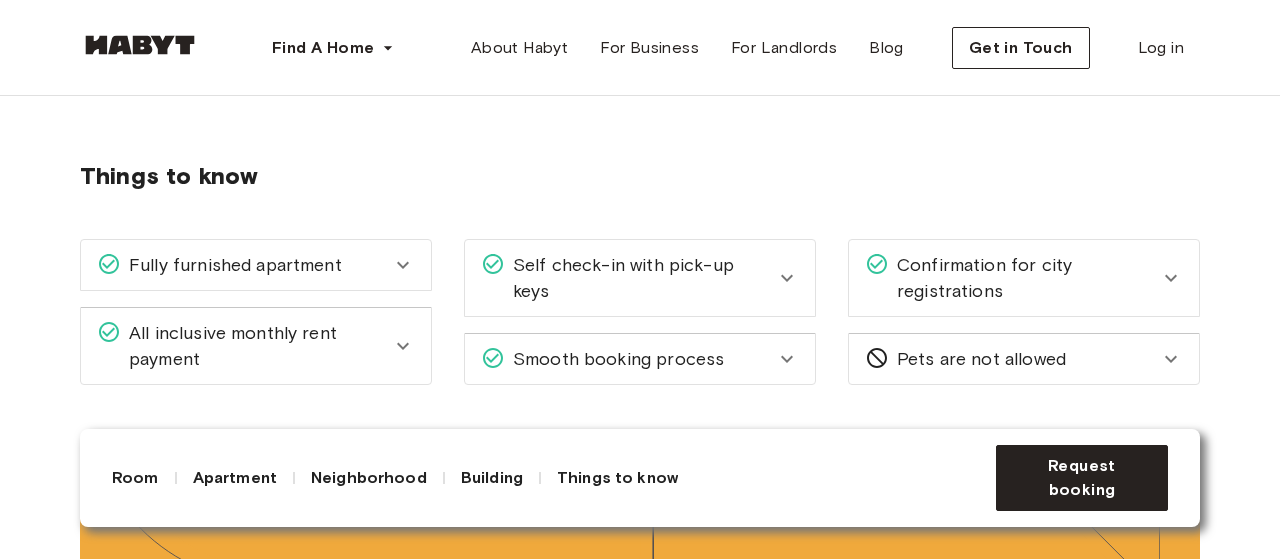 click on "Things to know" at bounding box center (617, 478) 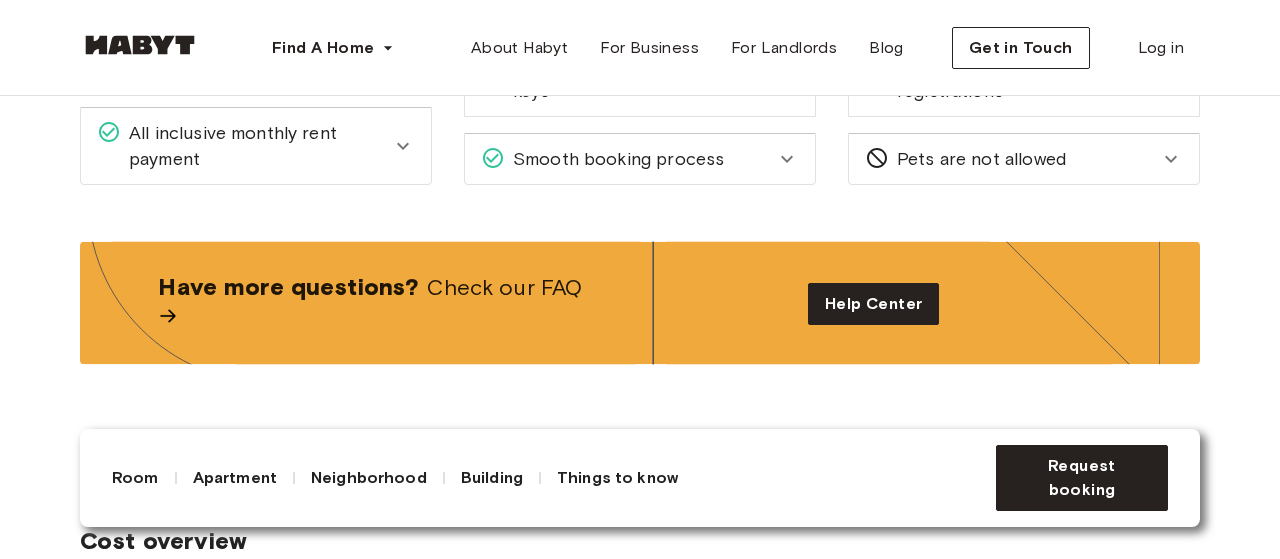 scroll, scrollTop: 2890, scrollLeft: 0, axis: vertical 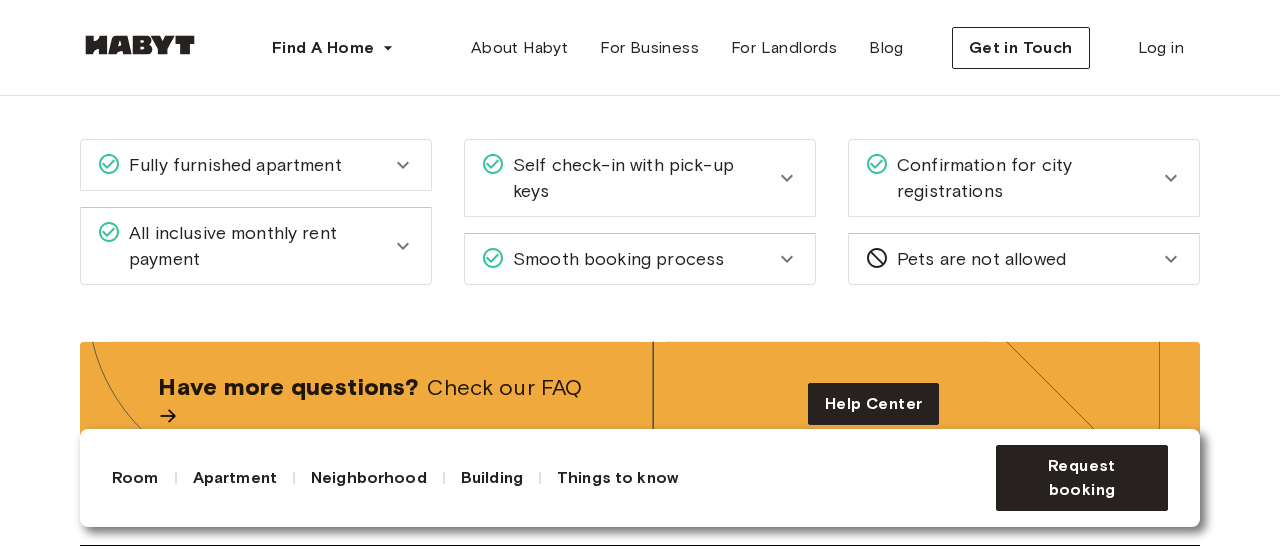 click on "Smooth booking process" at bounding box center [614, 259] 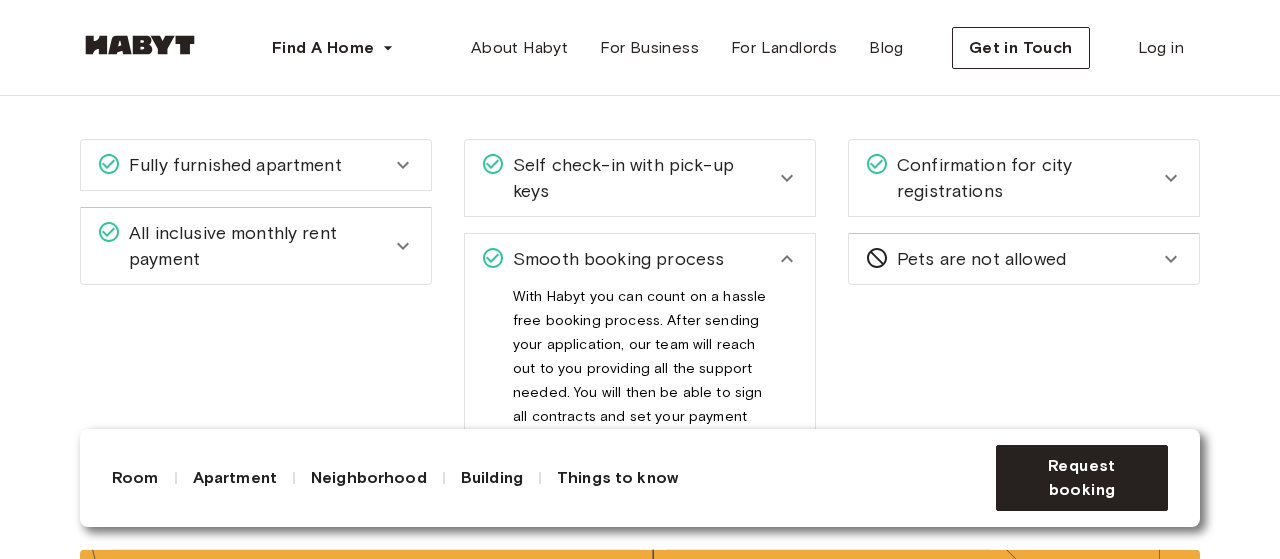 click on "All inclusive monthly rent payment" at bounding box center (256, 246) 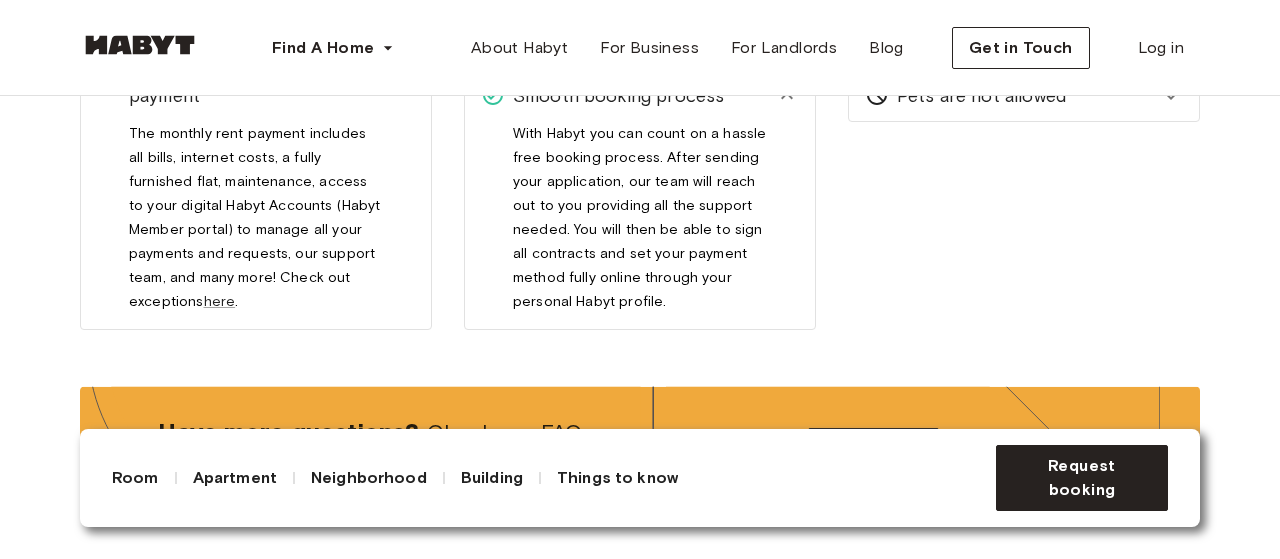 scroll, scrollTop: 3090, scrollLeft: 0, axis: vertical 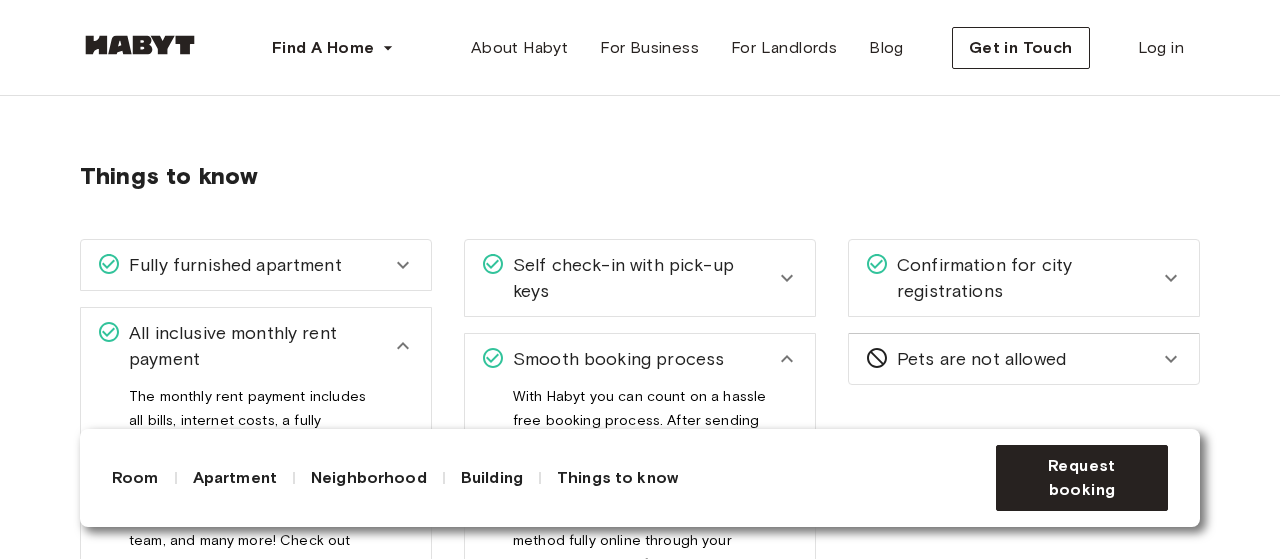 click on "Fully furnished apartment" at bounding box center (231, 265) 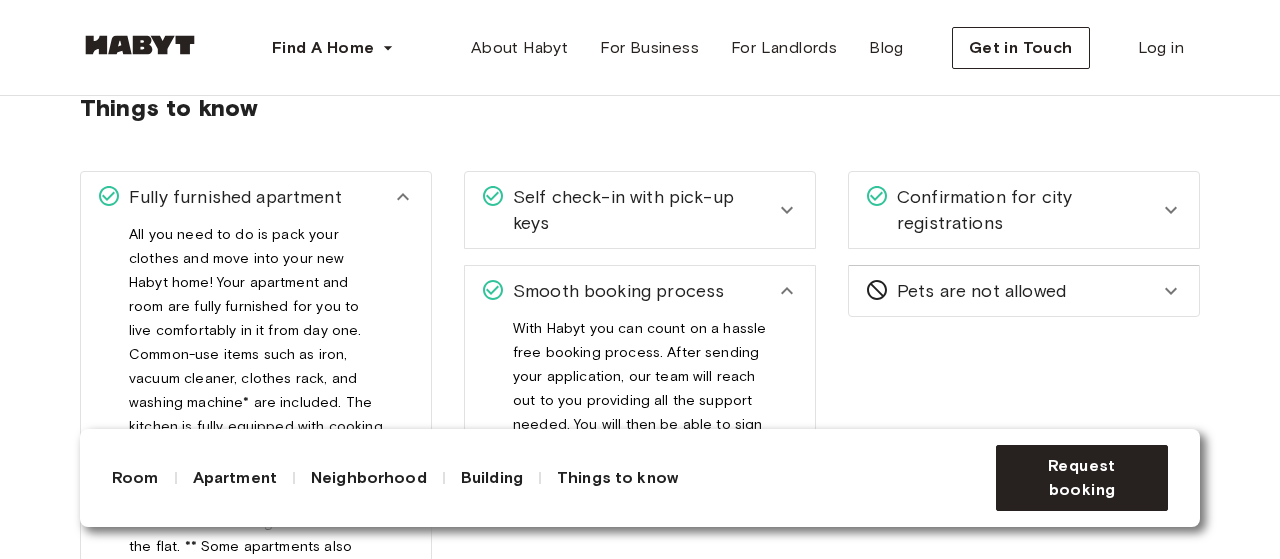 scroll, scrollTop: 2890, scrollLeft: 0, axis: vertical 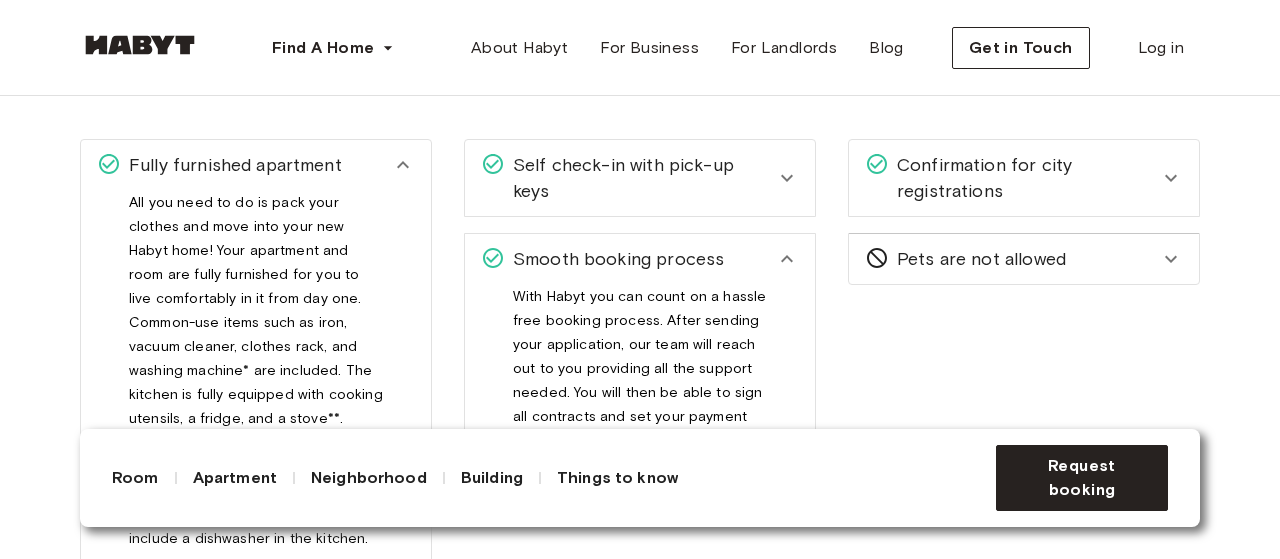 click on "Self check-in with pick-up keys" at bounding box center [640, 178] 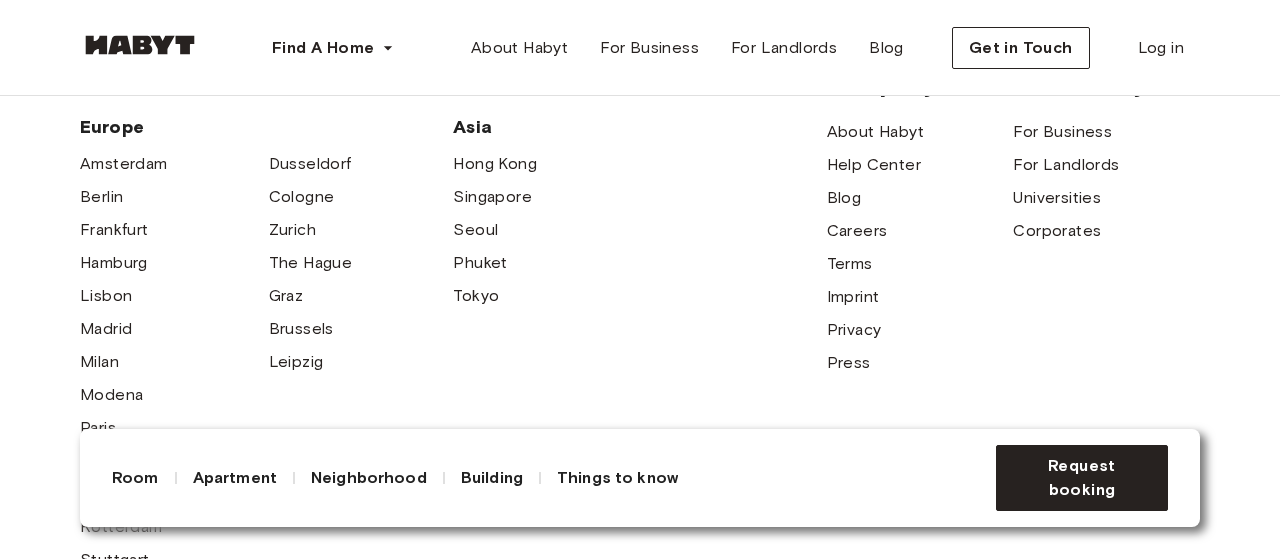 scroll, scrollTop: 6544, scrollLeft: 0, axis: vertical 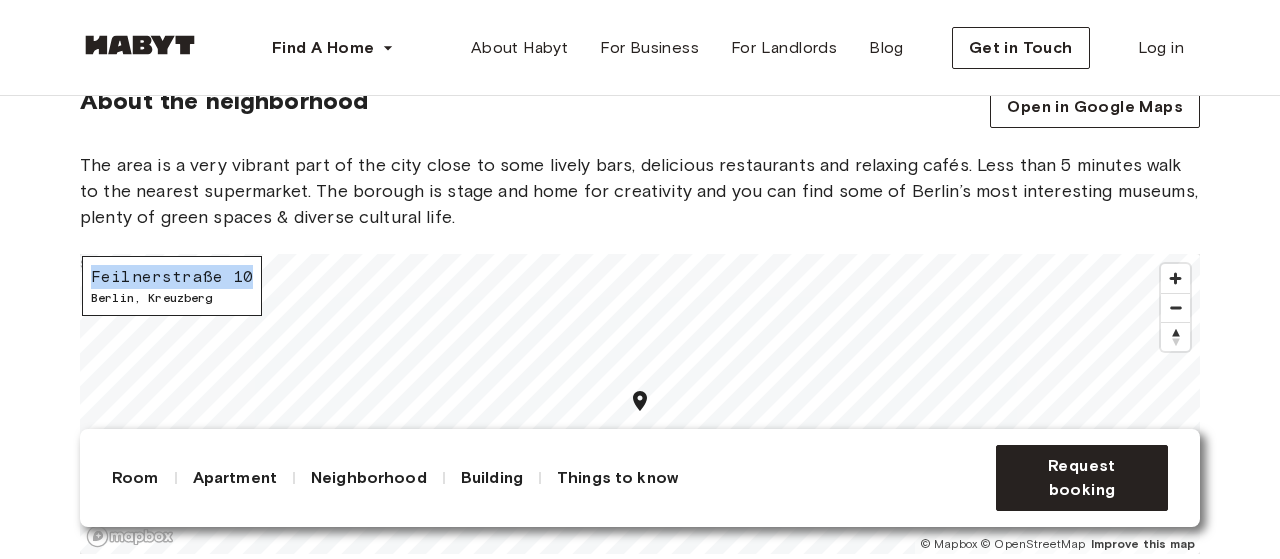 drag, startPoint x: 92, startPoint y: 296, endPoint x: 246, endPoint y: 298, distance: 154.01299 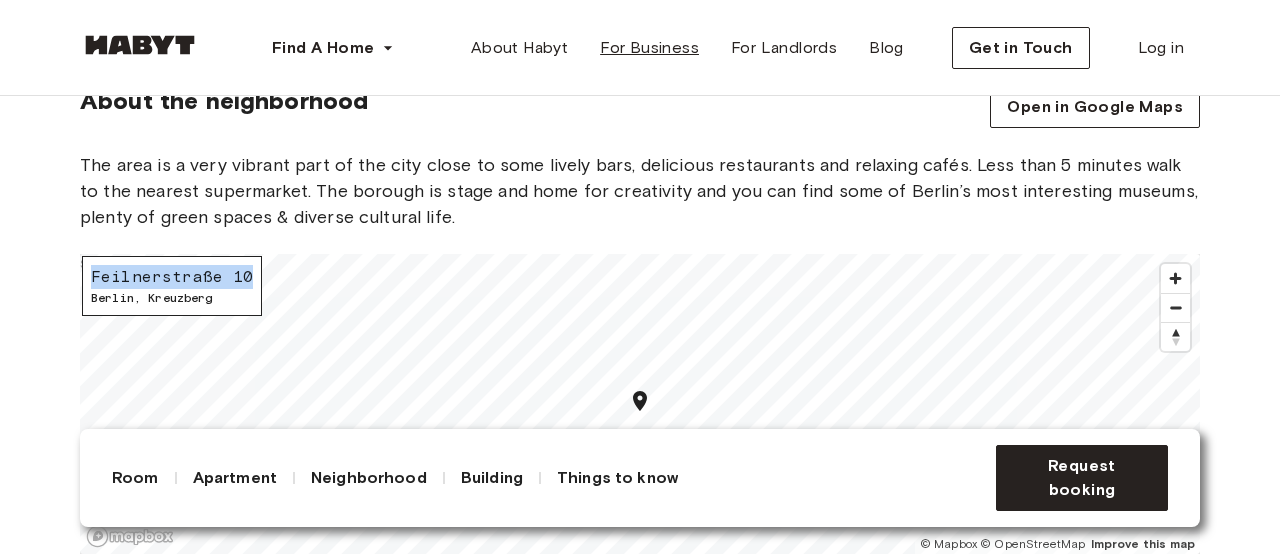 copy on "Feilnerstraße 10" 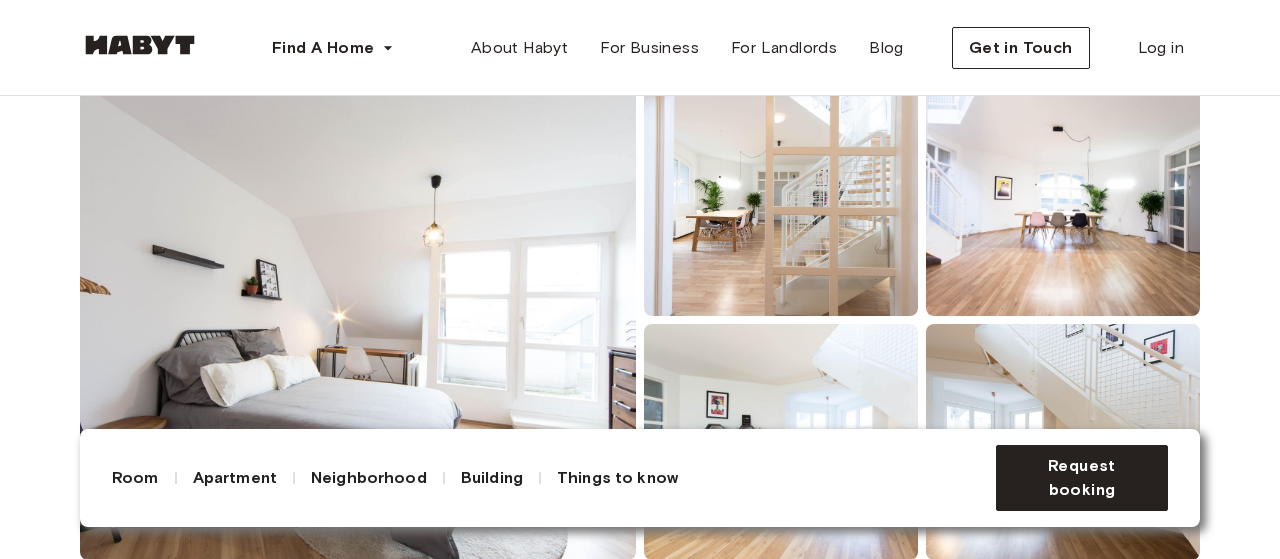 scroll, scrollTop: 300, scrollLeft: 0, axis: vertical 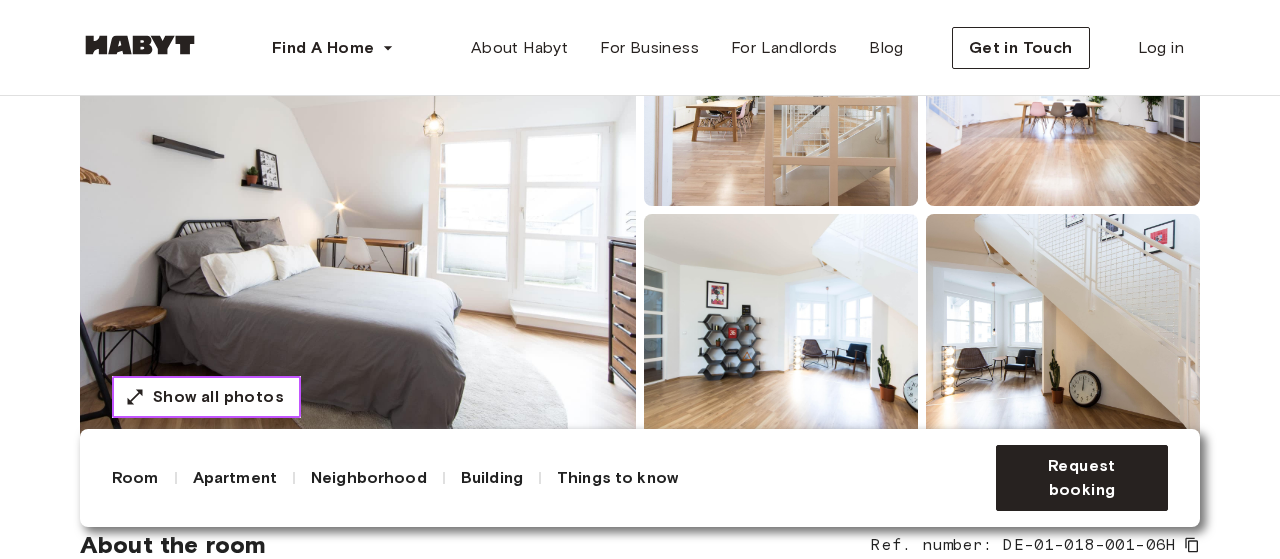 click on "Show all photos" at bounding box center [218, 397] 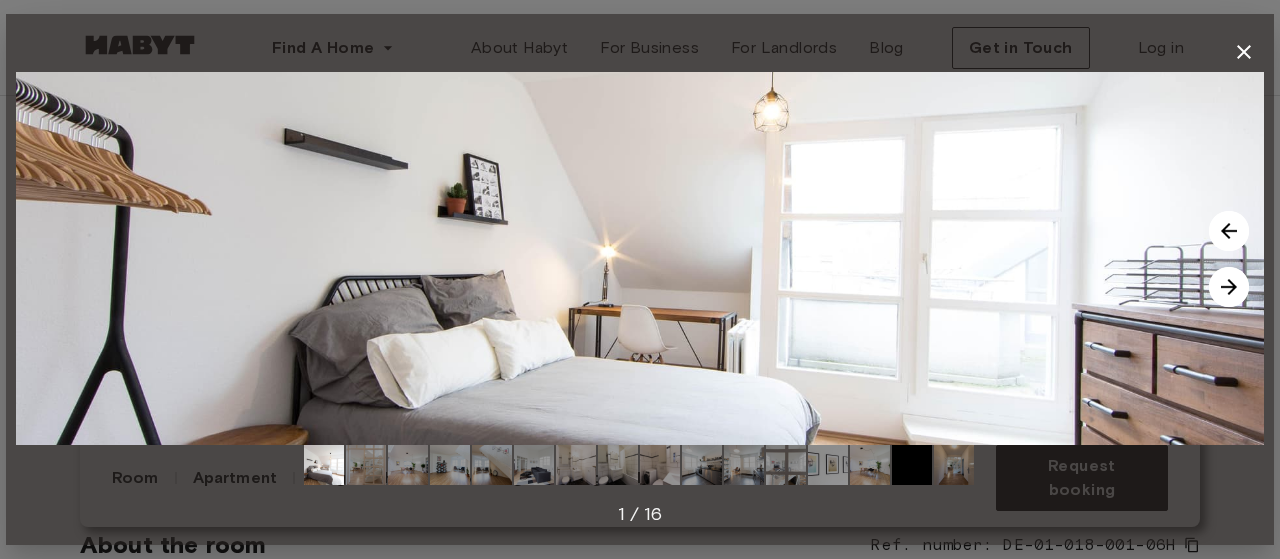 click at bounding box center (1229, 287) 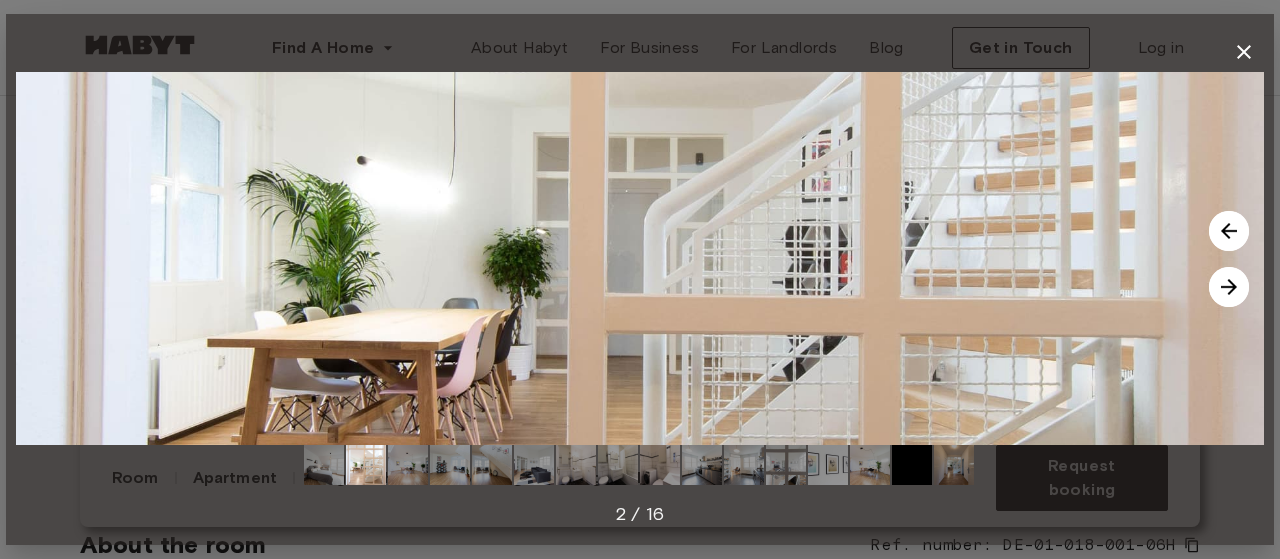 click at bounding box center [1229, 287] 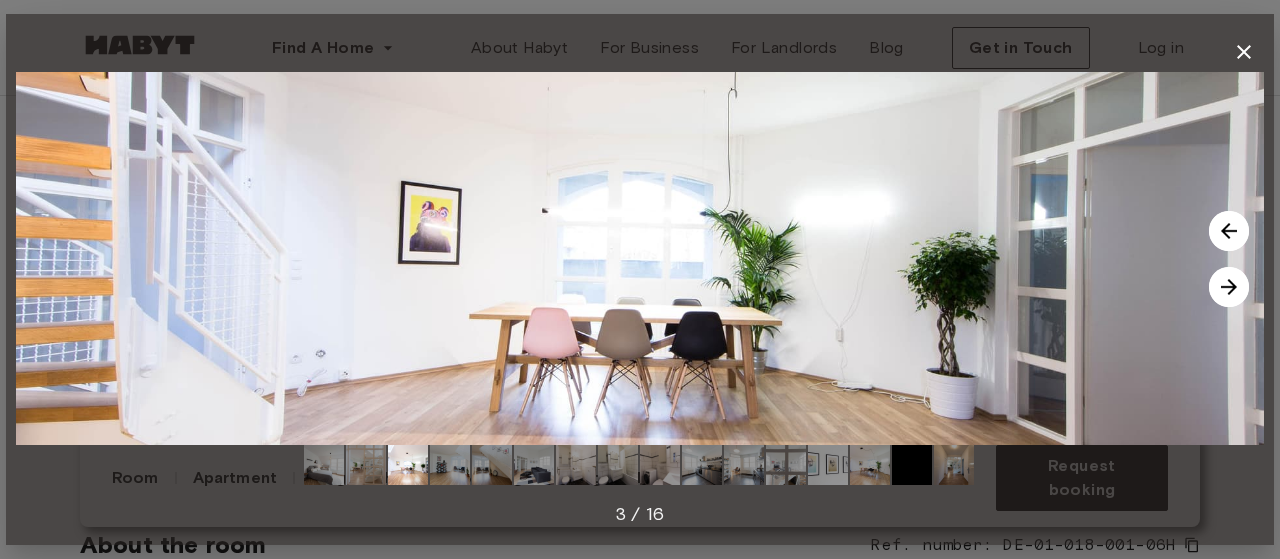 click at bounding box center (1229, 287) 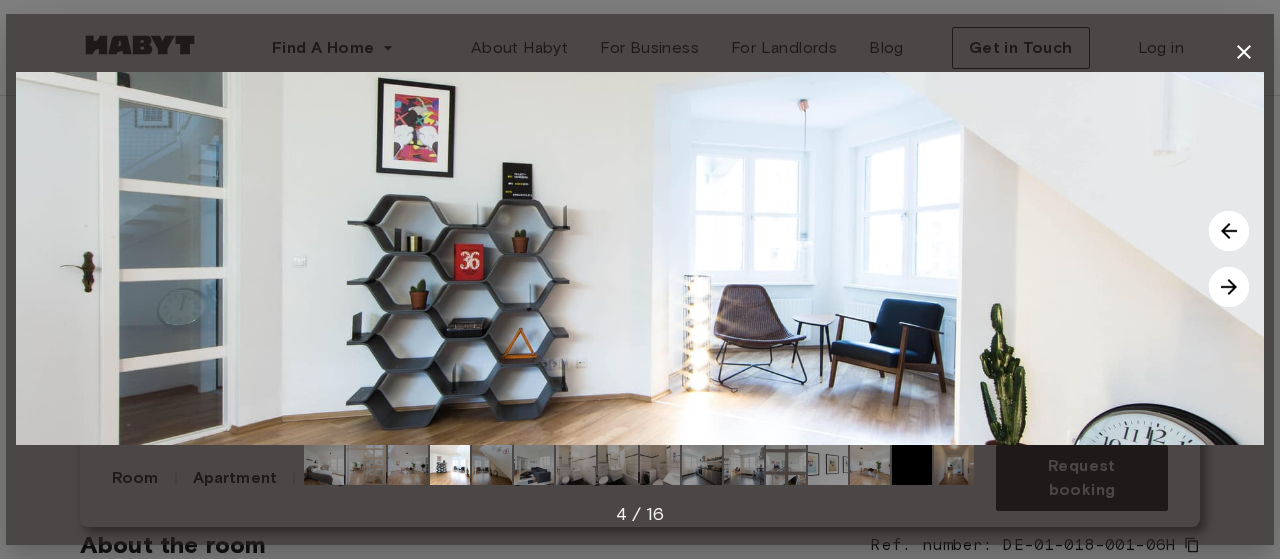 click at bounding box center [1229, 287] 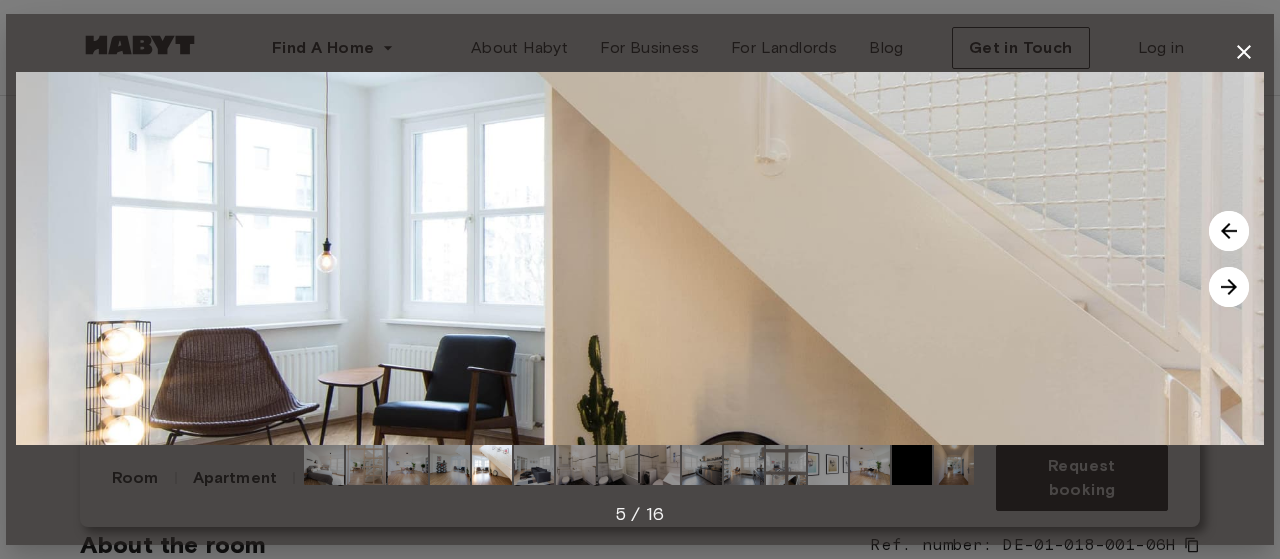 click at bounding box center [1229, 287] 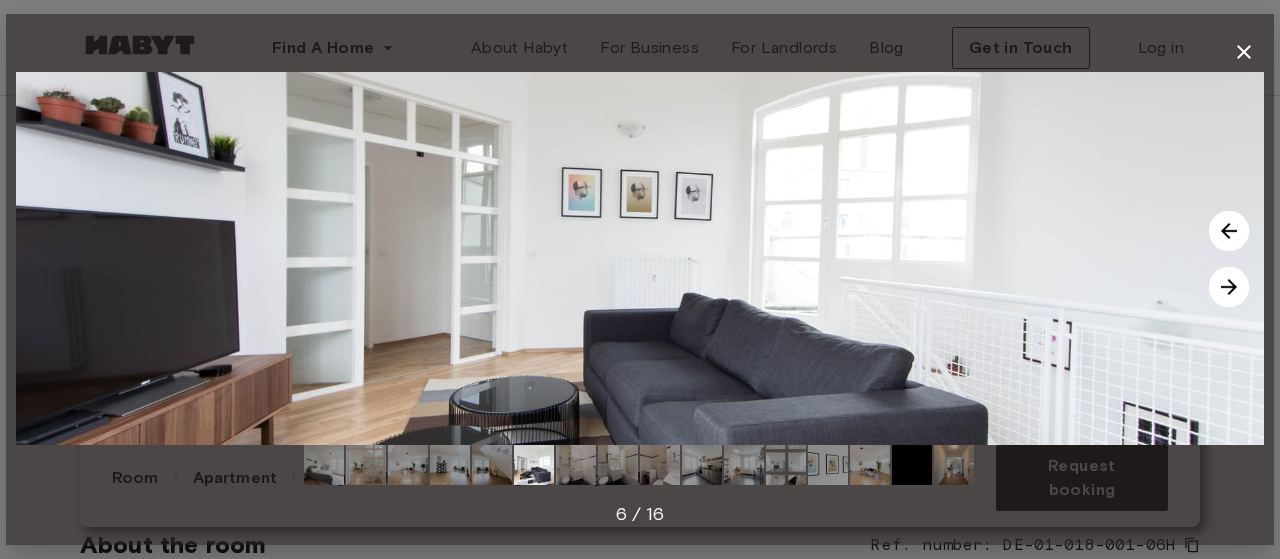 click at bounding box center (1229, 287) 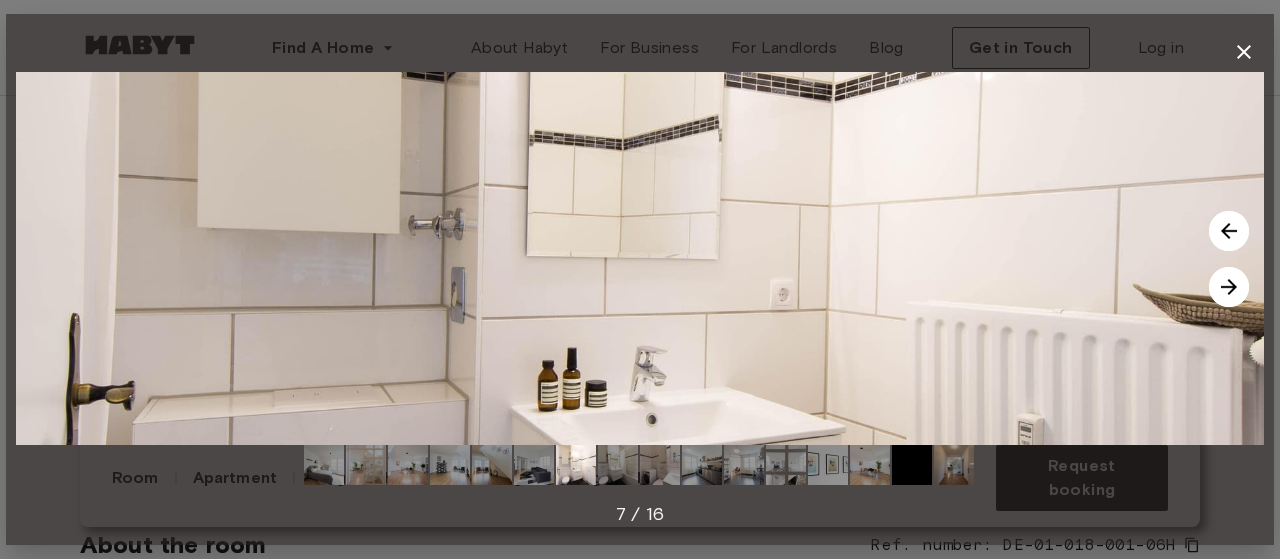 click at bounding box center [1229, 287] 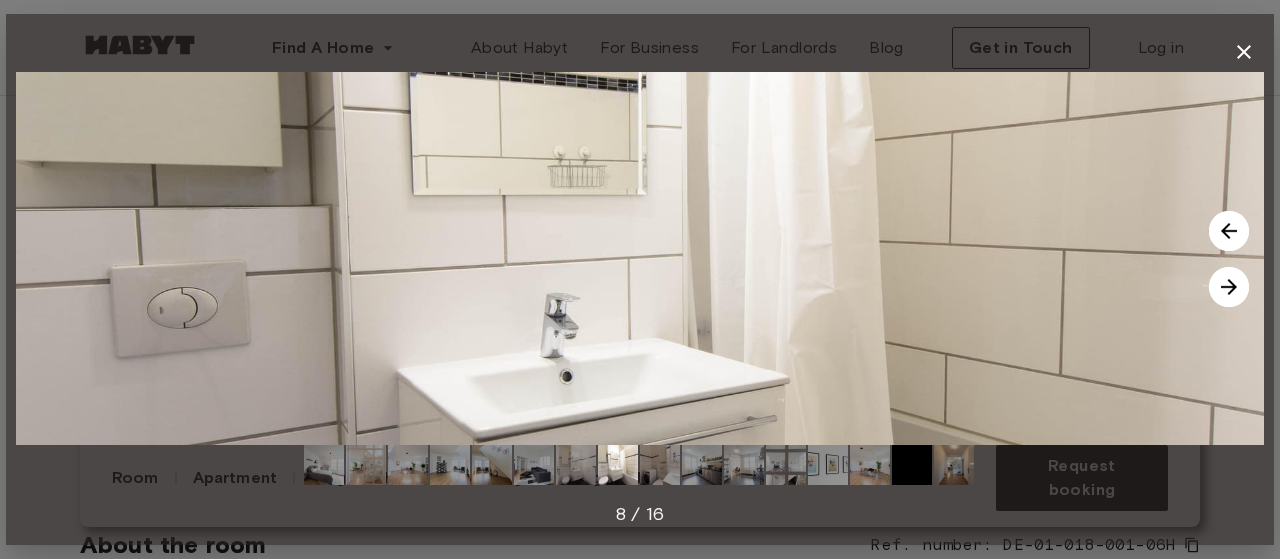 click at bounding box center (1229, 287) 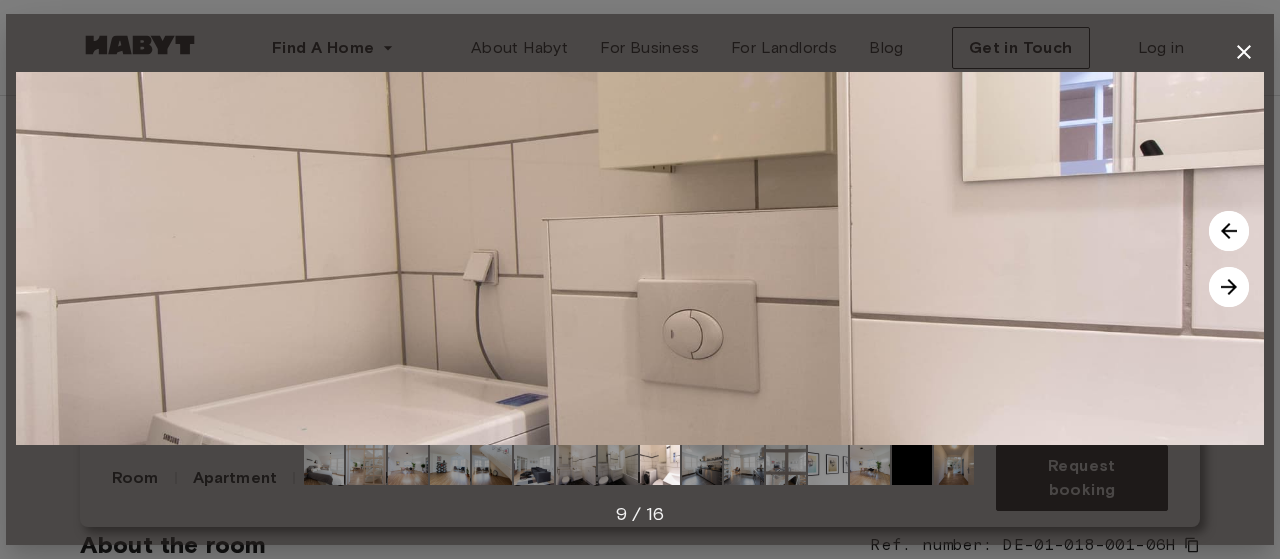 click at bounding box center (1229, 287) 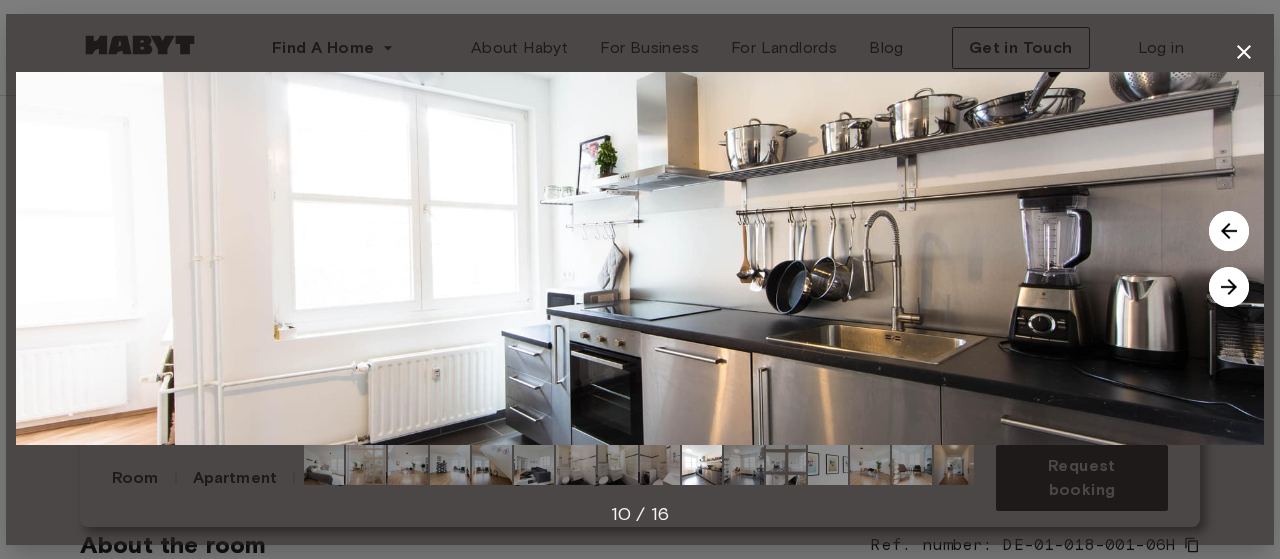 click at bounding box center [1229, 287] 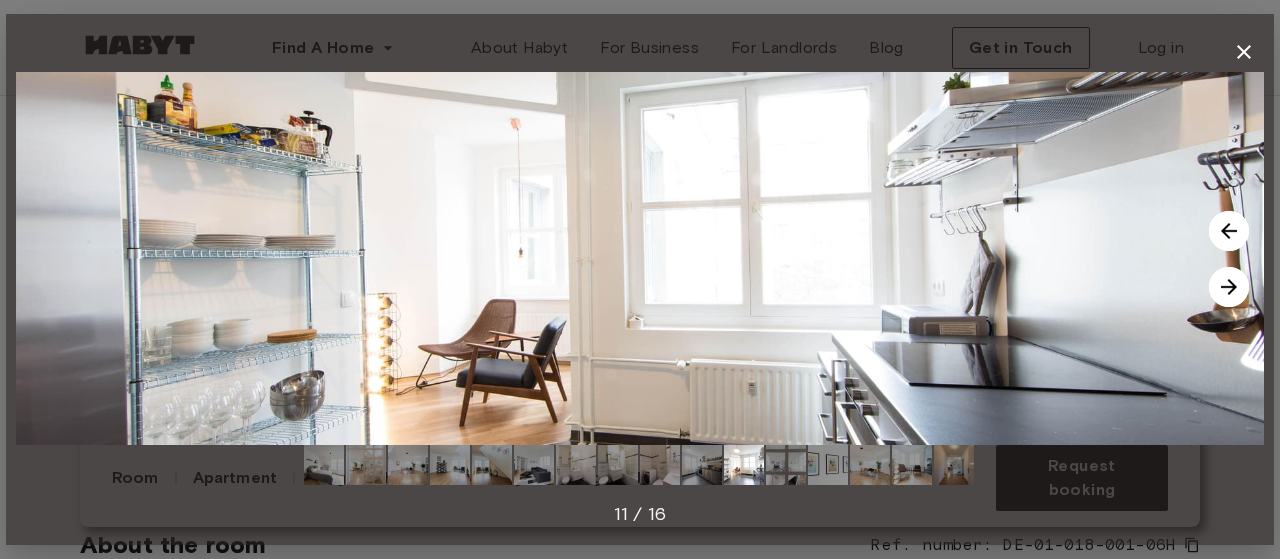 click at bounding box center [1229, 287] 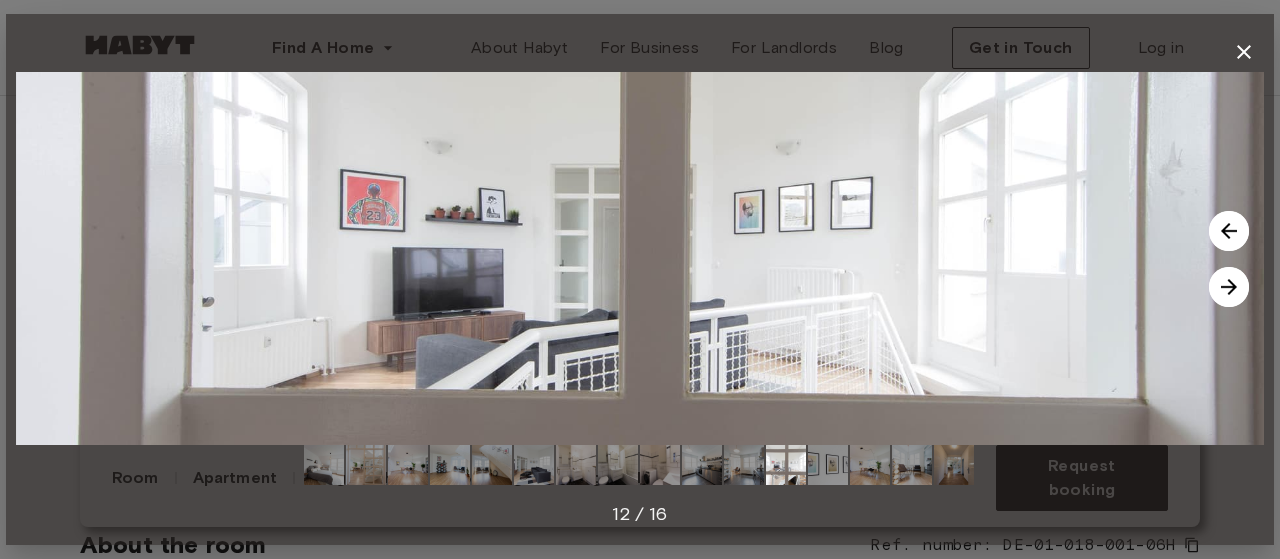 click at bounding box center (1229, 287) 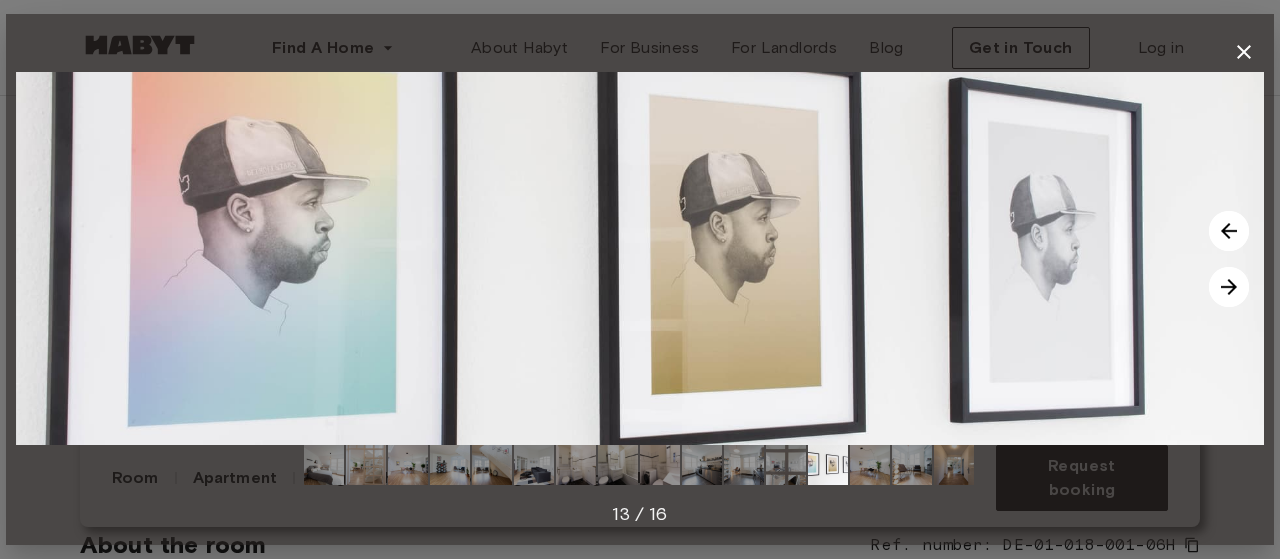 click at bounding box center (1229, 287) 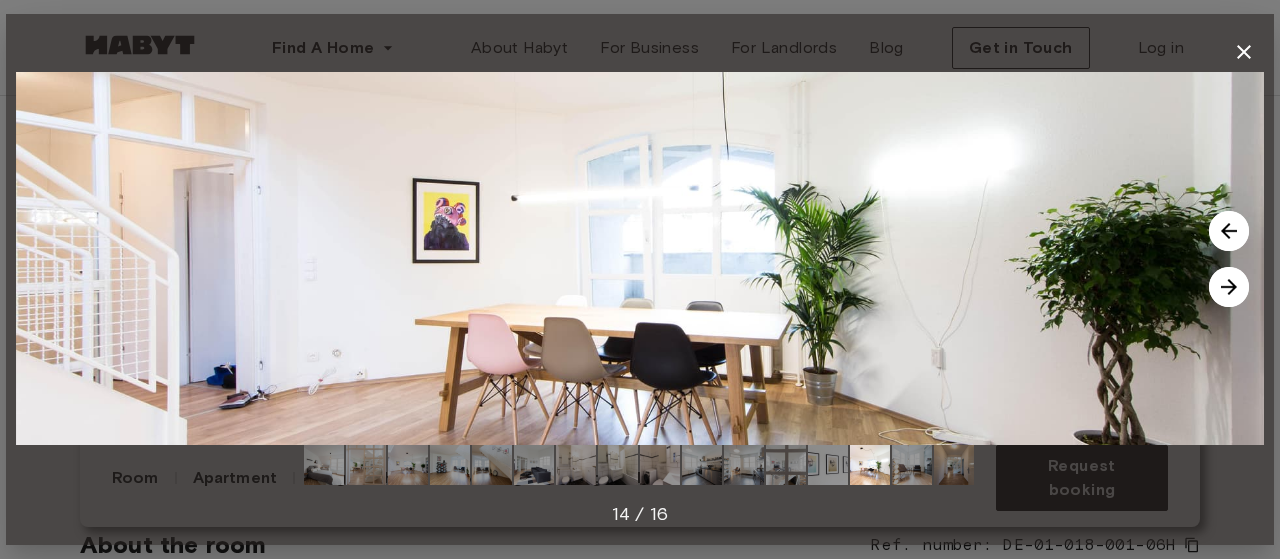 click at bounding box center [1229, 287] 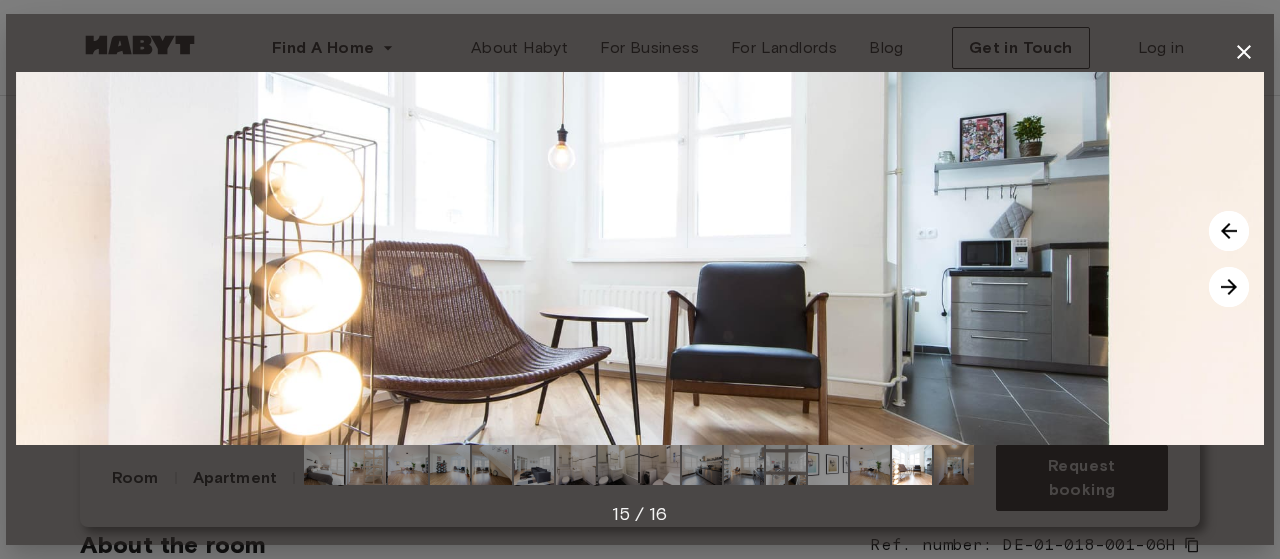 click at bounding box center [1229, 287] 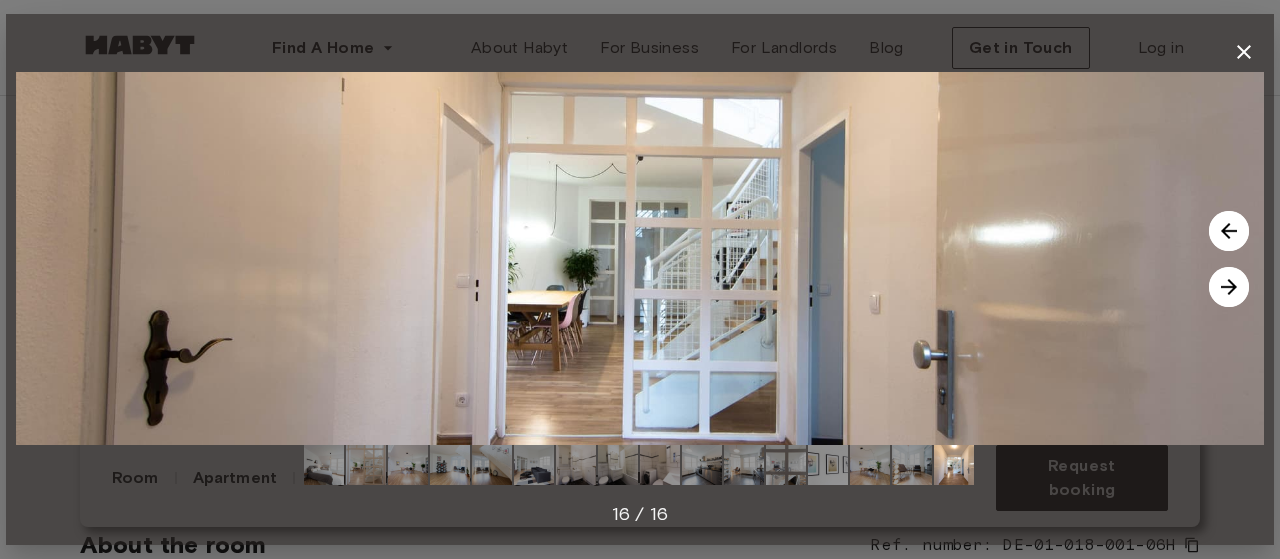 click at bounding box center [1229, 287] 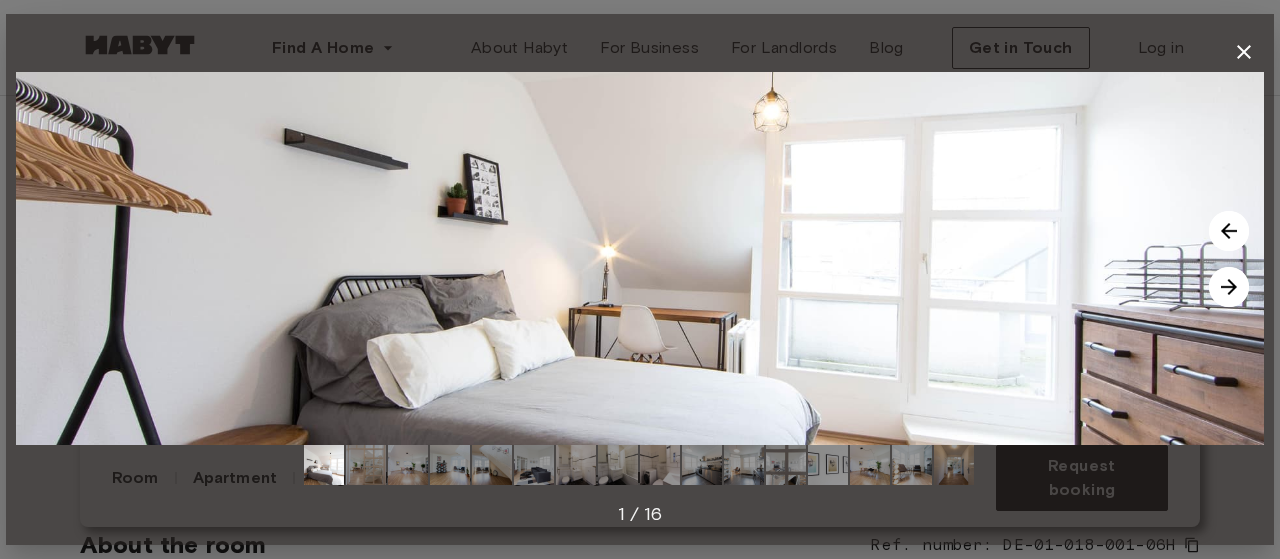 click at bounding box center (1229, 287) 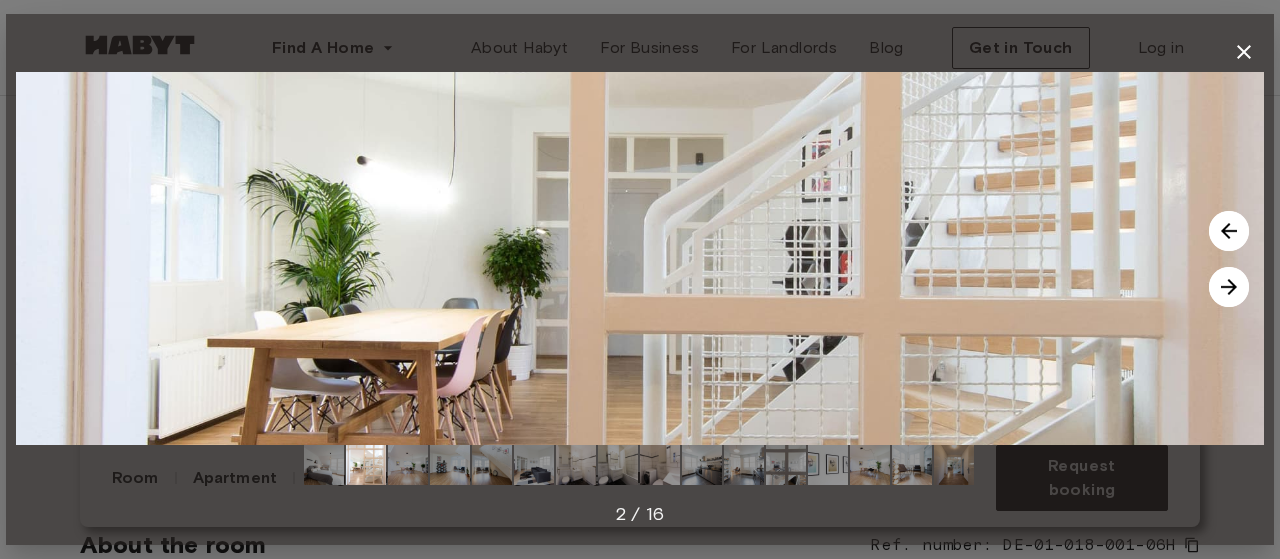 click at bounding box center [1229, 287] 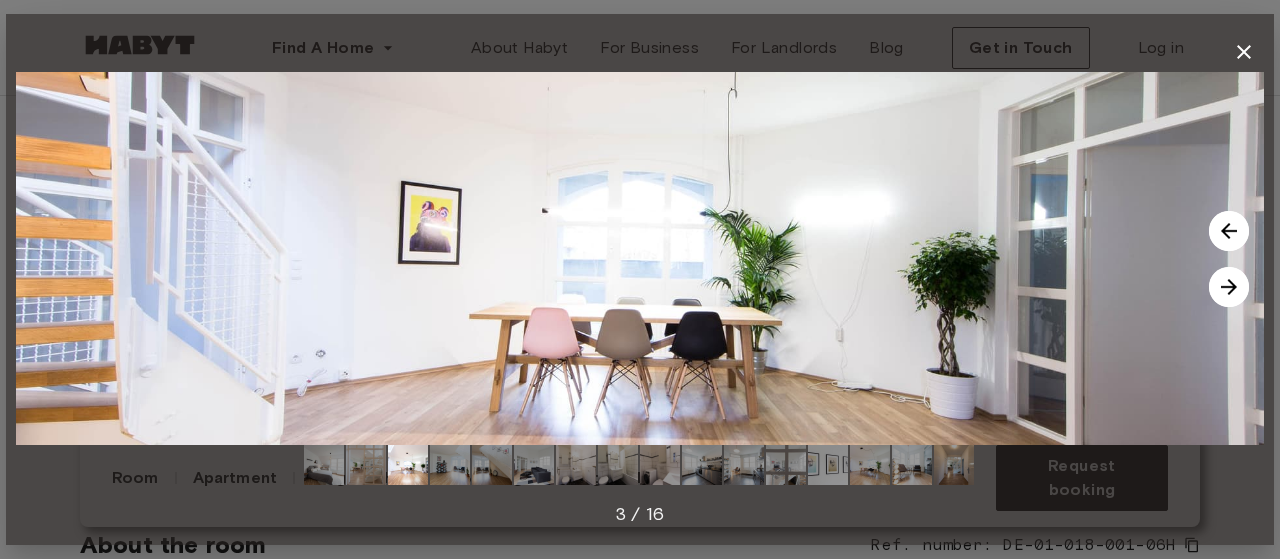 click at bounding box center (1229, 287) 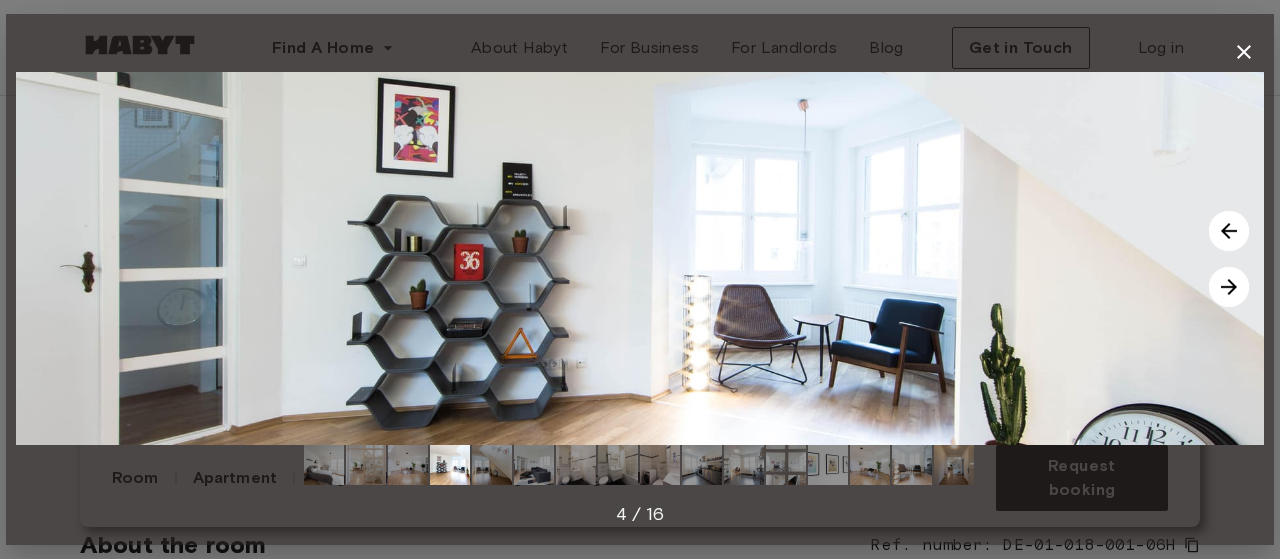 click at bounding box center (1229, 287) 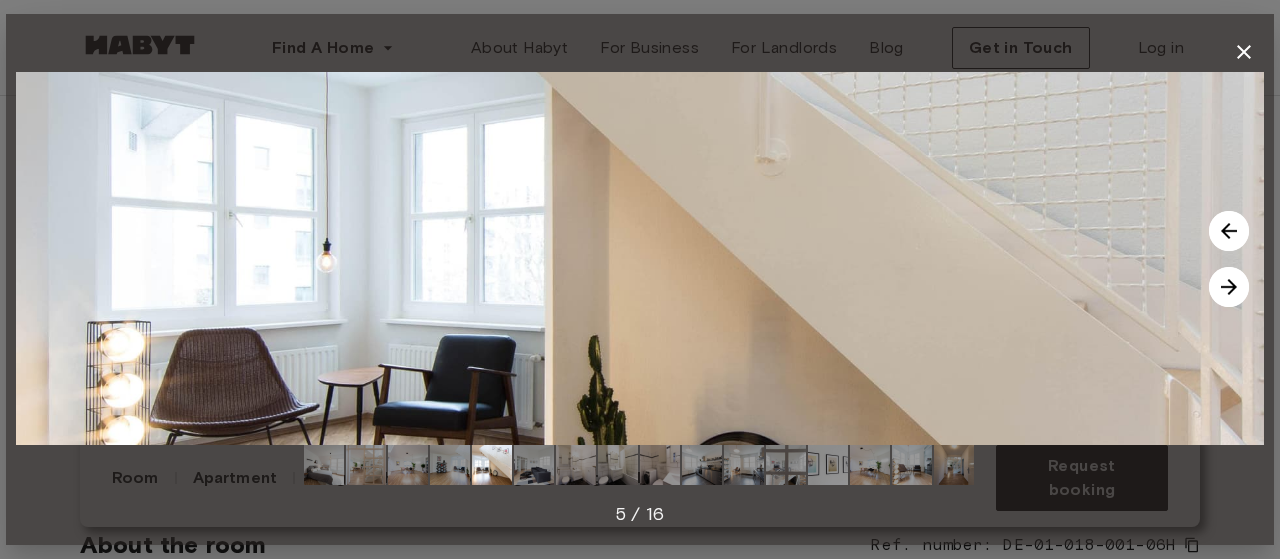 click at bounding box center (1229, 287) 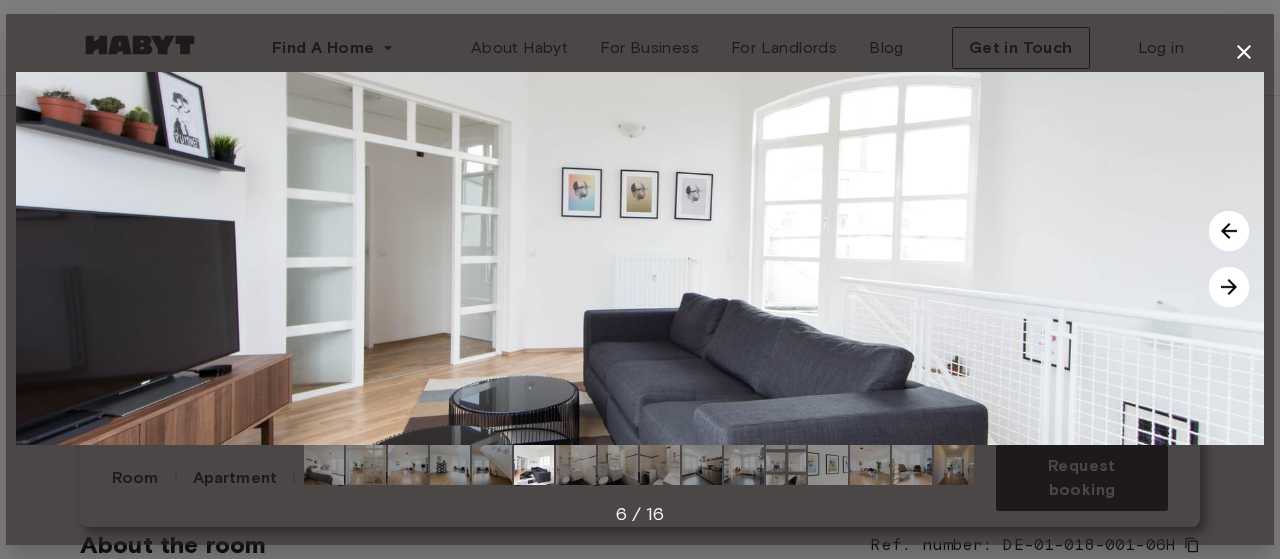 click at bounding box center [1229, 287] 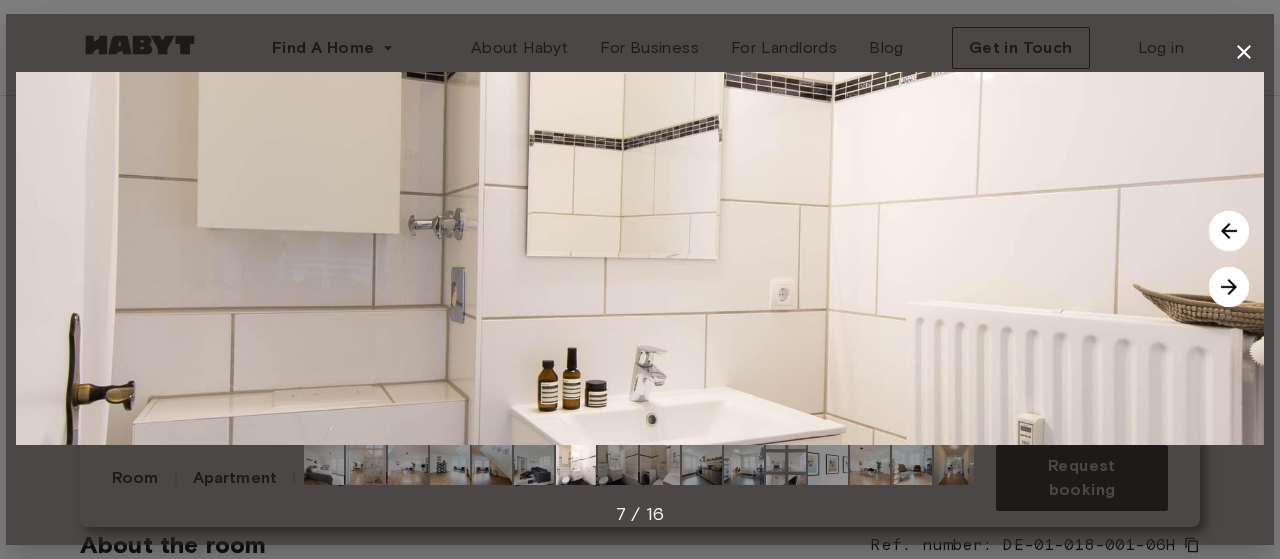 click at bounding box center (1229, 287) 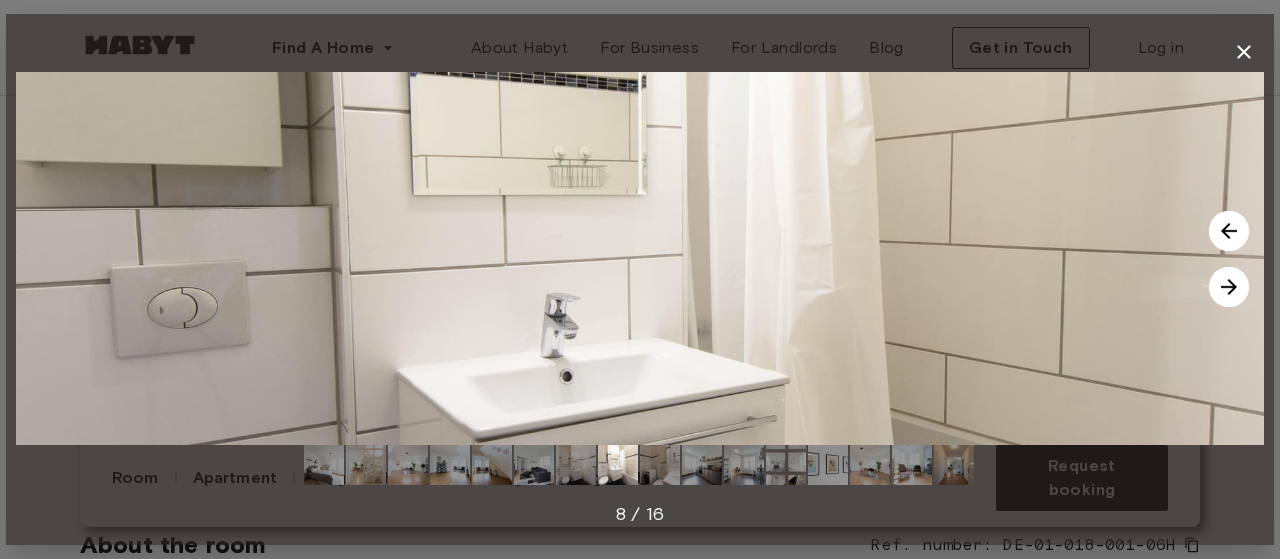 click at bounding box center (1229, 287) 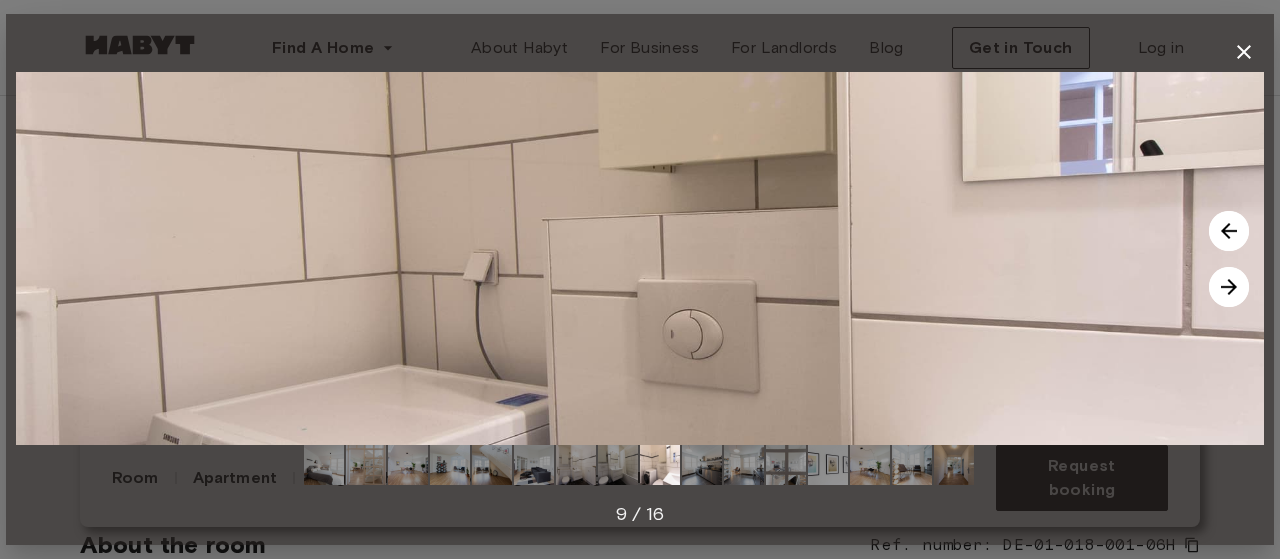 click at bounding box center (1229, 287) 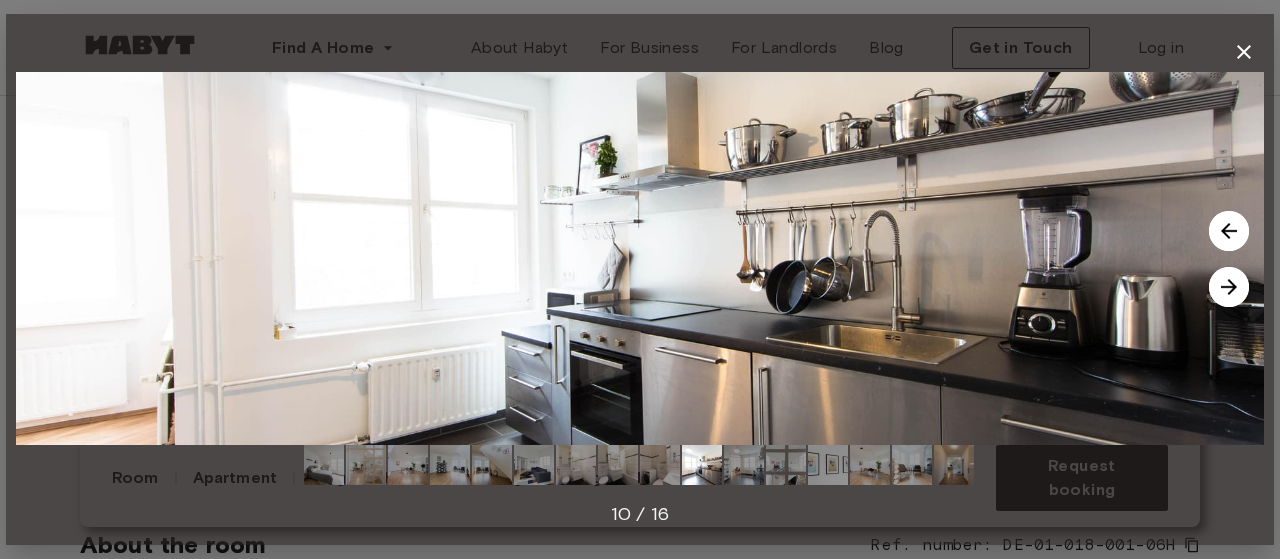 click at bounding box center [1229, 287] 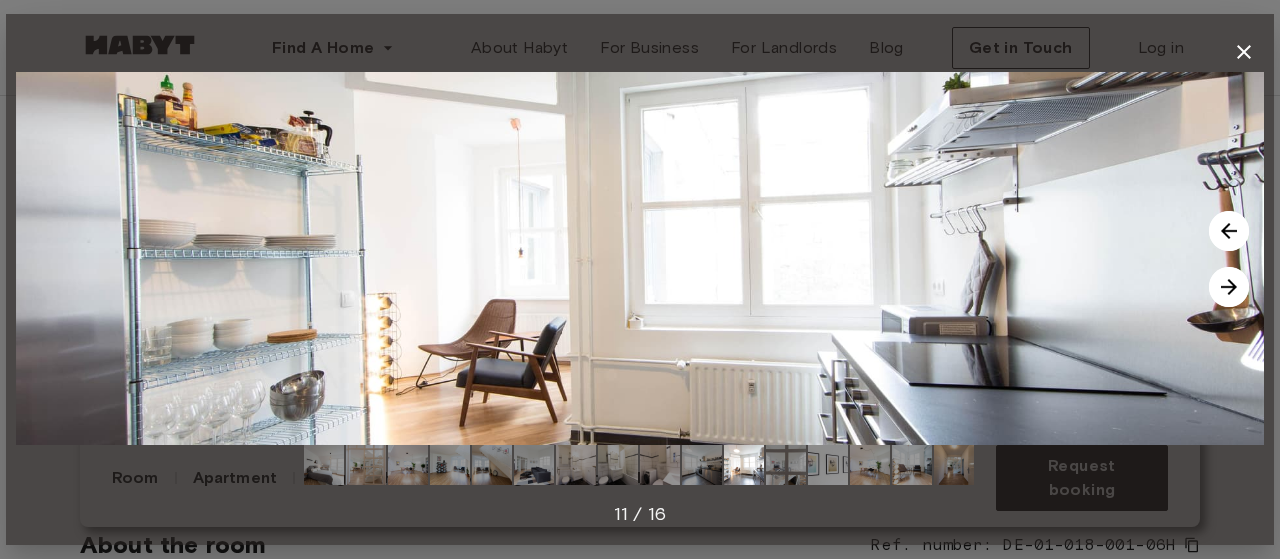 click at bounding box center [1229, 287] 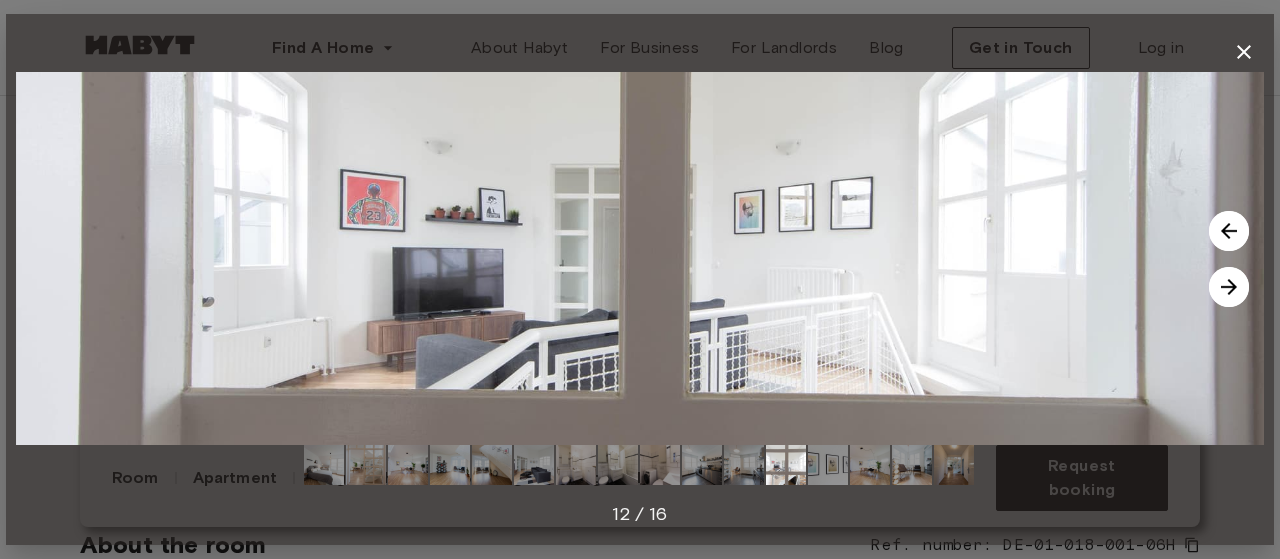 click at bounding box center (1229, 287) 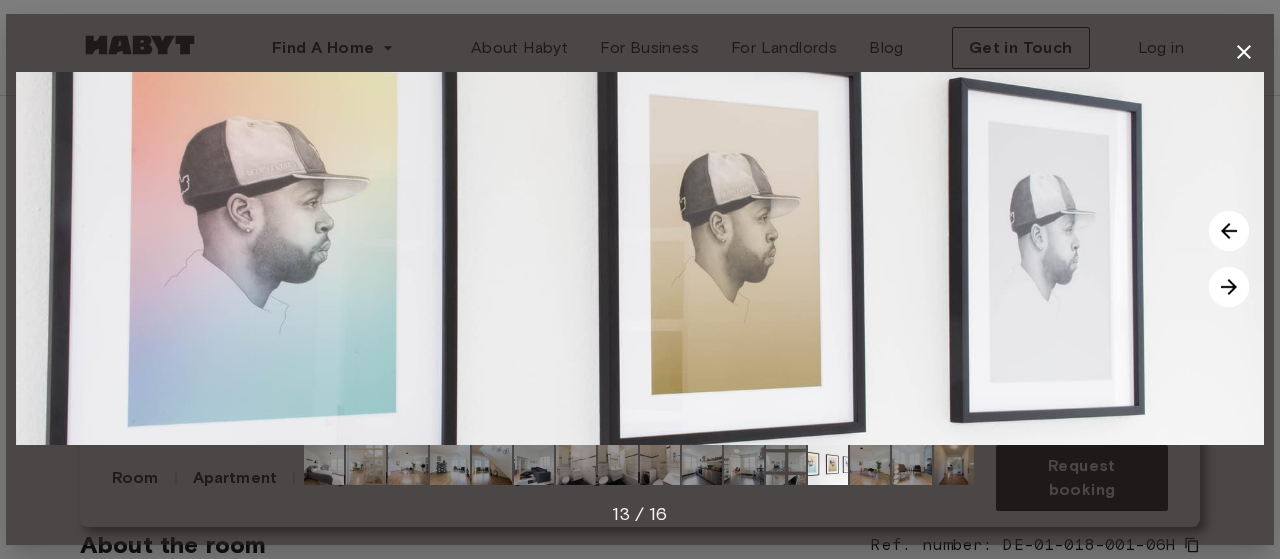 click 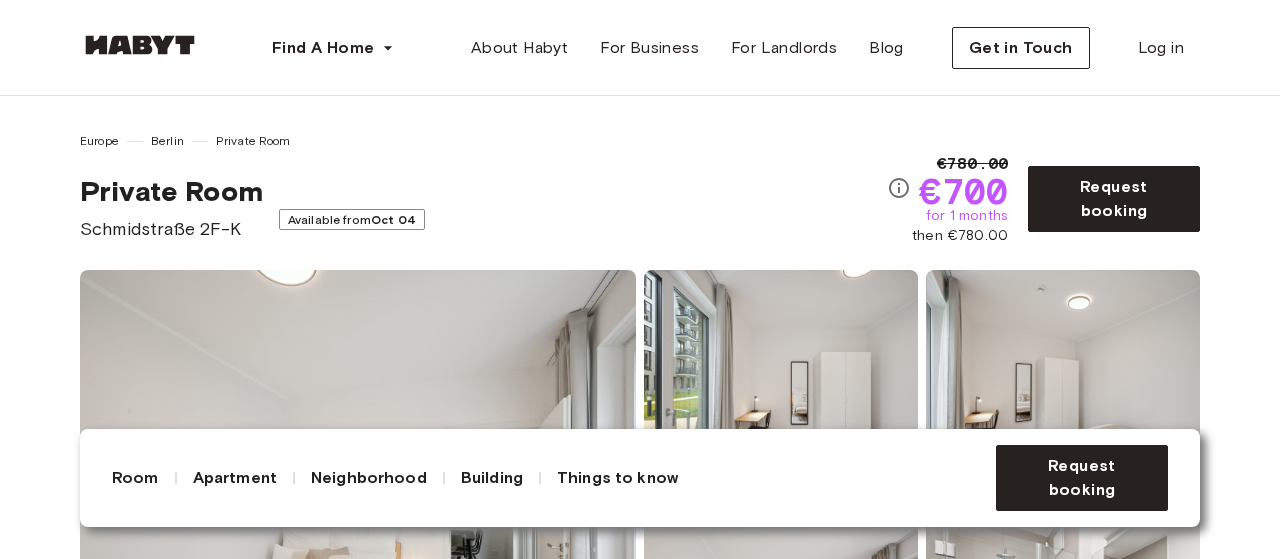 scroll, scrollTop: 0, scrollLeft: 0, axis: both 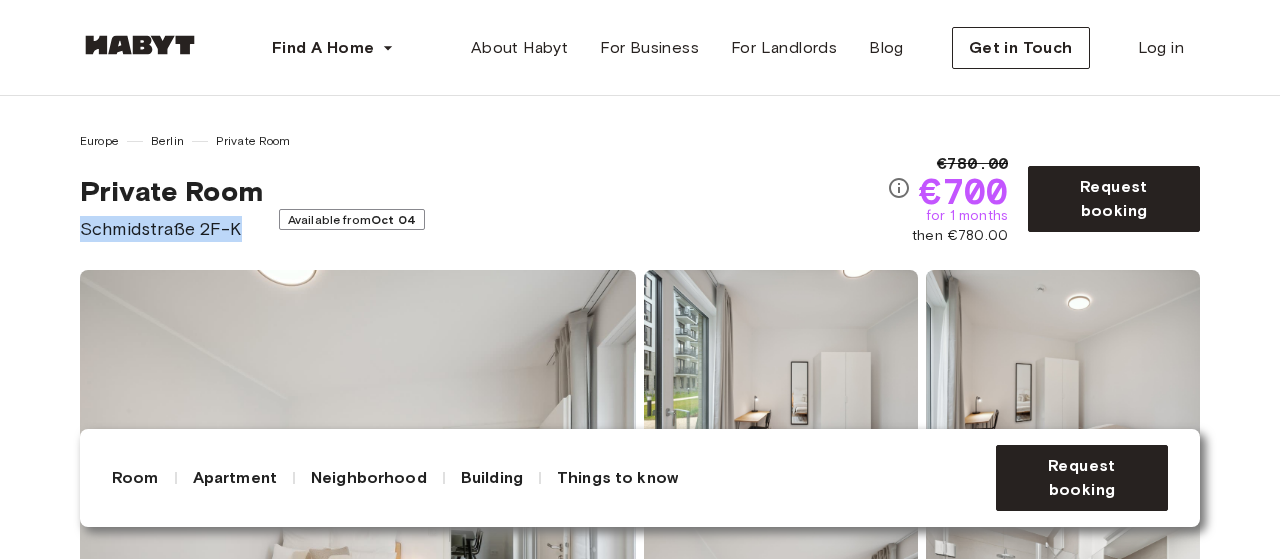 drag, startPoint x: 84, startPoint y: 227, endPoint x: 240, endPoint y: 227, distance: 156 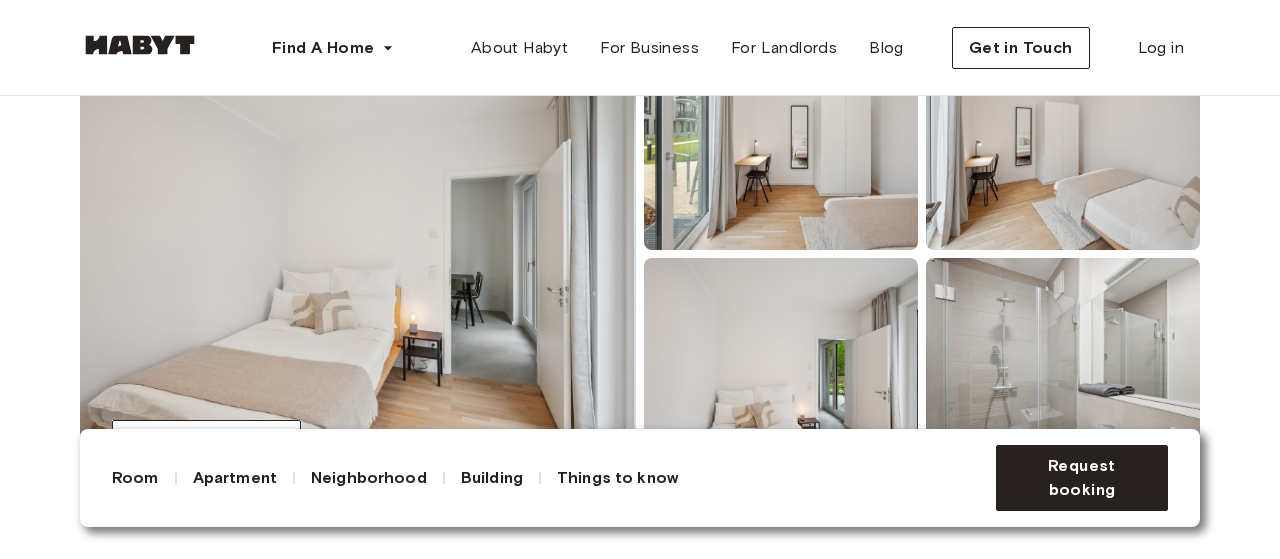 scroll, scrollTop: 300, scrollLeft: 0, axis: vertical 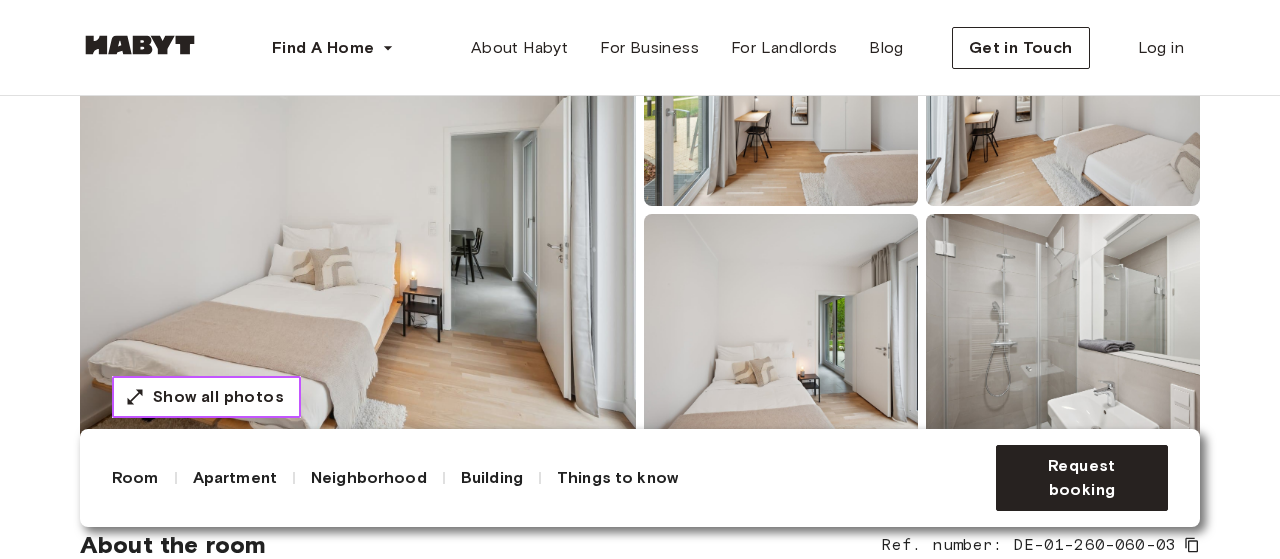 click on "Show all photos" at bounding box center (218, 397) 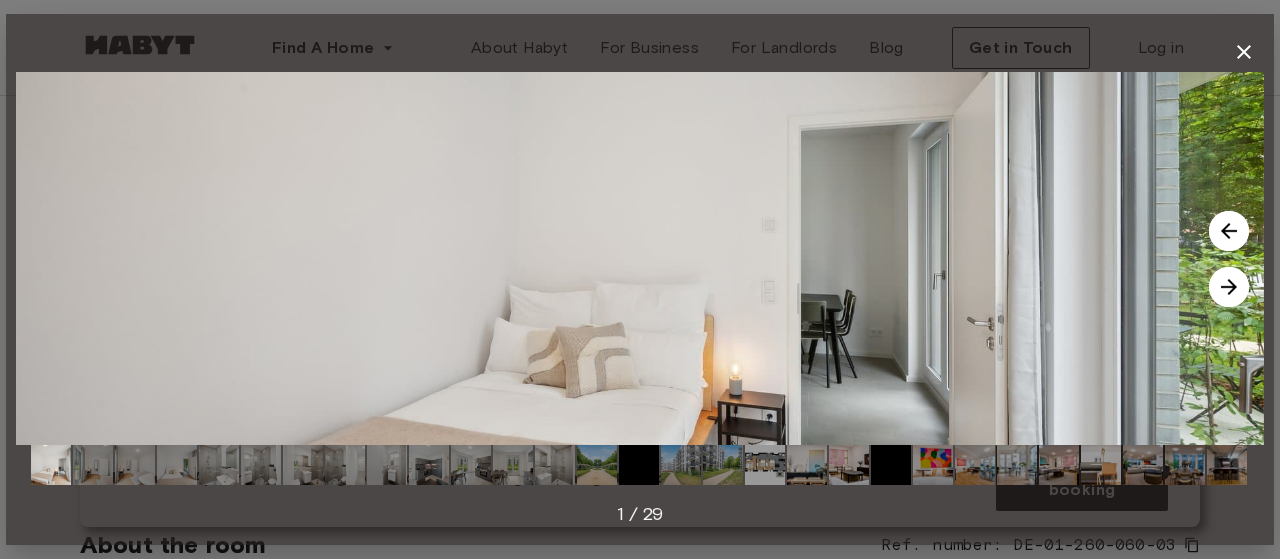 click at bounding box center [1229, 287] 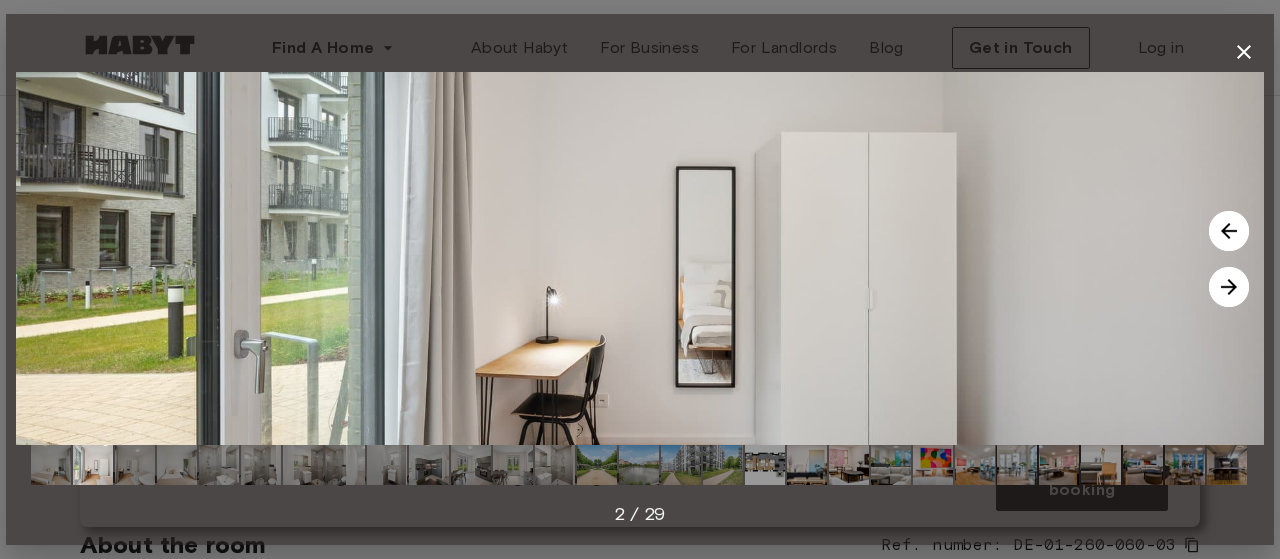 click at bounding box center [1229, 287] 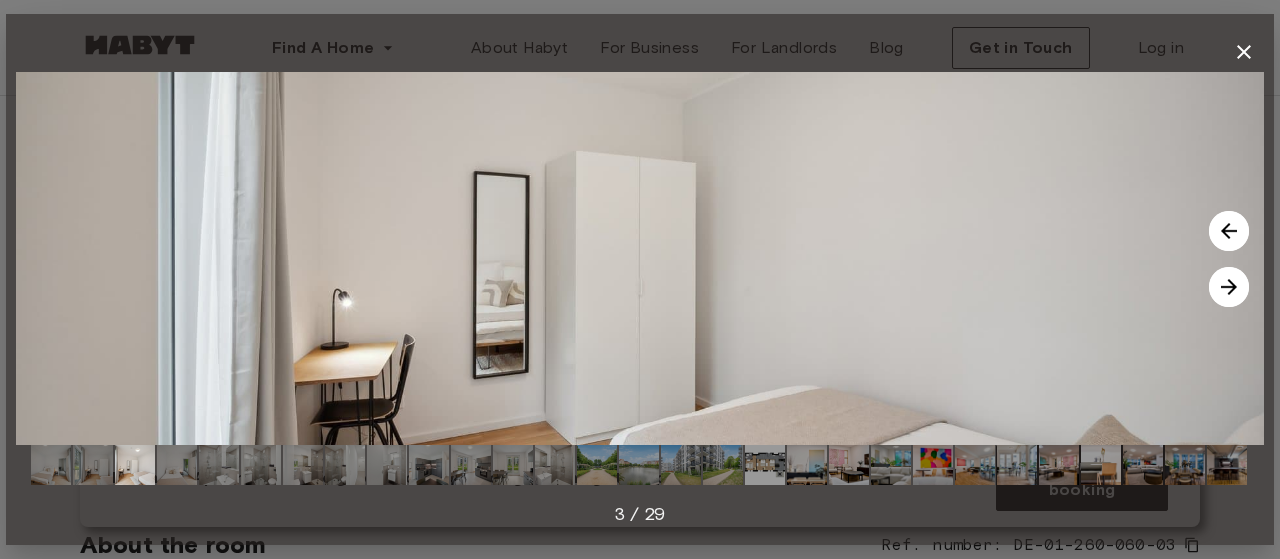 click at bounding box center (1229, 287) 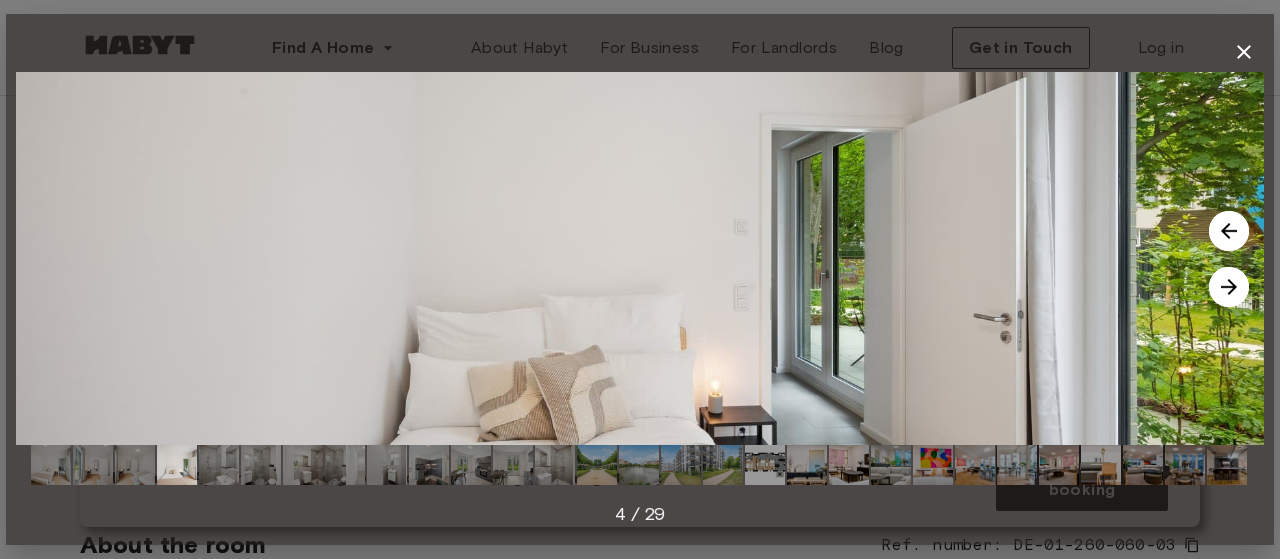 click at bounding box center [1229, 287] 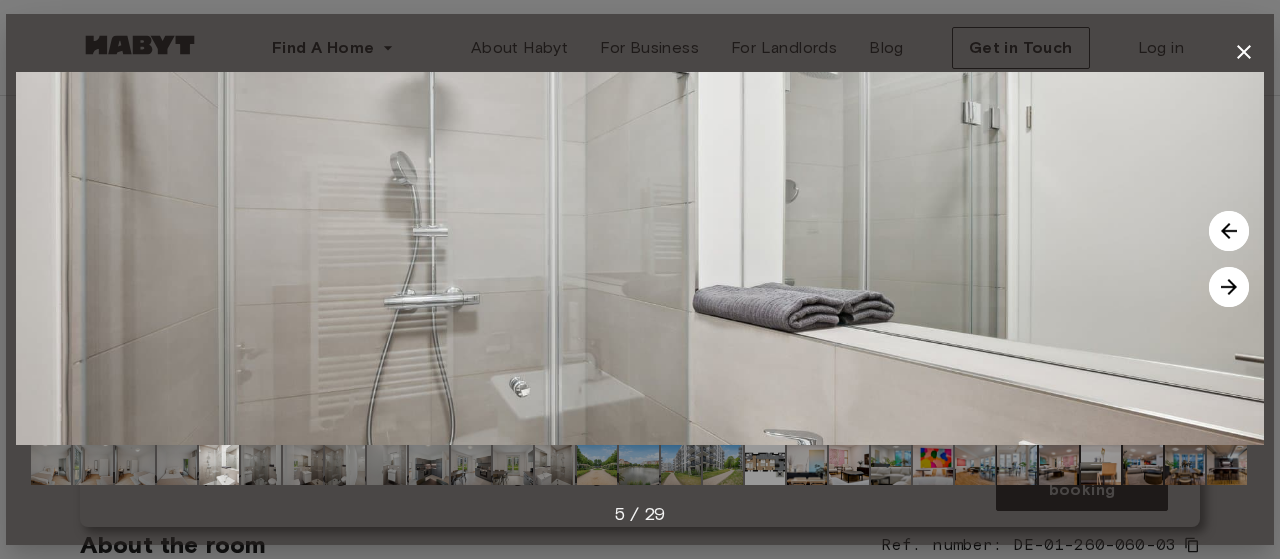 click at bounding box center (1229, 287) 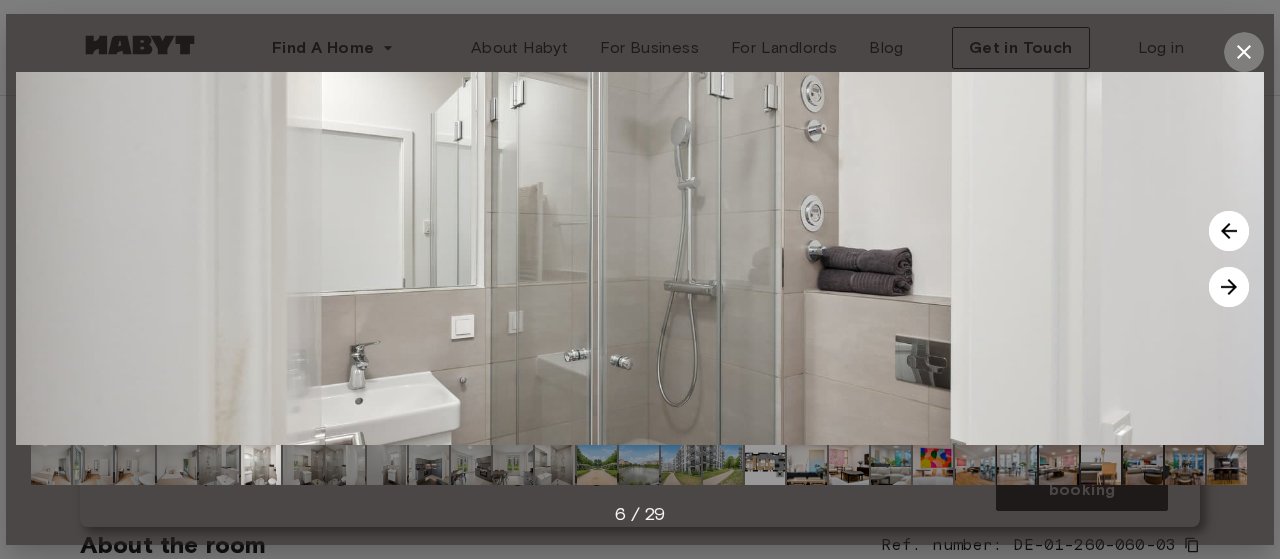 click 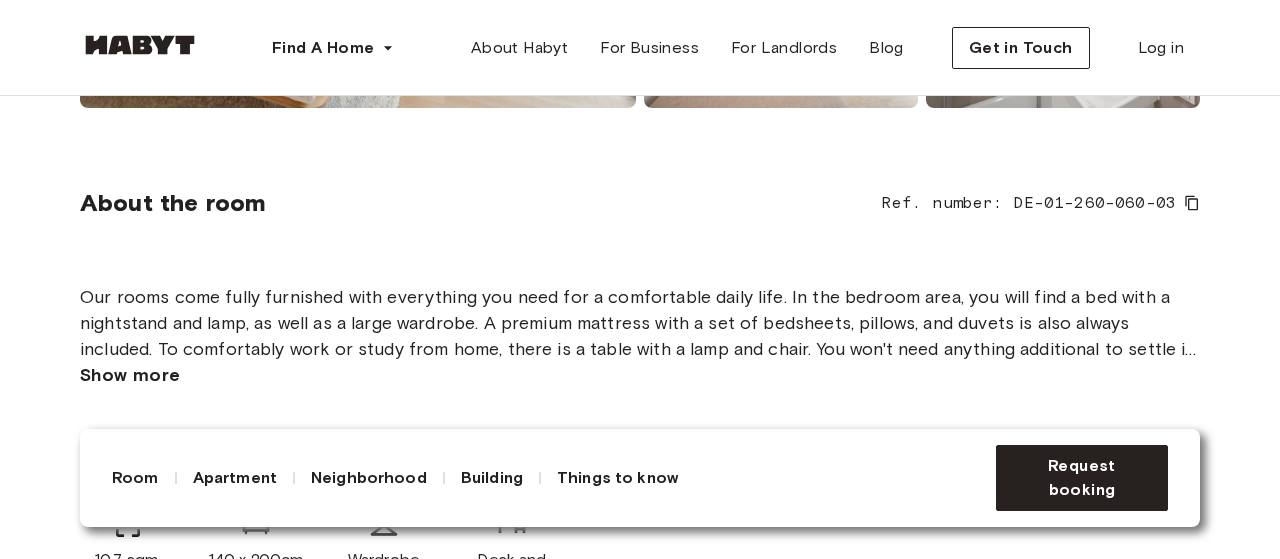 scroll, scrollTop: 700, scrollLeft: 0, axis: vertical 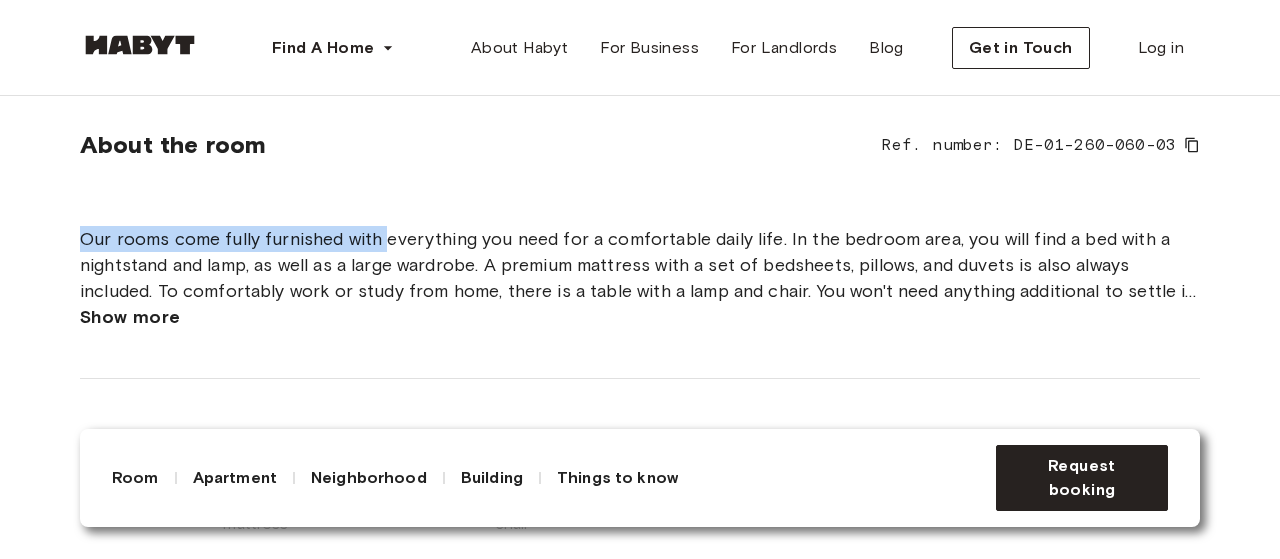 drag, startPoint x: 386, startPoint y: 230, endPoint x: 904, endPoint y: 304, distance: 523.25903 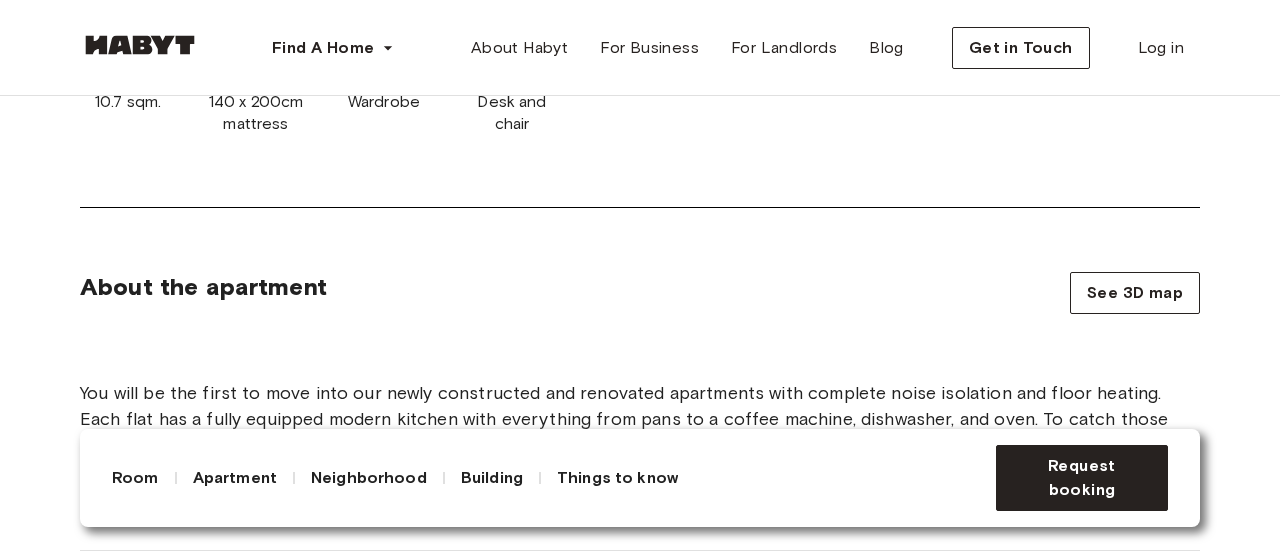 scroll, scrollTop: 1300, scrollLeft: 0, axis: vertical 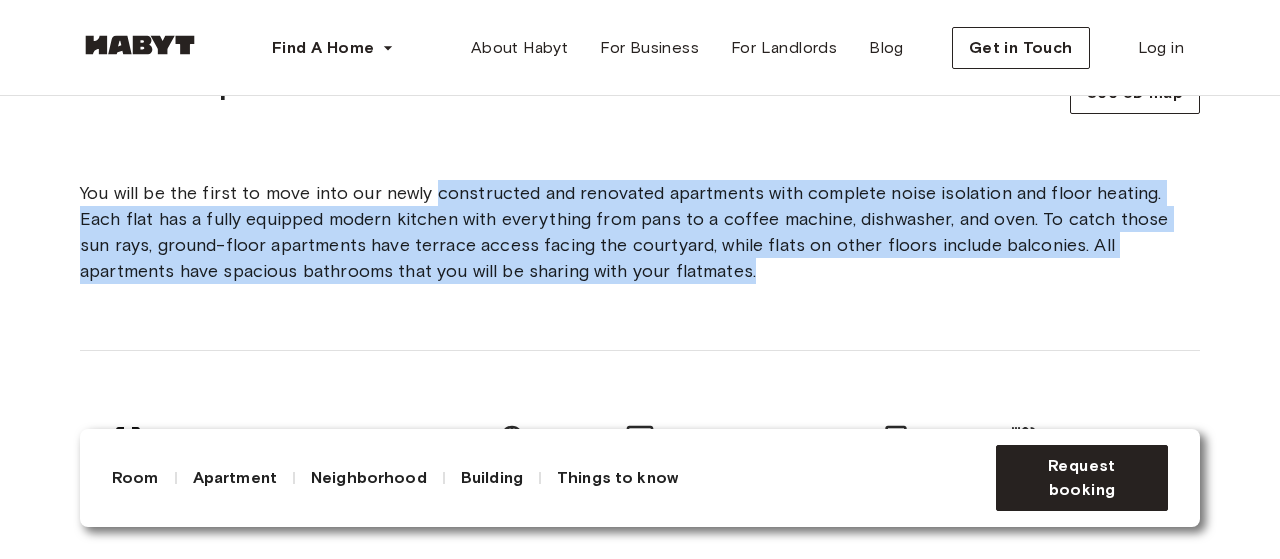 drag, startPoint x: 436, startPoint y: 217, endPoint x: 629, endPoint y: 296, distance: 208.54256 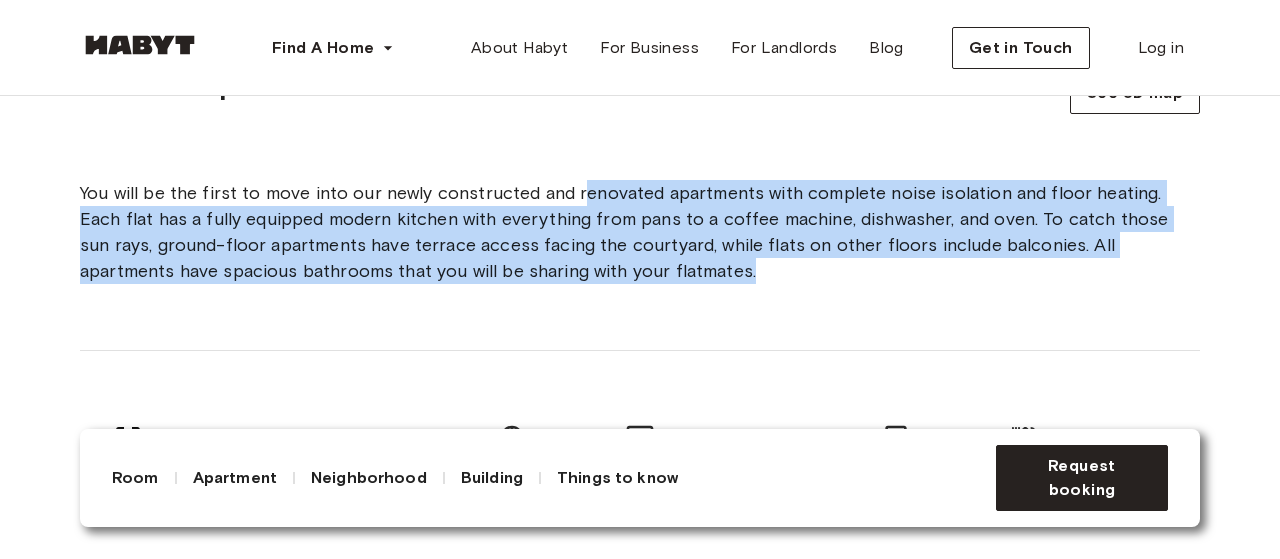 drag, startPoint x: 604, startPoint y: 271, endPoint x: 580, endPoint y: 217, distance: 59.093147 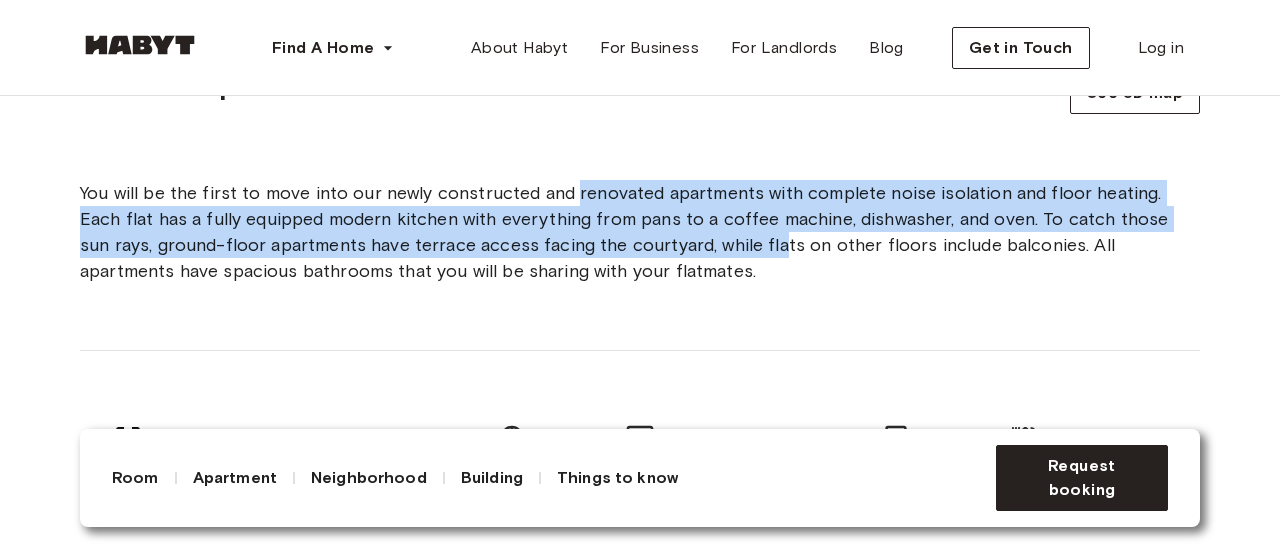 drag, startPoint x: 571, startPoint y: 218, endPoint x: 705, endPoint y: 265, distance: 142.00352 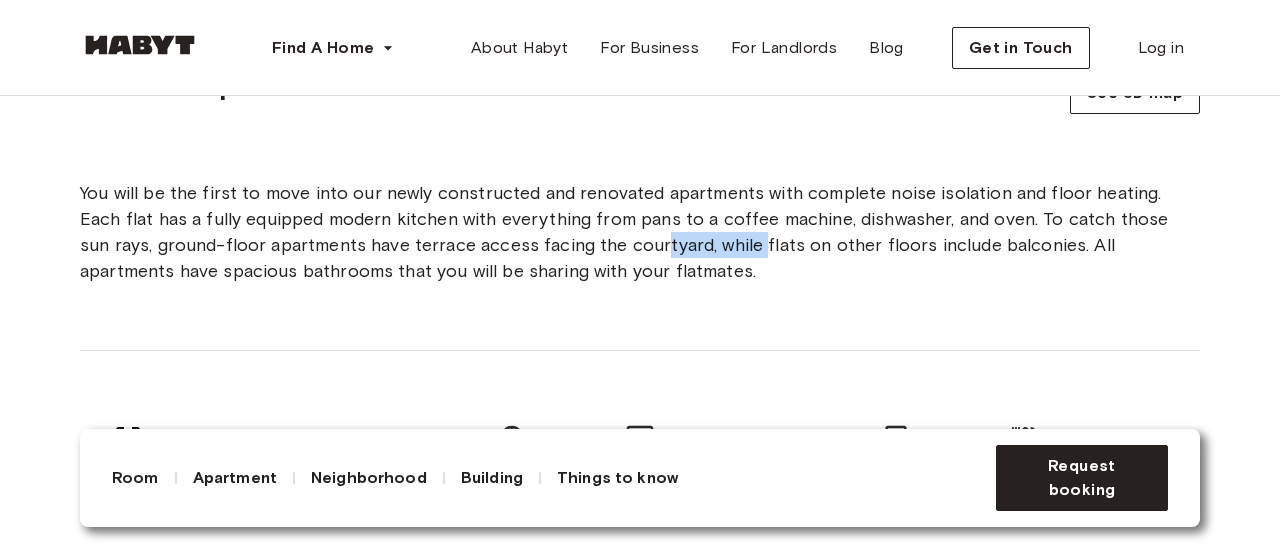 drag, startPoint x: 673, startPoint y: 274, endPoint x: 587, endPoint y: 264, distance: 86.579445 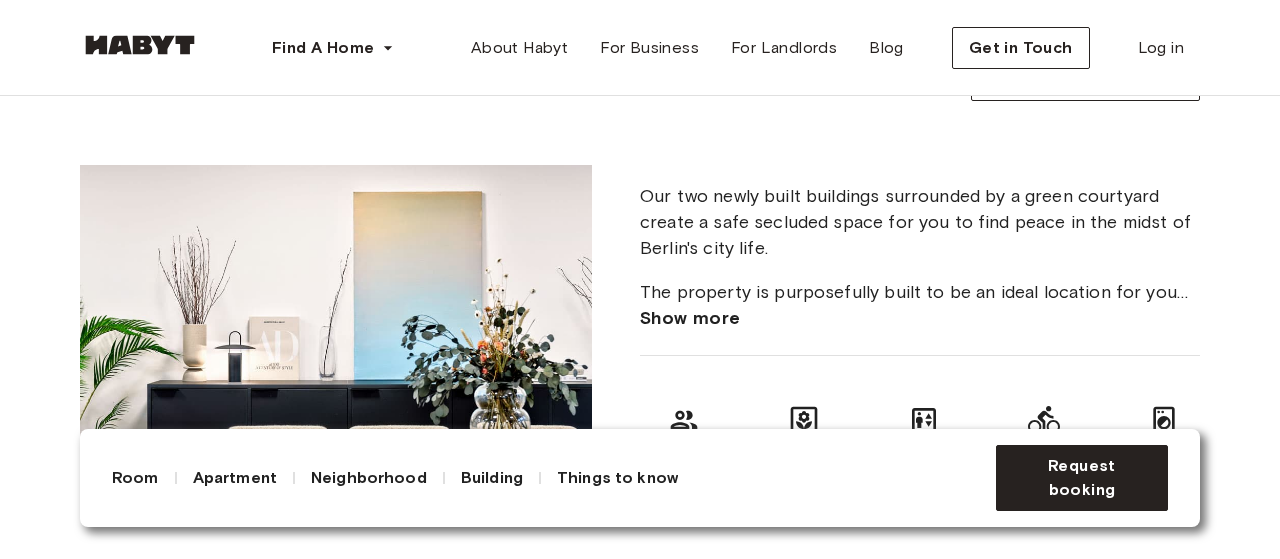 scroll, scrollTop: 2300, scrollLeft: 0, axis: vertical 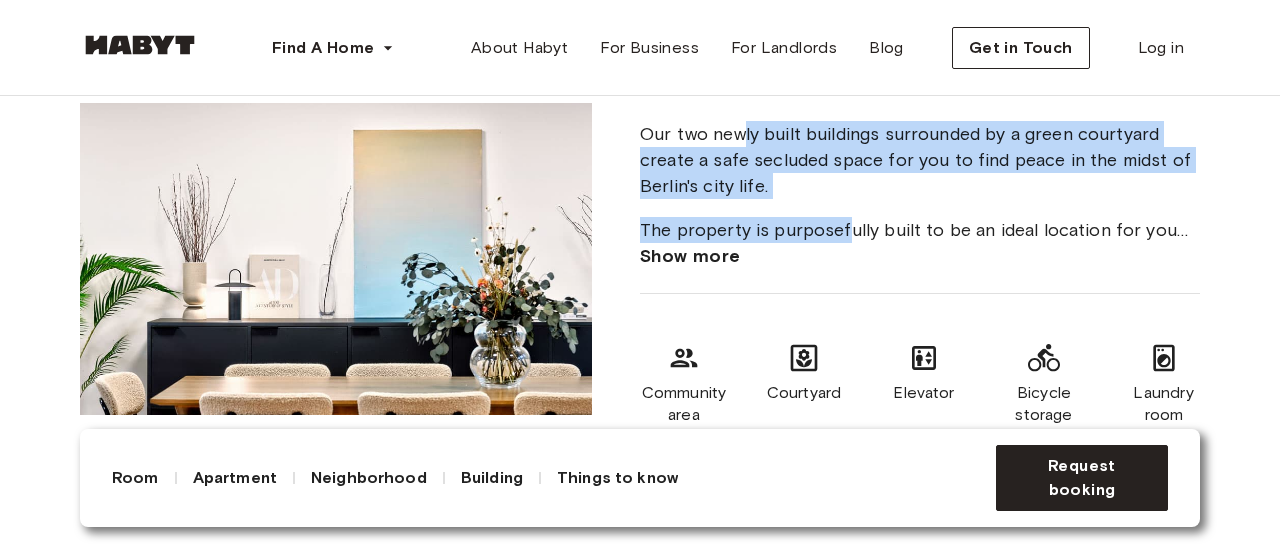 drag, startPoint x: 740, startPoint y: 153, endPoint x: 845, endPoint y: 237, distance: 134.4656 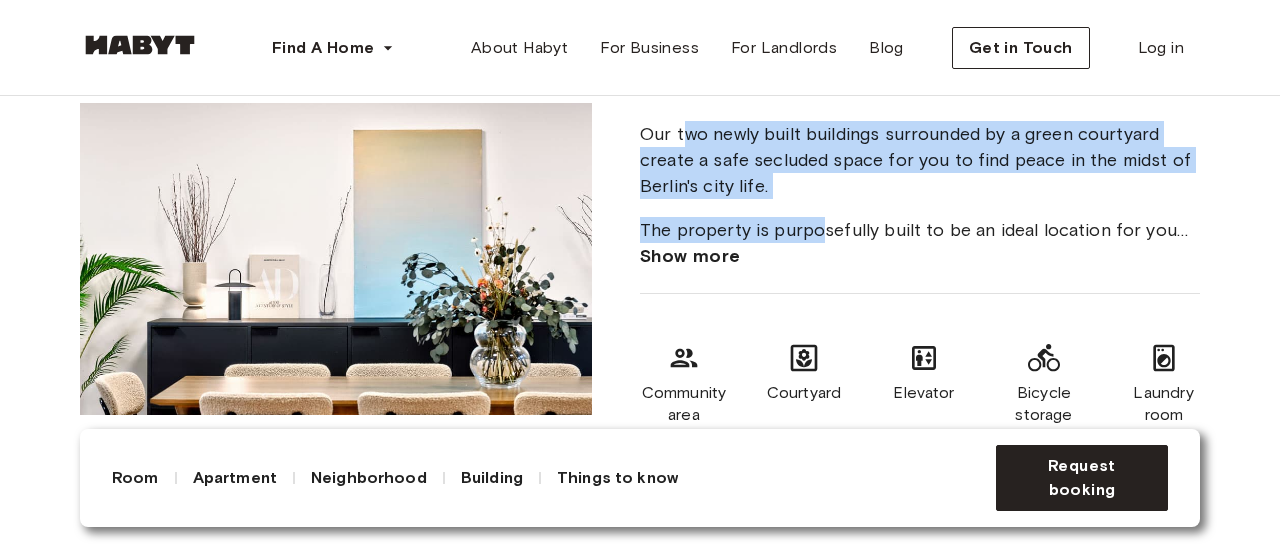drag, startPoint x: 822, startPoint y: 257, endPoint x: 686, endPoint y: 155, distance: 170 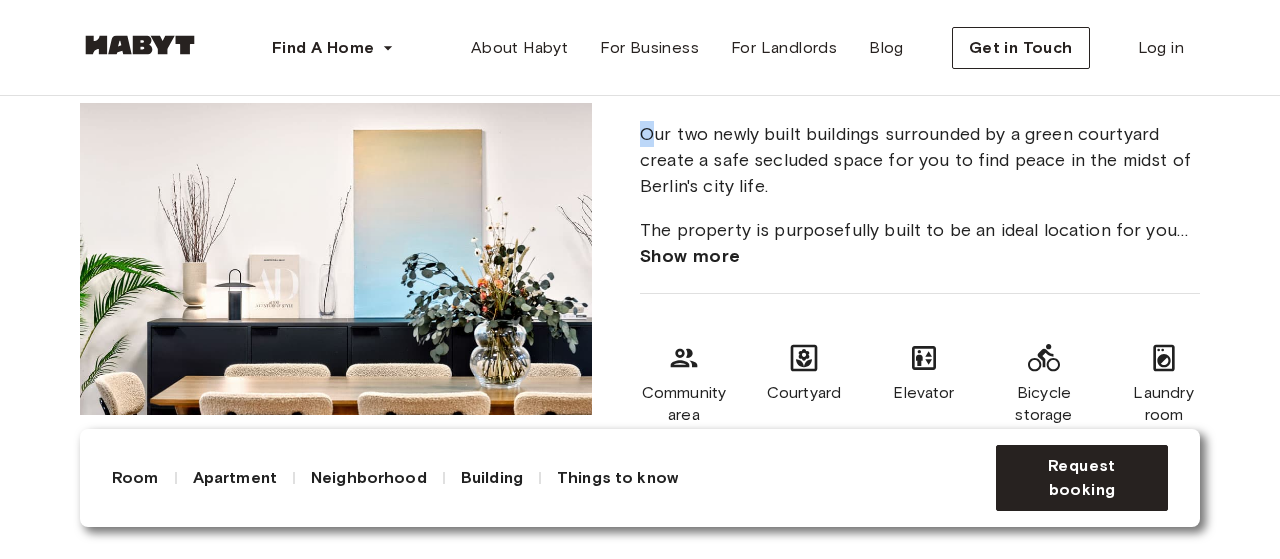 drag, startPoint x: 650, startPoint y: 155, endPoint x: 755, endPoint y: 269, distance: 154.98709 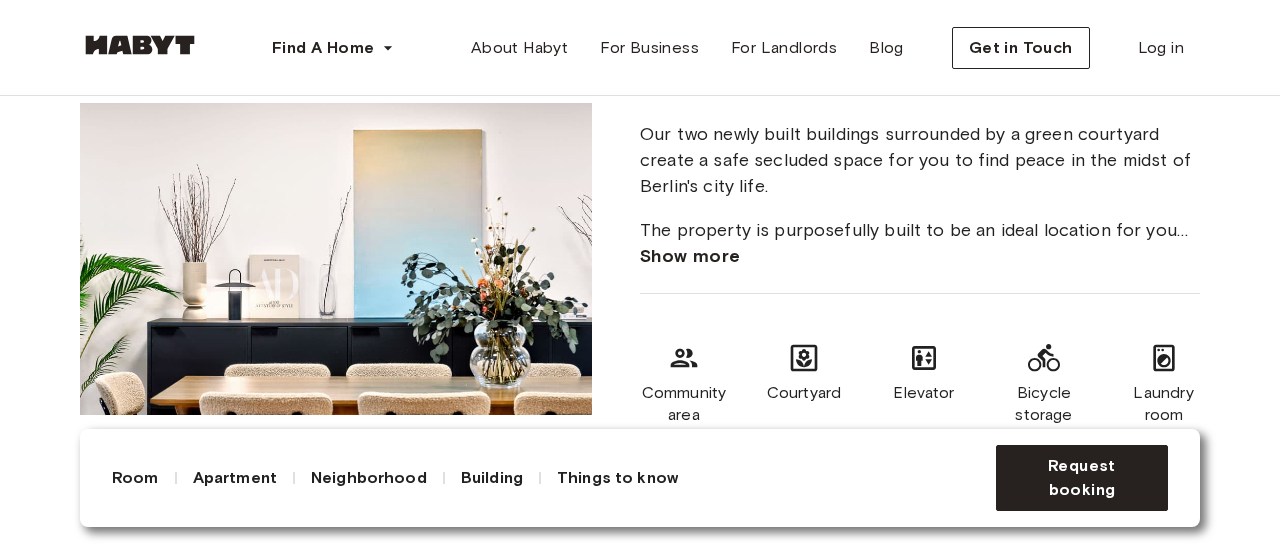 click on "Show more" at bounding box center [690, 256] 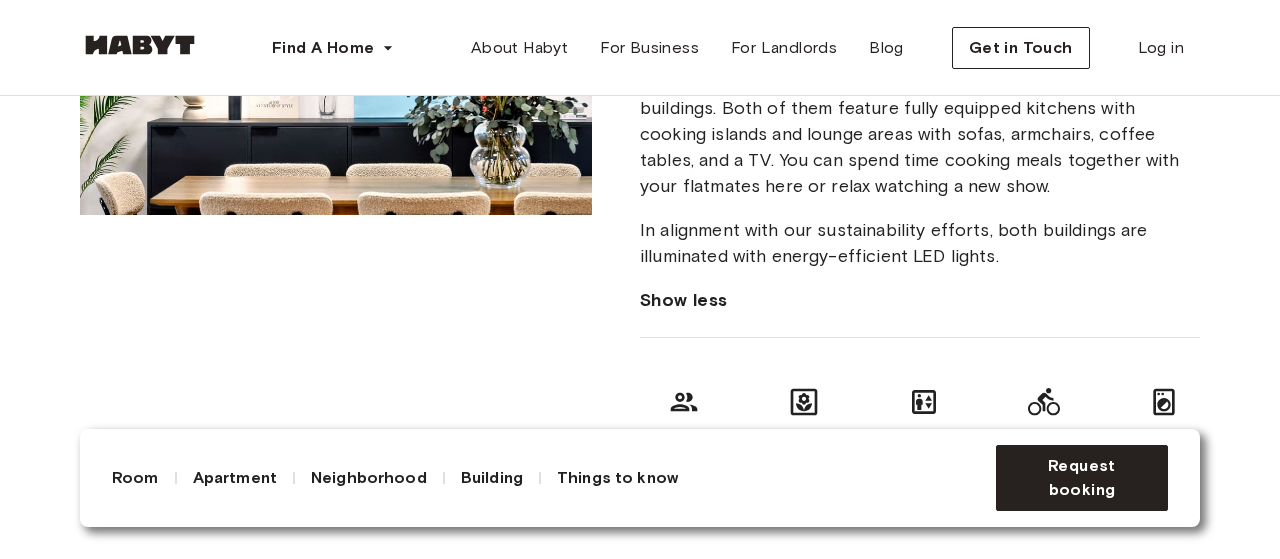 scroll, scrollTop: 2400, scrollLeft: 0, axis: vertical 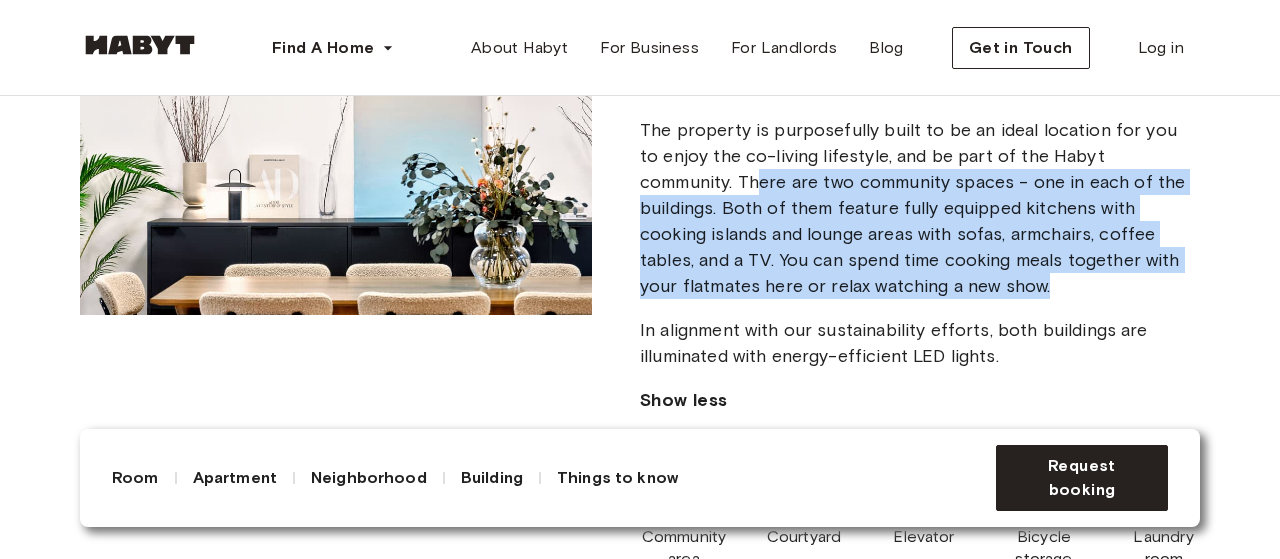 drag, startPoint x: 714, startPoint y: 206, endPoint x: 954, endPoint y: 311, distance: 261.96375 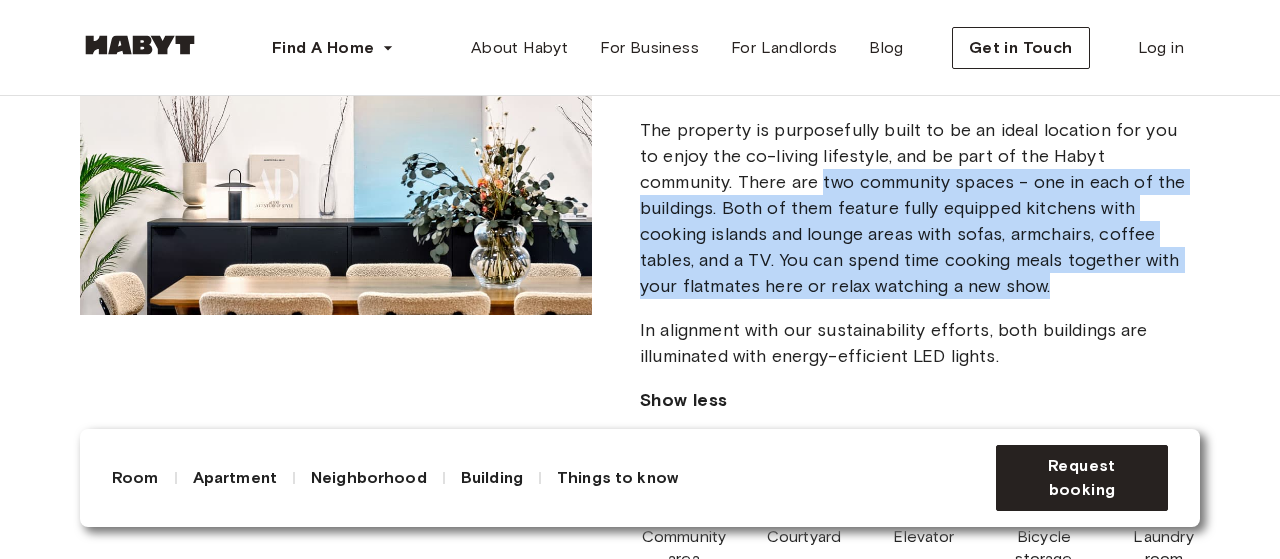 drag, startPoint x: 722, startPoint y: 199, endPoint x: 1006, endPoint y: 299, distance: 301.09134 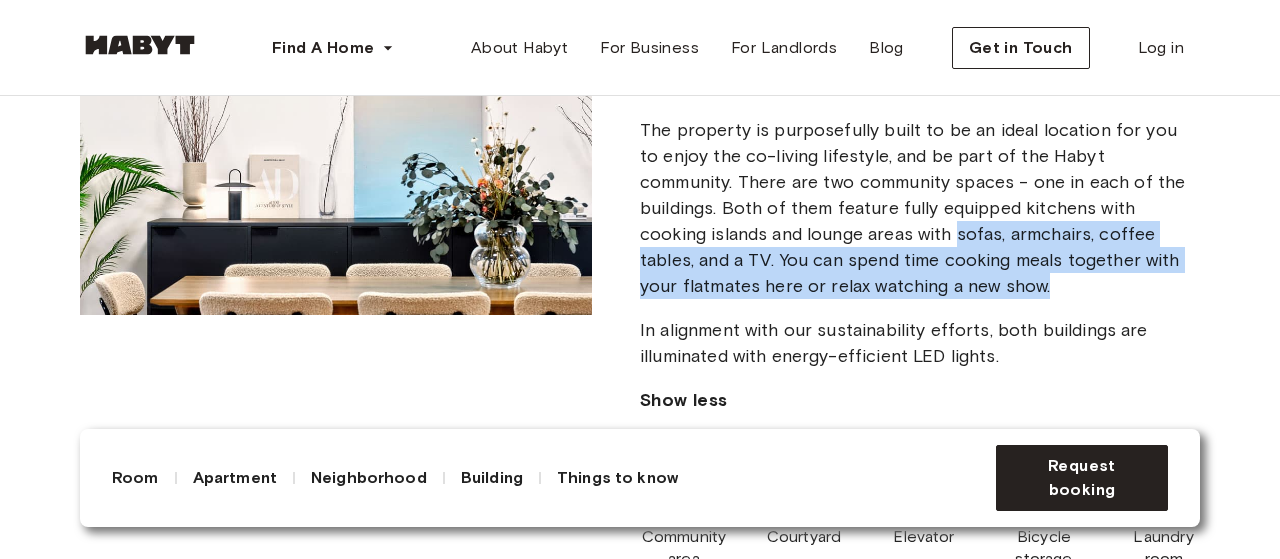 drag, startPoint x: 828, startPoint y: 243, endPoint x: 906, endPoint y: 310, distance: 102.825096 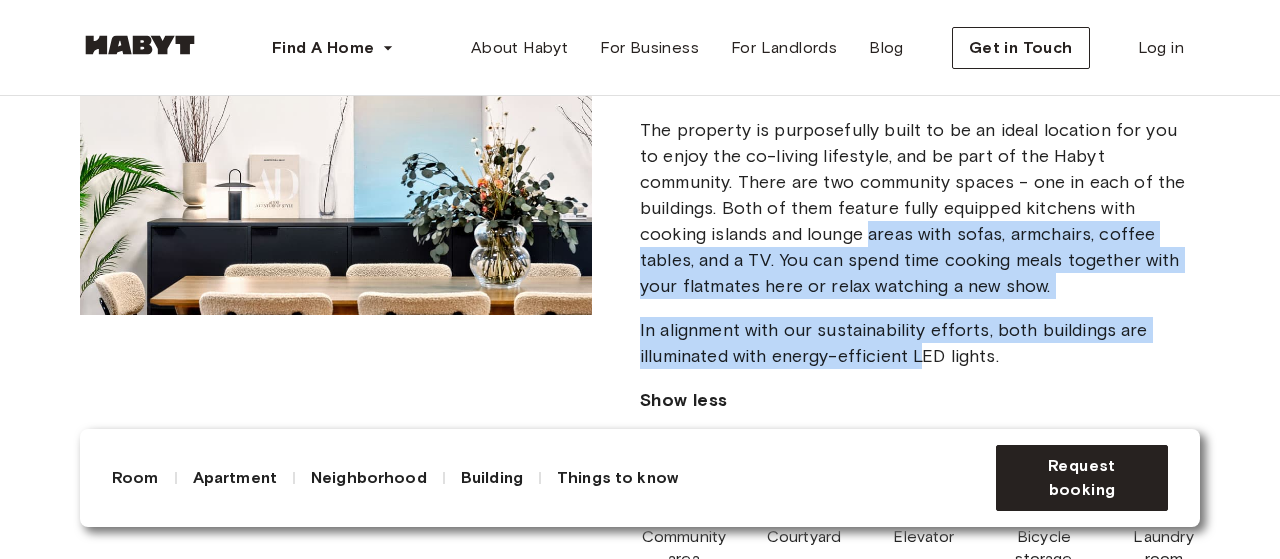 drag, startPoint x: 897, startPoint y: 372, endPoint x: 740, endPoint y: 251, distance: 198.21706 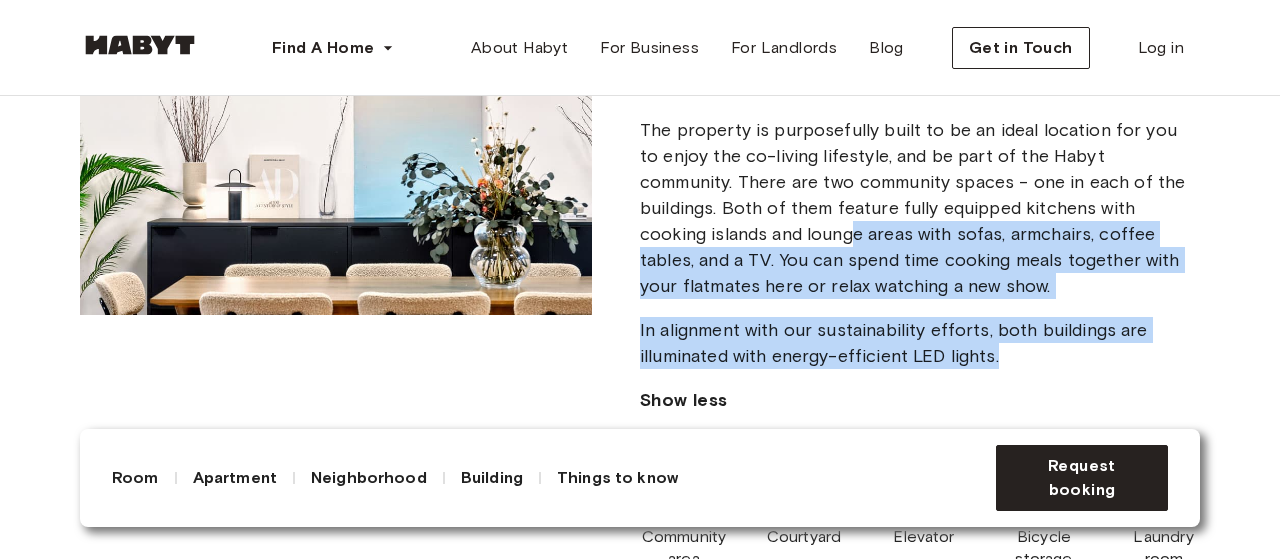 drag, startPoint x: 718, startPoint y: 252, endPoint x: 1008, endPoint y: 379, distance: 316.58963 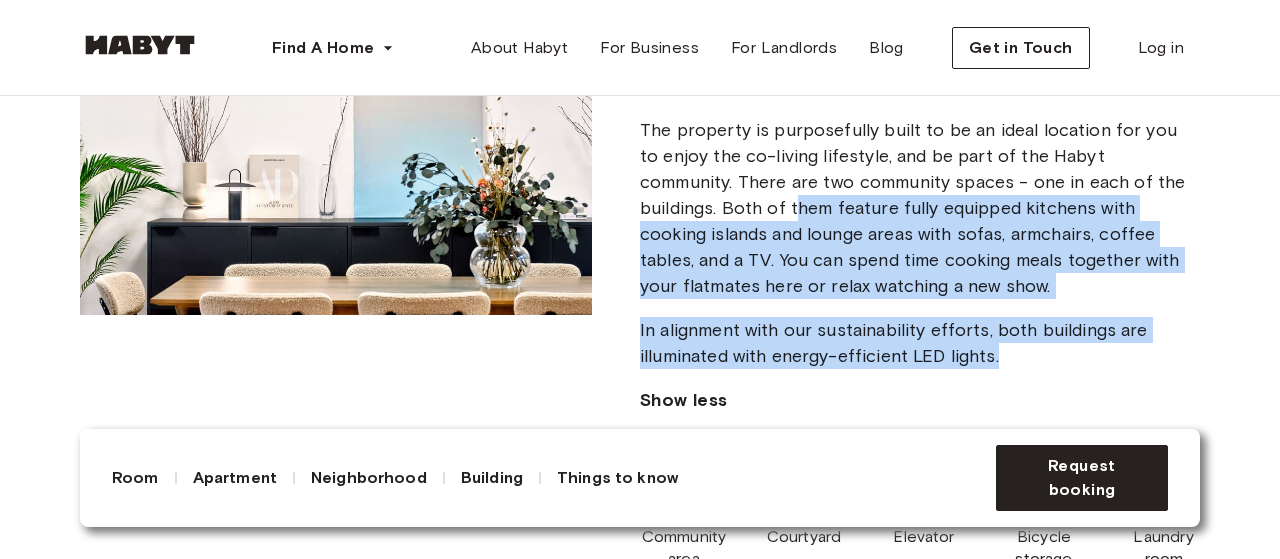 drag, startPoint x: 958, startPoint y: 353, endPoint x: 715, endPoint y: 235, distance: 270.13516 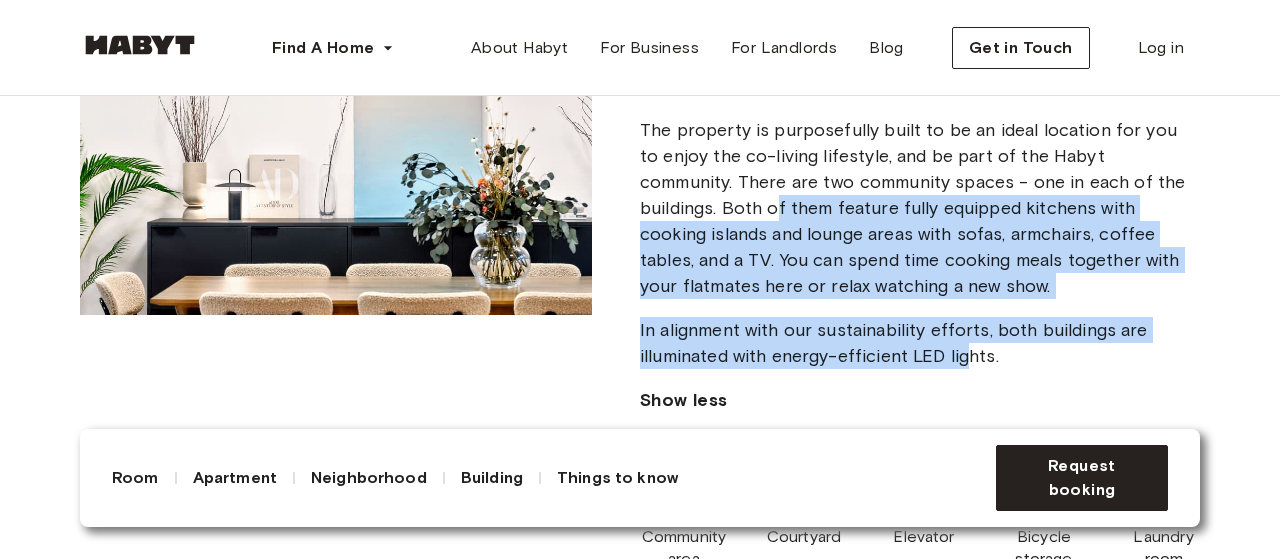 drag, startPoint x: 968, startPoint y: 387, endPoint x: 696, endPoint y: 233, distance: 312.57 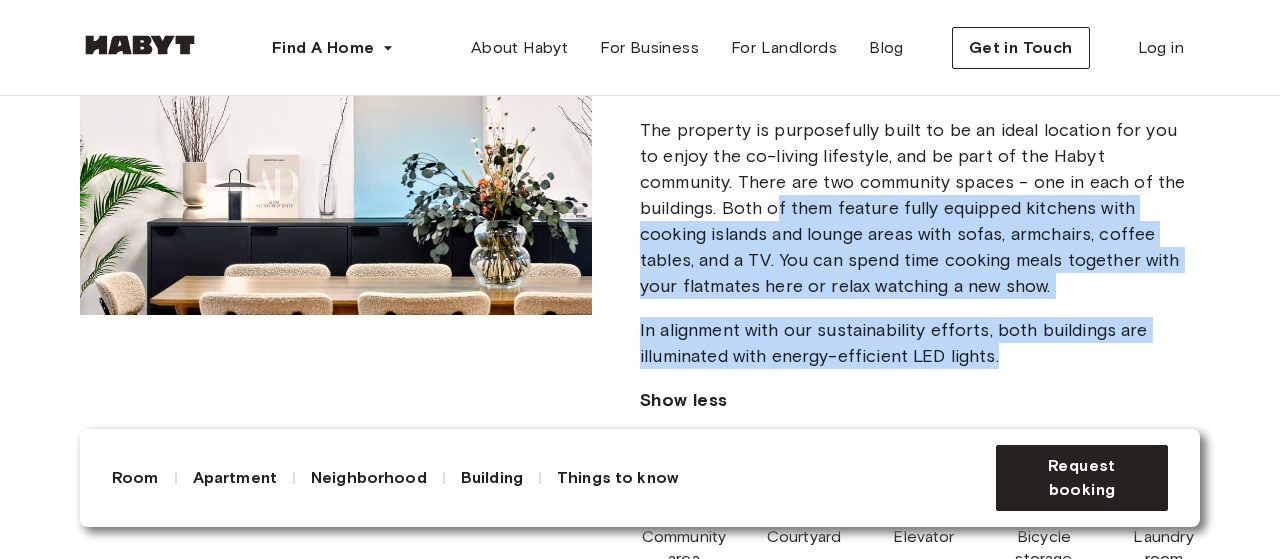 drag, startPoint x: 707, startPoint y: 248, endPoint x: 1028, endPoint y: 386, distance: 349.40665 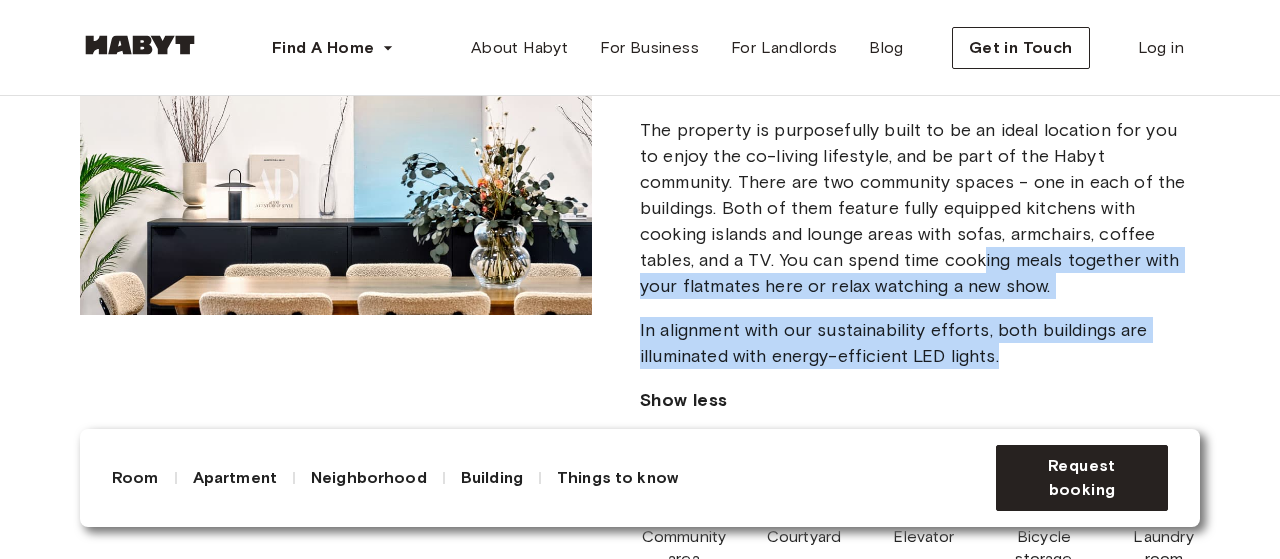 drag, startPoint x: 997, startPoint y: 373, endPoint x: 810, endPoint y: 274, distance: 211.58922 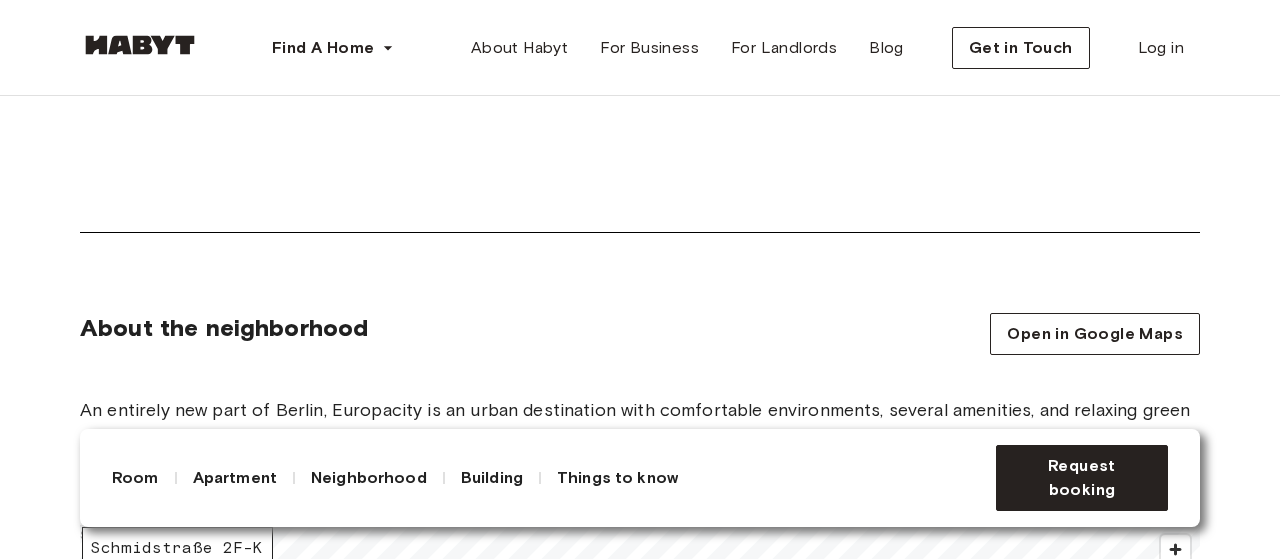 scroll, scrollTop: 3100, scrollLeft: 0, axis: vertical 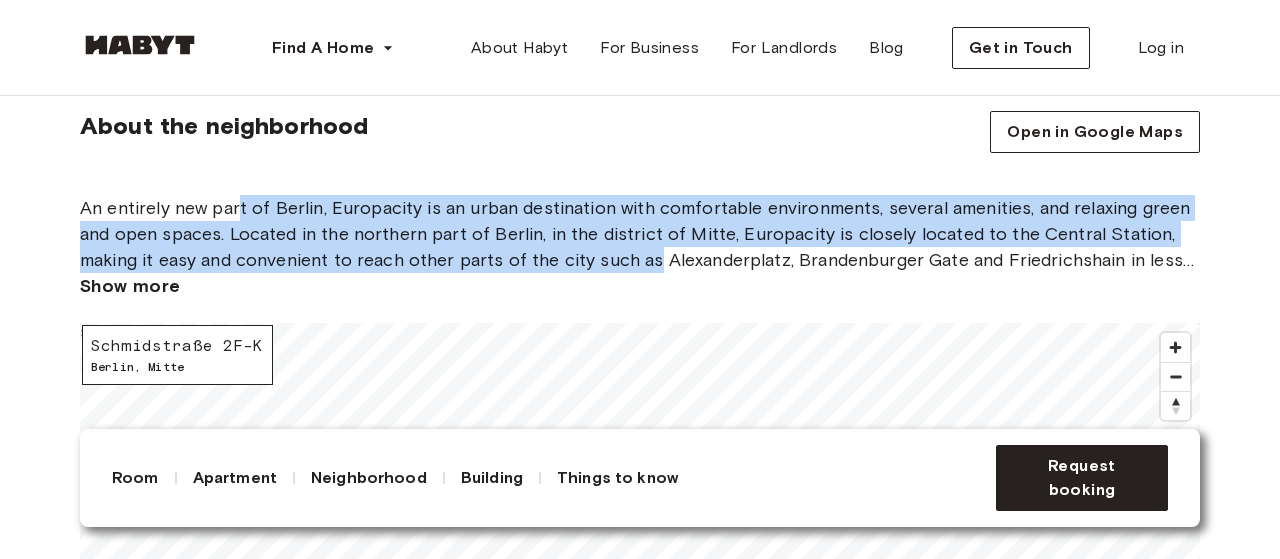 drag, startPoint x: 237, startPoint y: 231, endPoint x: 658, endPoint y: 290, distance: 425.1141 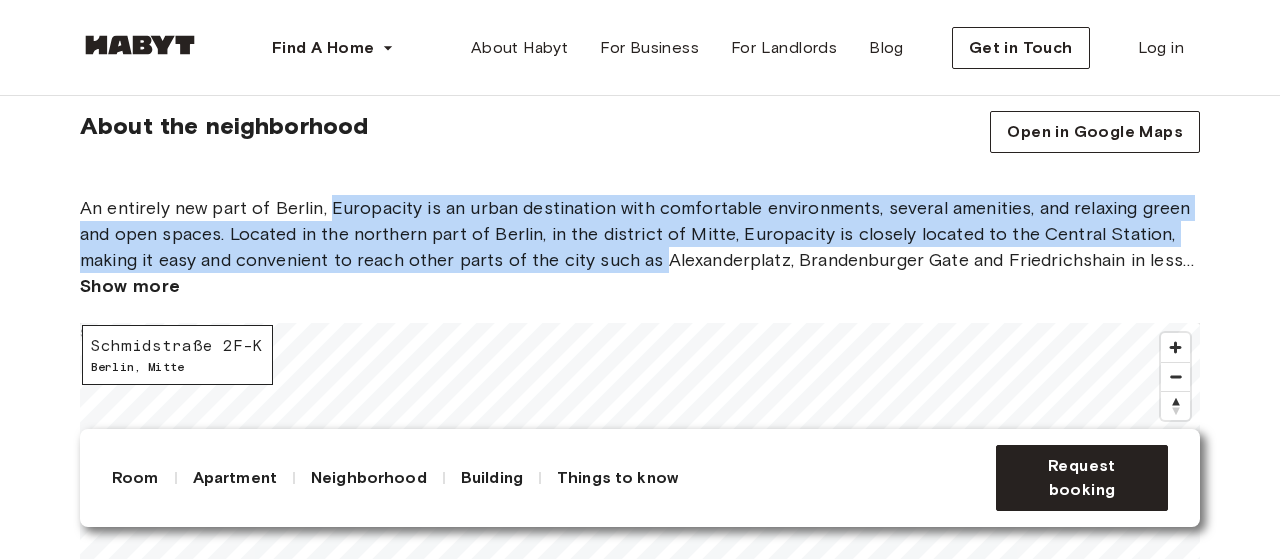 drag, startPoint x: 638, startPoint y: 281, endPoint x: 349, endPoint y: 236, distance: 292.48248 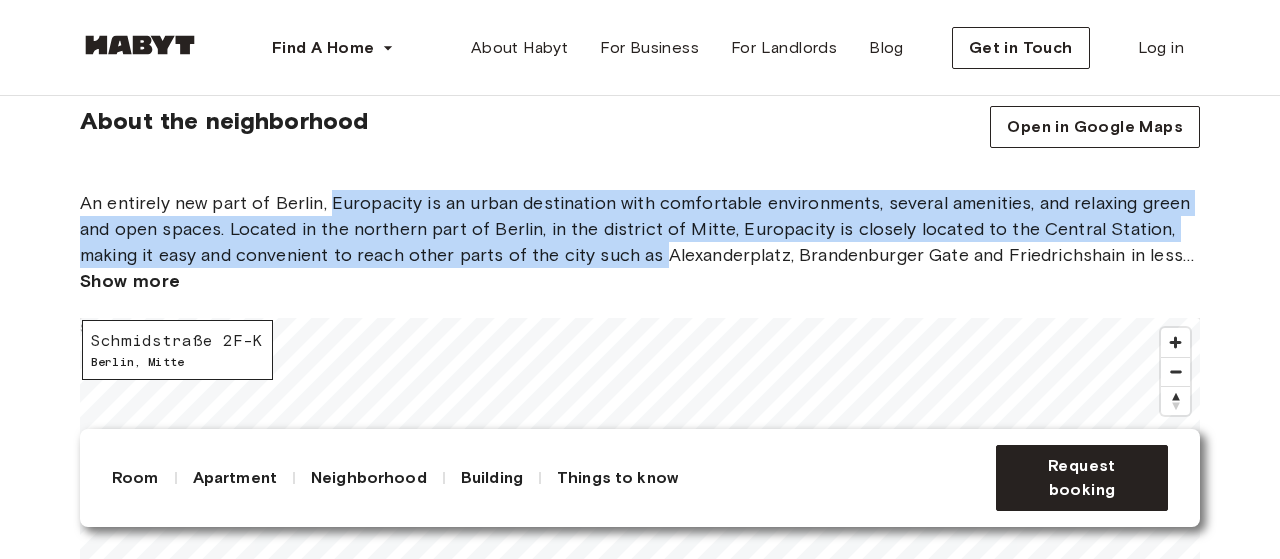 scroll, scrollTop: 3100, scrollLeft: 0, axis: vertical 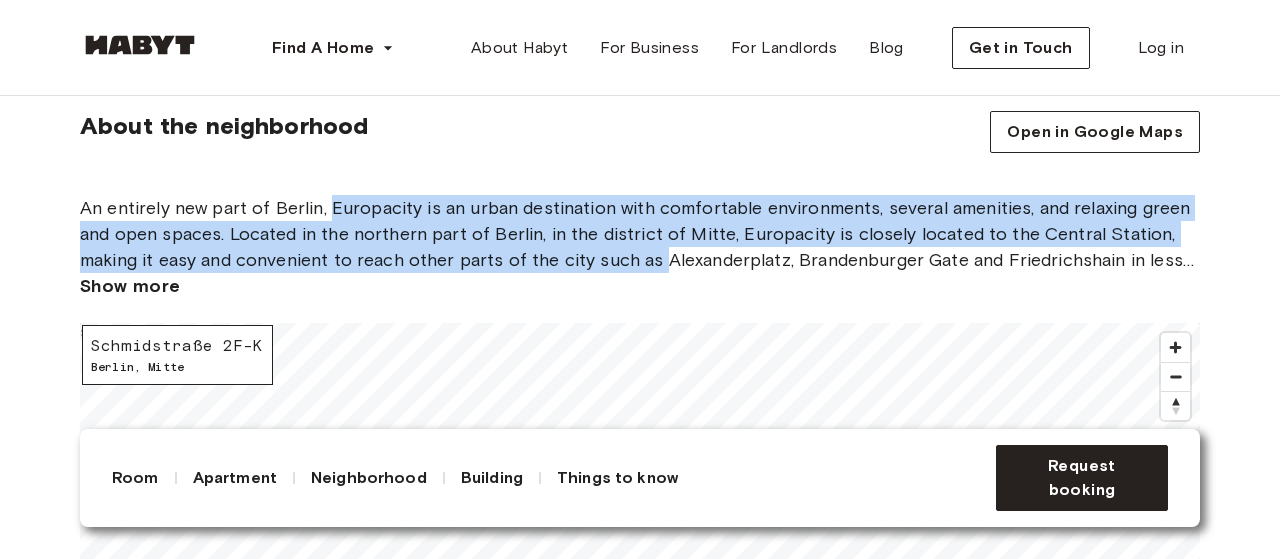 click on "An entirely new part of Berlin, Europacity is an urban destination with comfortable environments, several amenities, and relaxing green and open spaces. Located in the northern part of Berlin, in the district of Mitte, Europacity is closely located to the Central Station, making it easy and convenient to reach other parts of the city such as Alexanderplatz, Brandenburger Gate and Friedrichshain in less than 20 minutes. With an area of approximately 61 hectare, Europacity offers all the amenities you’d expect from the city center, in addition to relaxing green and open spaces." at bounding box center [640, 234] 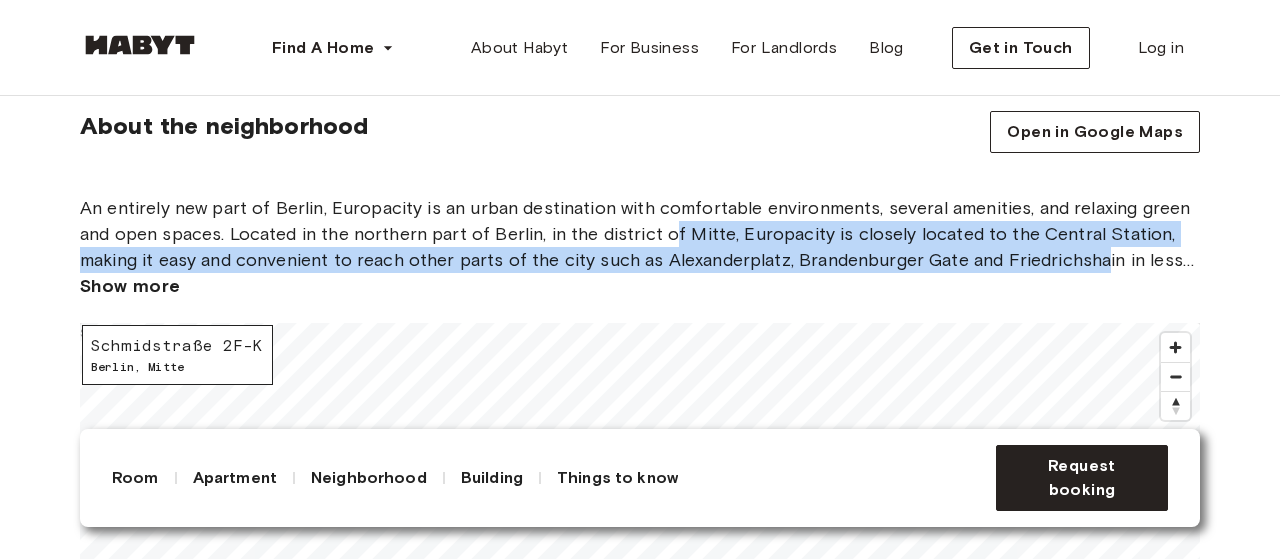 drag, startPoint x: 674, startPoint y: 252, endPoint x: 1106, endPoint y: 282, distance: 433.0404 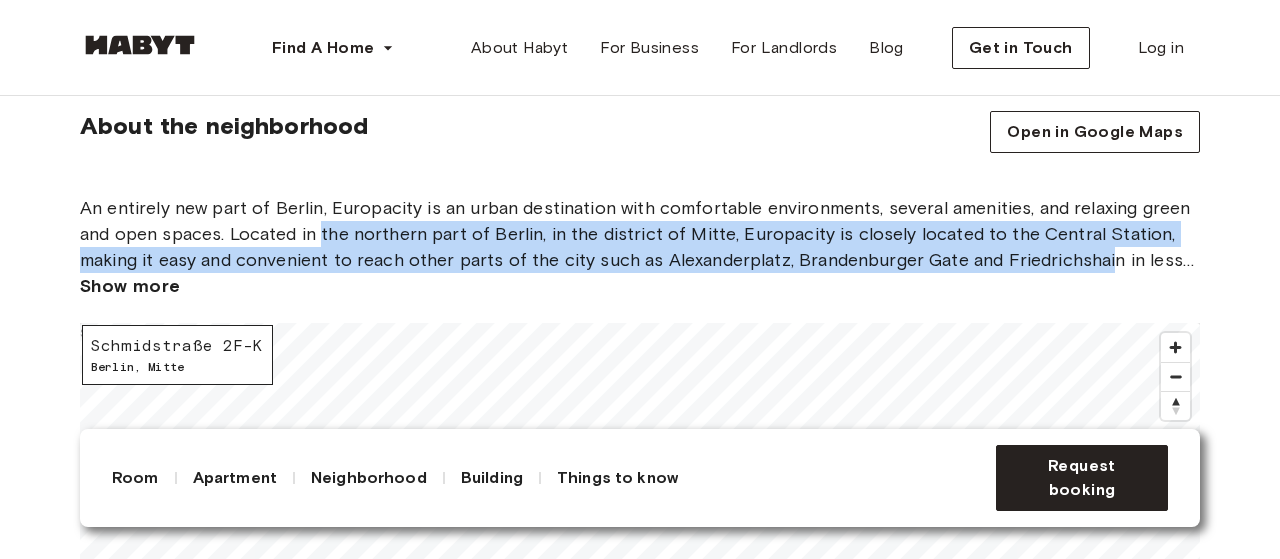 drag, startPoint x: 1114, startPoint y: 281, endPoint x: 326, endPoint y: 247, distance: 788.73315 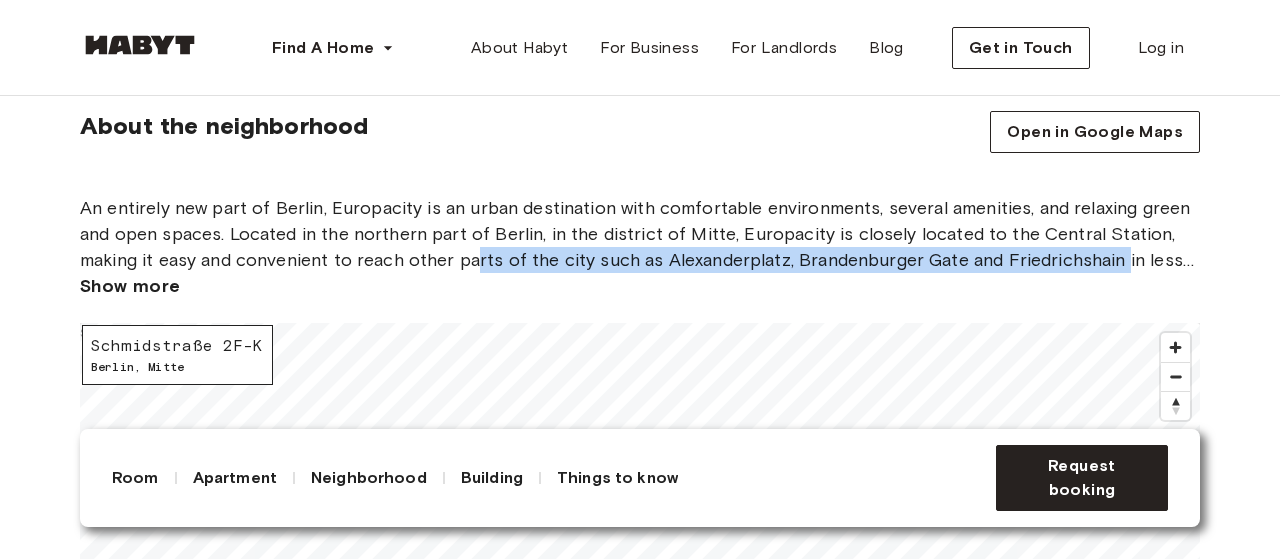 drag, startPoint x: 574, startPoint y: 282, endPoint x: 1123, endPoint y: 290, distance: 549.0583 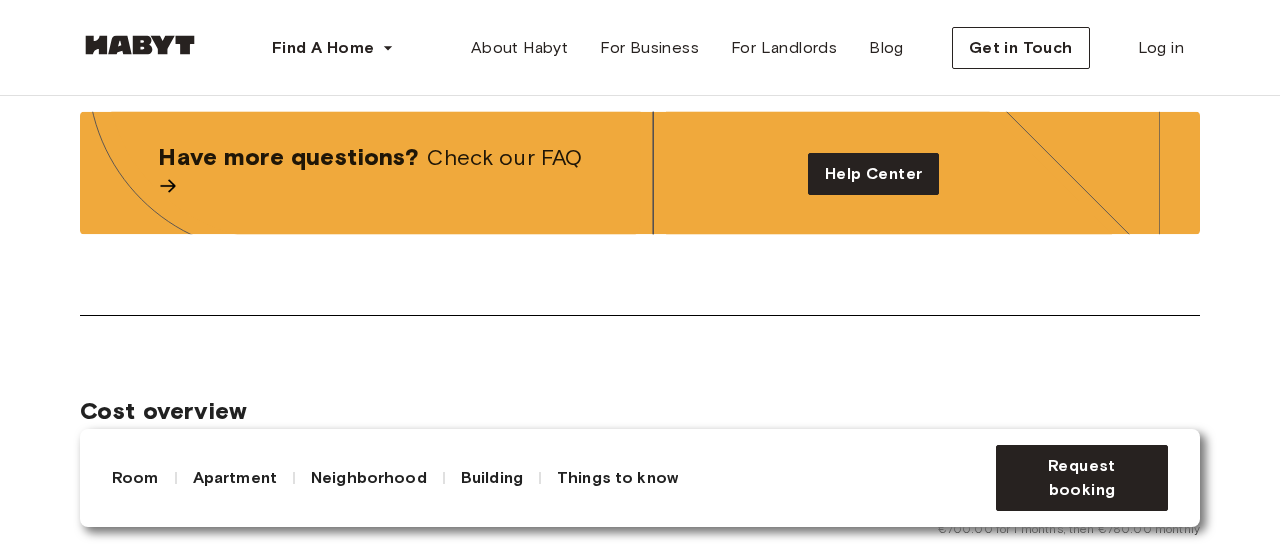 scroll, scrollTop: 3900, scrollLeft: 0, axis: vertical 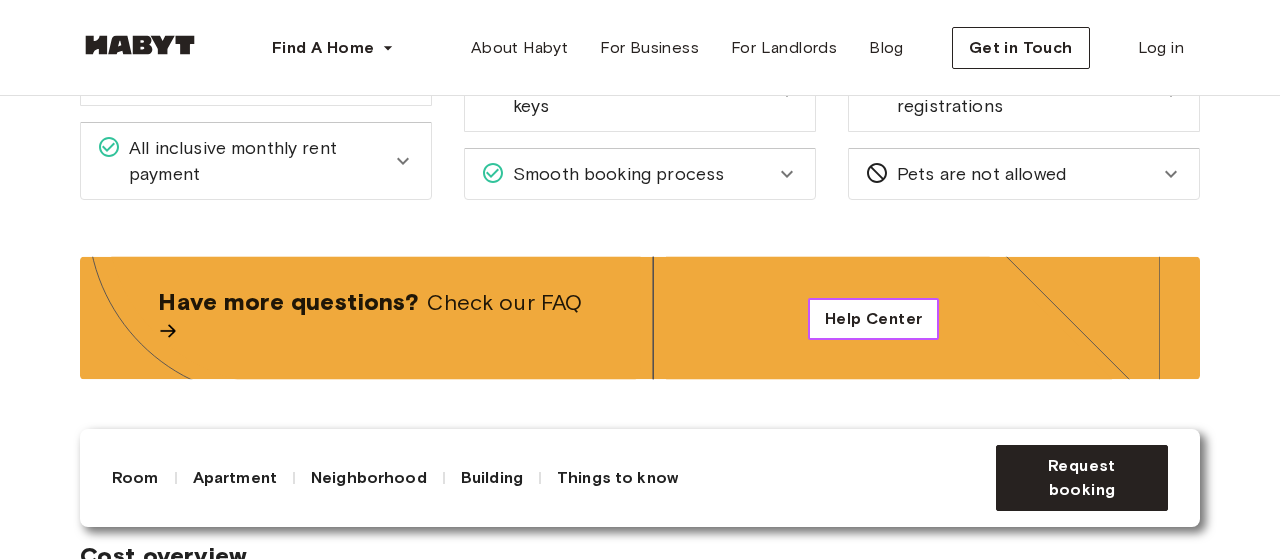 click on "Help Center" at bounding box center (873, 319) 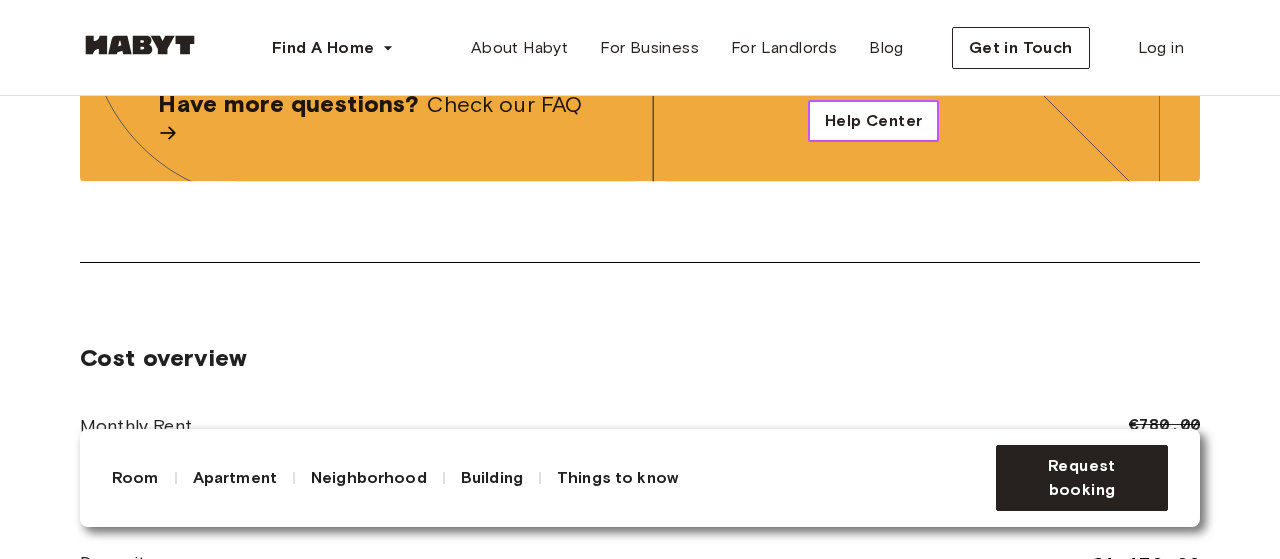 scroll, scrollTop: 4200, scrollLeft: 0, axis: vertical 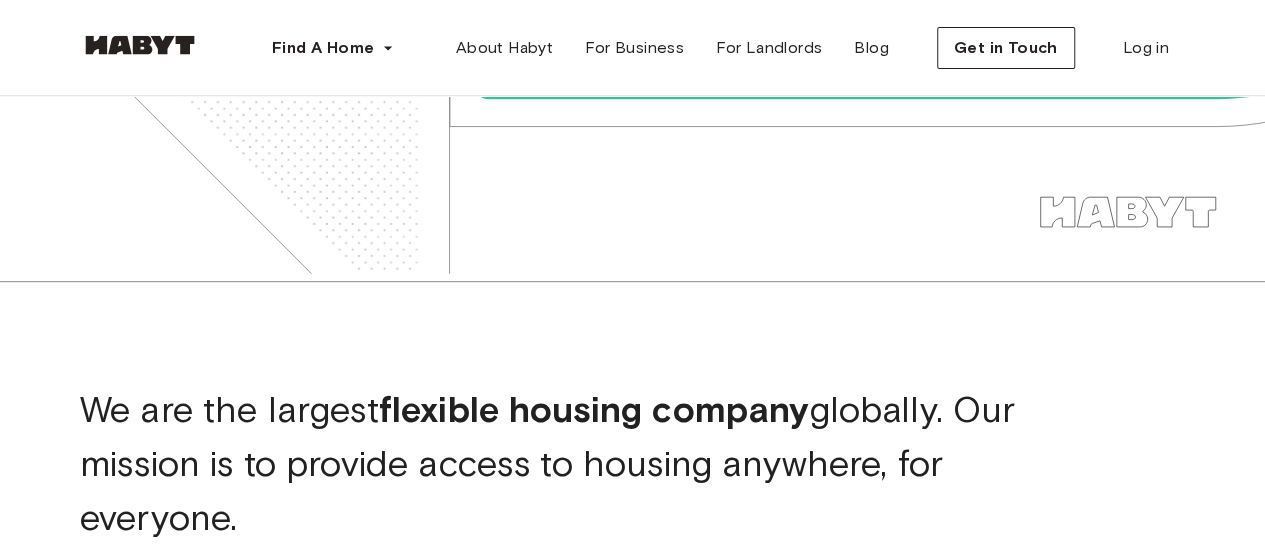 click on "We are the largest  flexible housing company  globally. Our mission is to provide access to housing anywhere, for everyone." at bounding box center [592, 463] 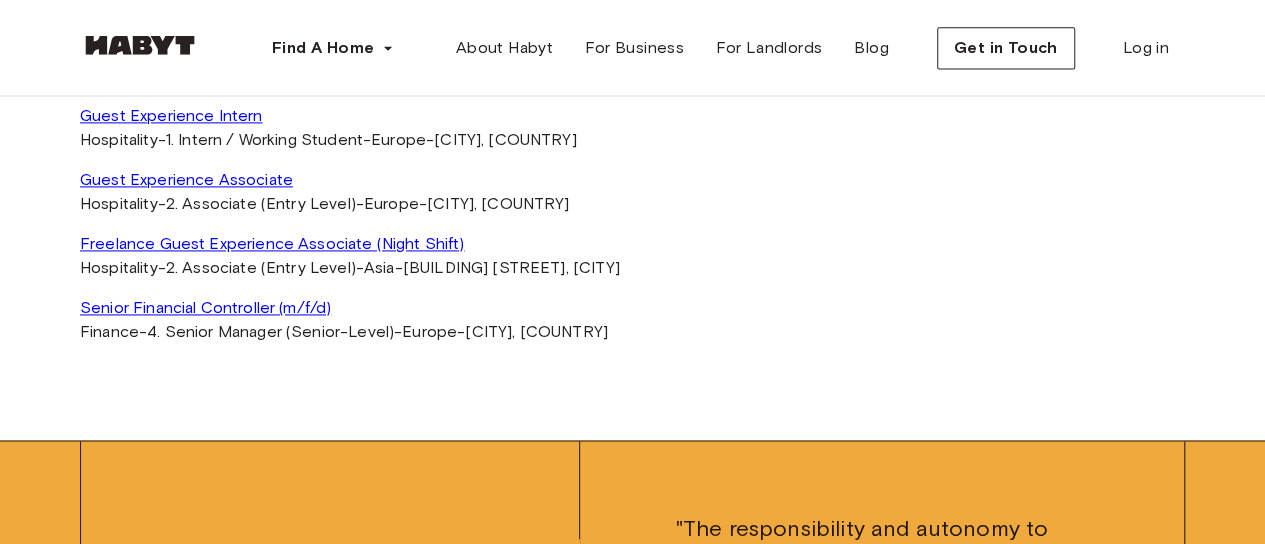 scroll, scrollTop: 5500, scrollLeft: 0, axis: vertical 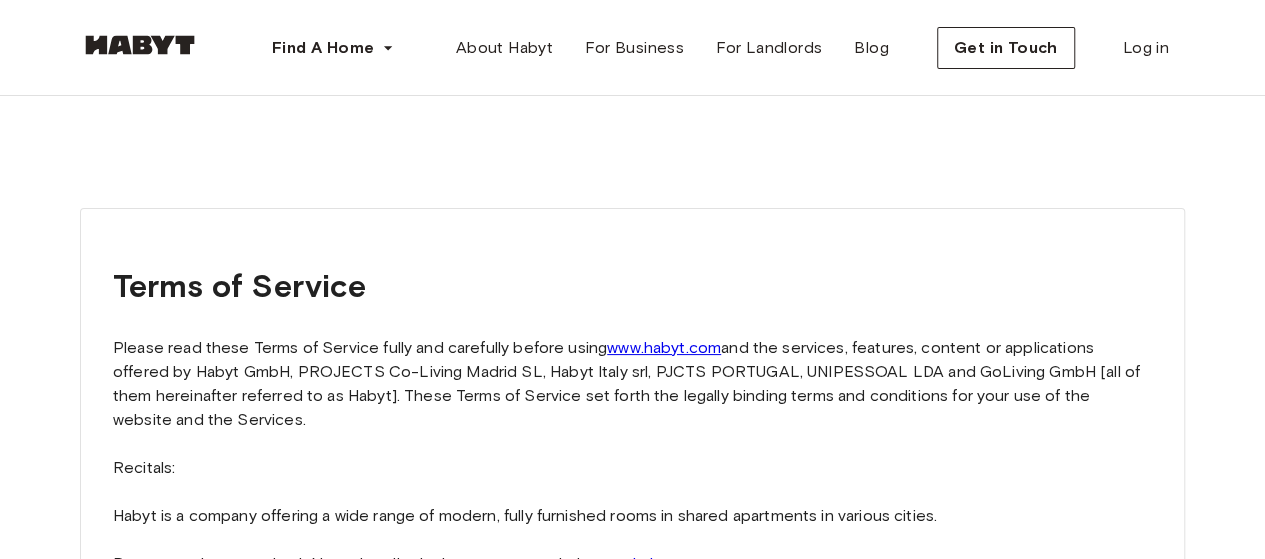 click on "Please read these Terms of Service fully and carefully before using  www.habyt.com  and the services, features, content or applications offered by Habyt GmbH, PROJECTS Co-Living Madrid SL, Habyt Italy srl, PJCTS PORTUGAL, UNIPESSOAL LDA and GoLiving GmbH [all of them hereinafter referred to as Habyt]. These Terms of Service set forth the legally binding terms and conditions for your use of the website and the Services. Recitals: Habyt is a company offering a wide range of modern, fully furnished rooms in shared apartments in various cities. Rooms can be rented quickly and easily via the company website  www.habyt.com . To be able to use certain functionalities of this website and the use of special services you need to register as a member of „Habyt community“. 1. Acceptance of Terms These Terms of Service apply to all users of the Services, including, without limitation, users who are contributors of content, information, and other materials or services, registered or otherwise. 2. Member registration To" at bounding box center (632, 3084) 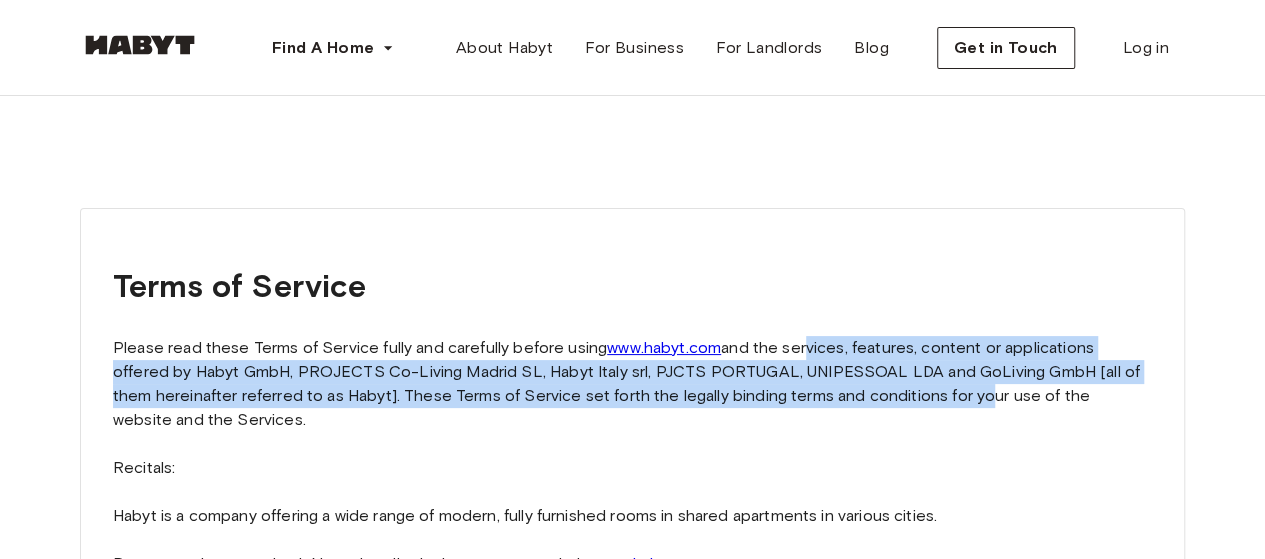 drag, startPoint x: 799, startPoint y: 345, endPoint x: 936, endPoint y: 399, distance: 147.25827 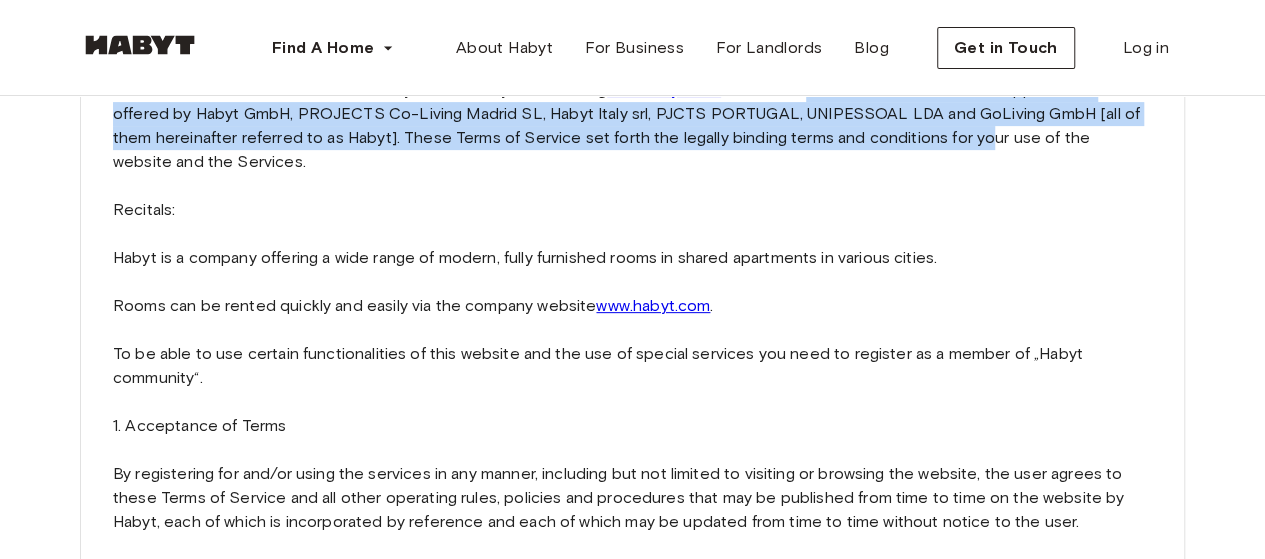 scroll, scrollTop: 400, scrollLeft: 0, axis: vertical 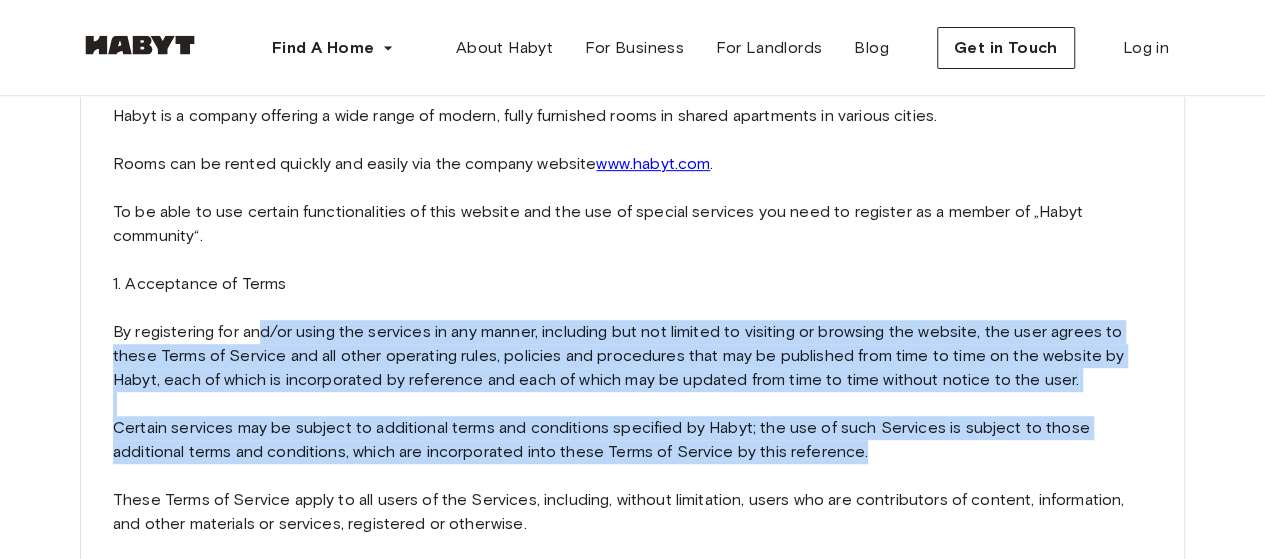 drag, startPoint x: 258, startPoint y: 331, endPoint x: 872, endPoint y: 391, distance: 616.9246 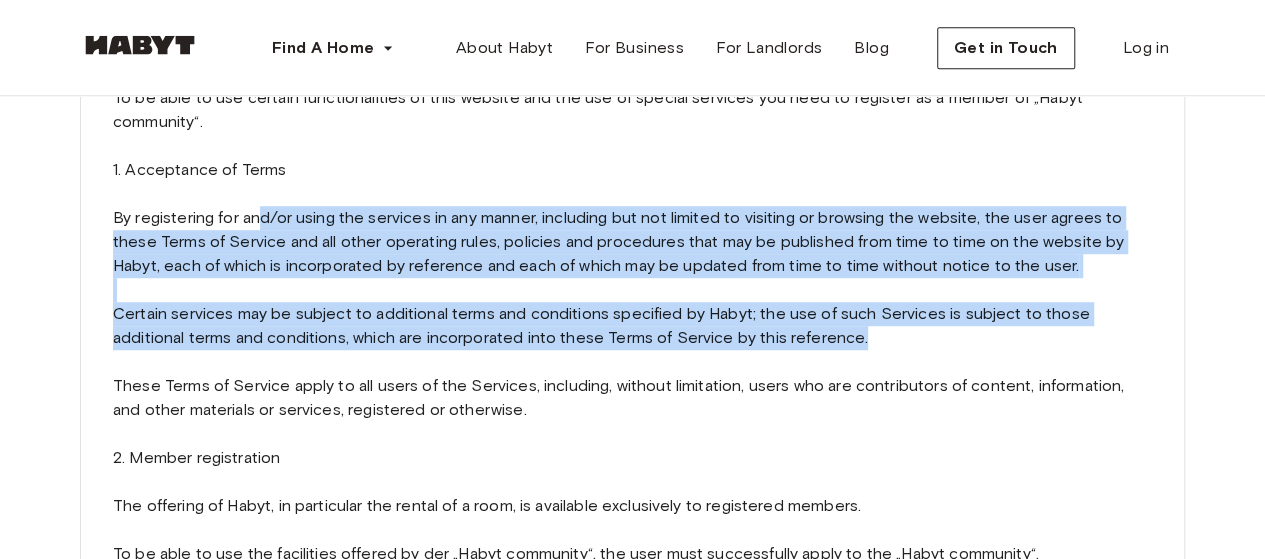 scroll, scrollTop: 700, scrollLeft: 0, axis: vertical 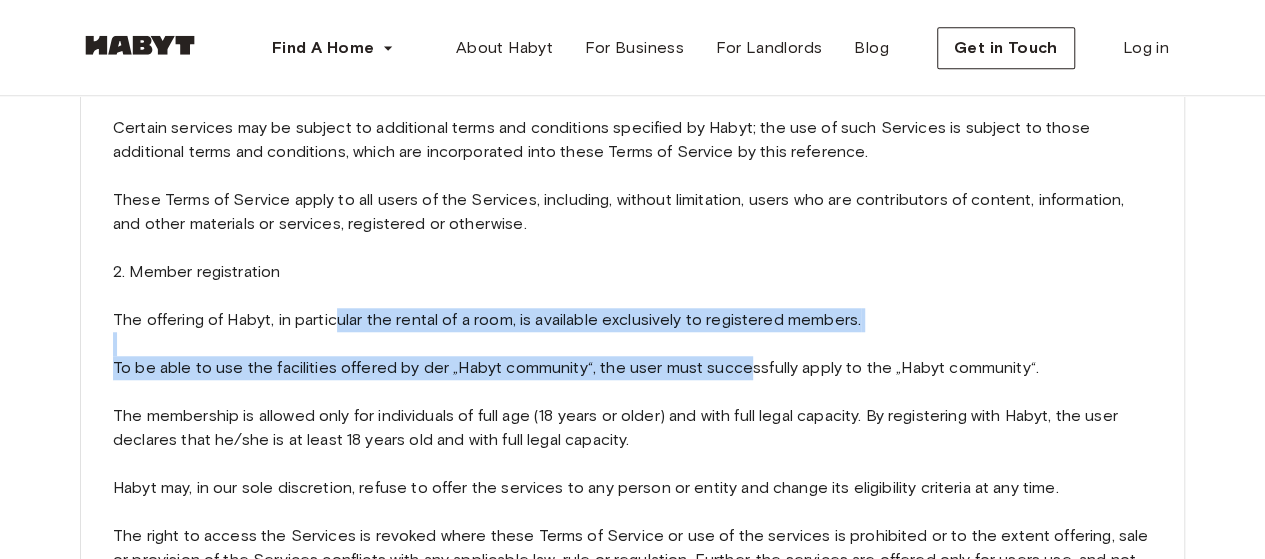 drag, startPoint x: 340, startPoint y: 322, endPoint x: 742, endPoint y: 367, distance: 404.5108 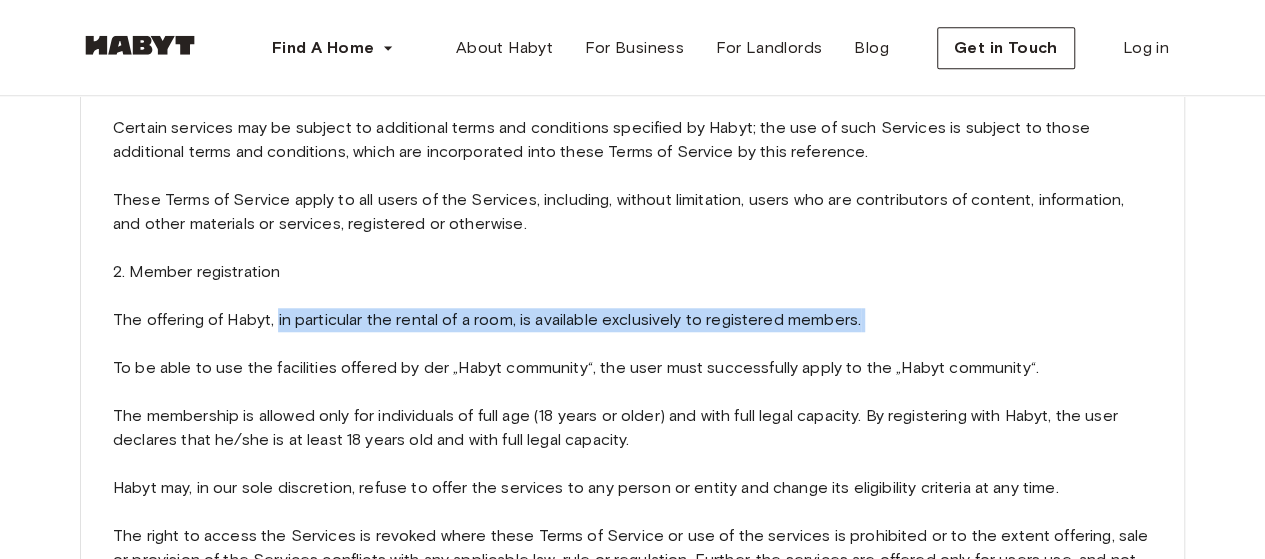 drag, startPoint x: 892, startPoint y: 338, endPoint x: 278, endPoint y: 321, distance: 614.2353 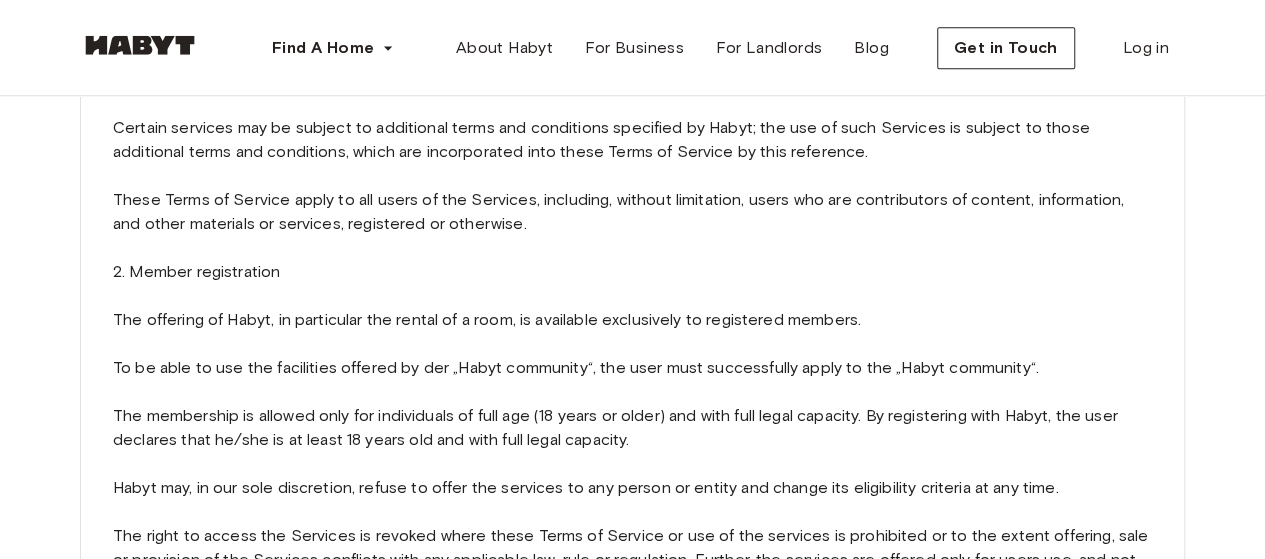 scroll, scrollTop: 800, scrollLeft: 0, axis: vertical 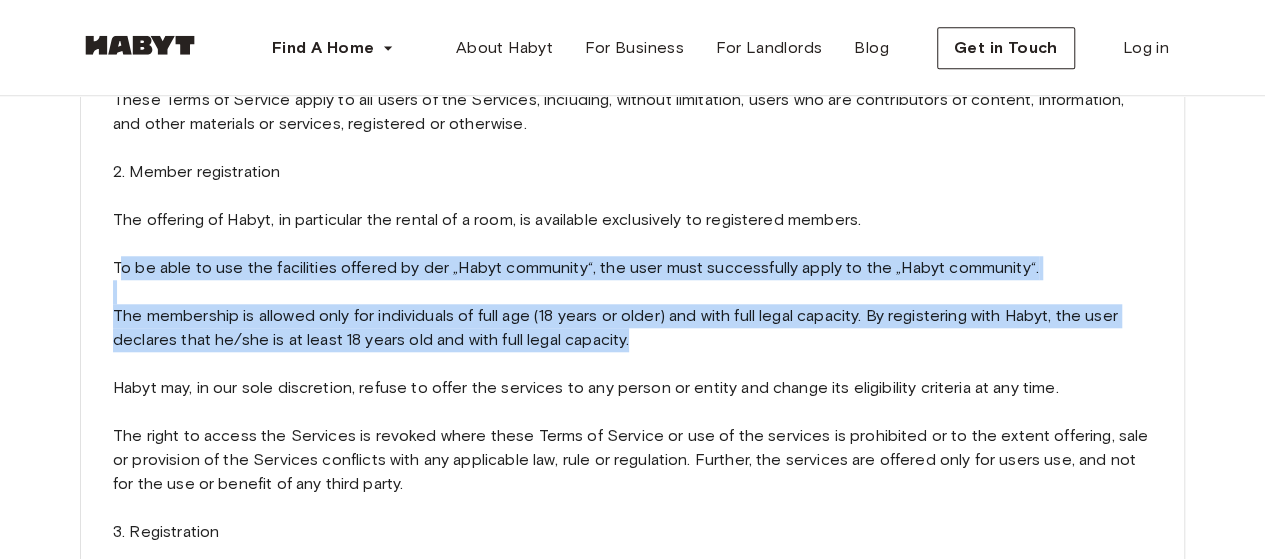 drag, startPoint x: 338, startPoint y: 281, endPoint x: 892, endPoint y: 343, distance: 557.4585 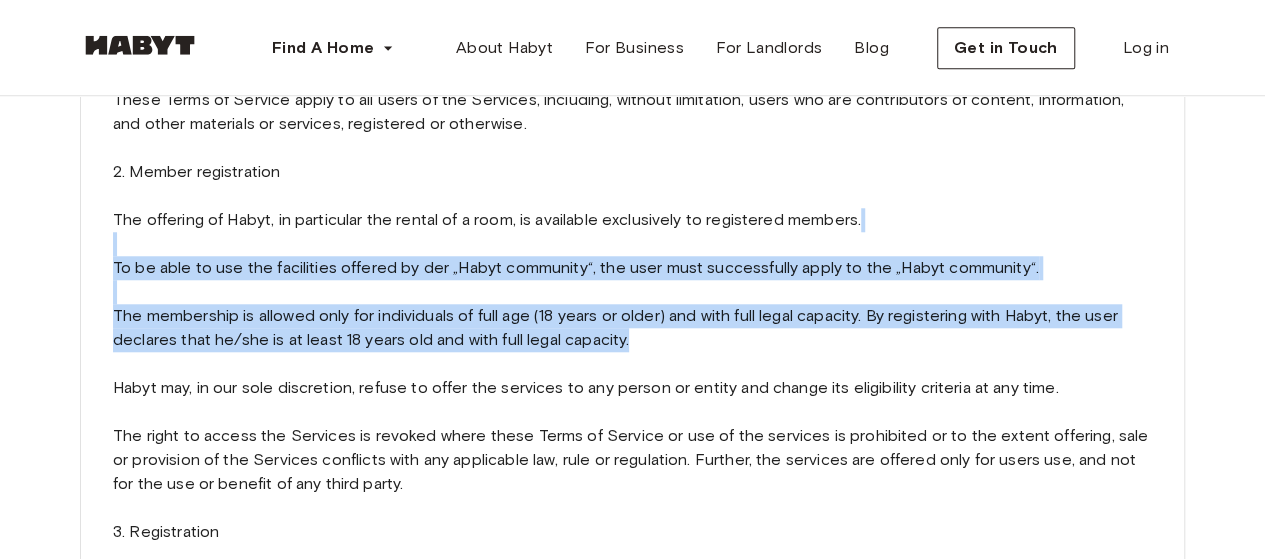 drag, startPoint x: 714, startPoint y: 336, endPoint x: 486, endPoint y: 251, distance: 243.329 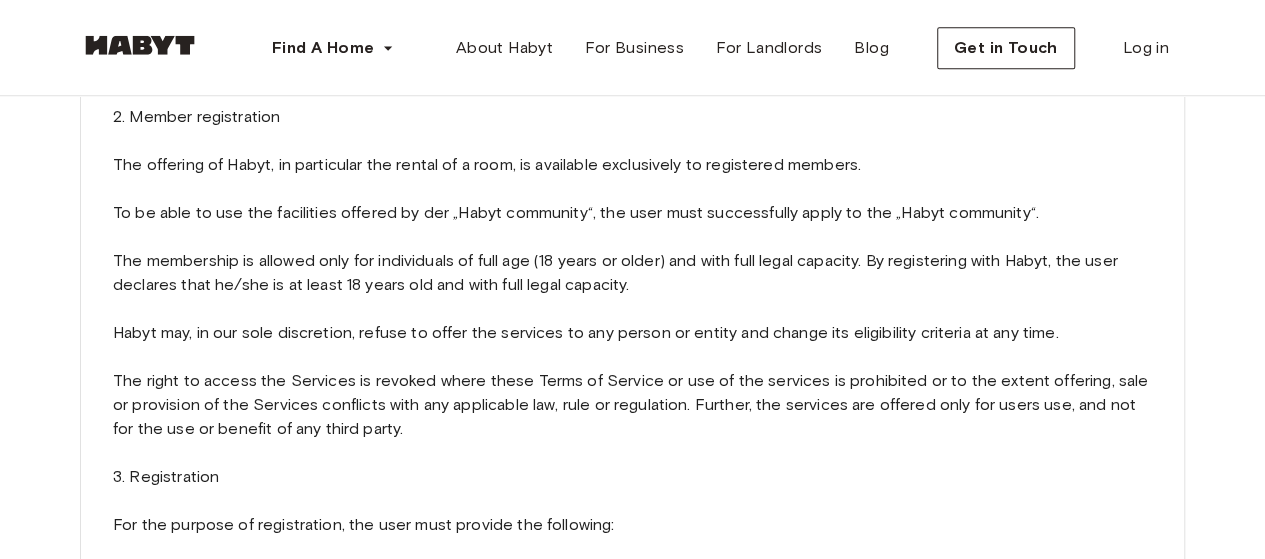 scroll, scrollTop: 900, scrollLeft: 0, axis: vertical 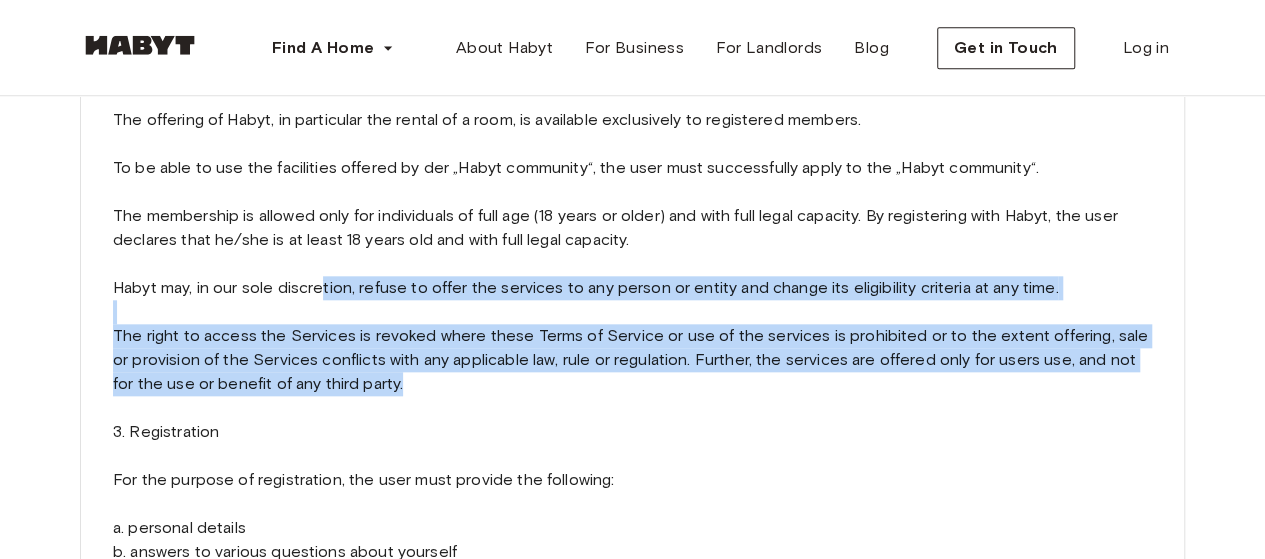 drag, startPoint x: 385, startPoint y: 392, endPoint x: 326, endPoint y: 295, distance: 113.534134 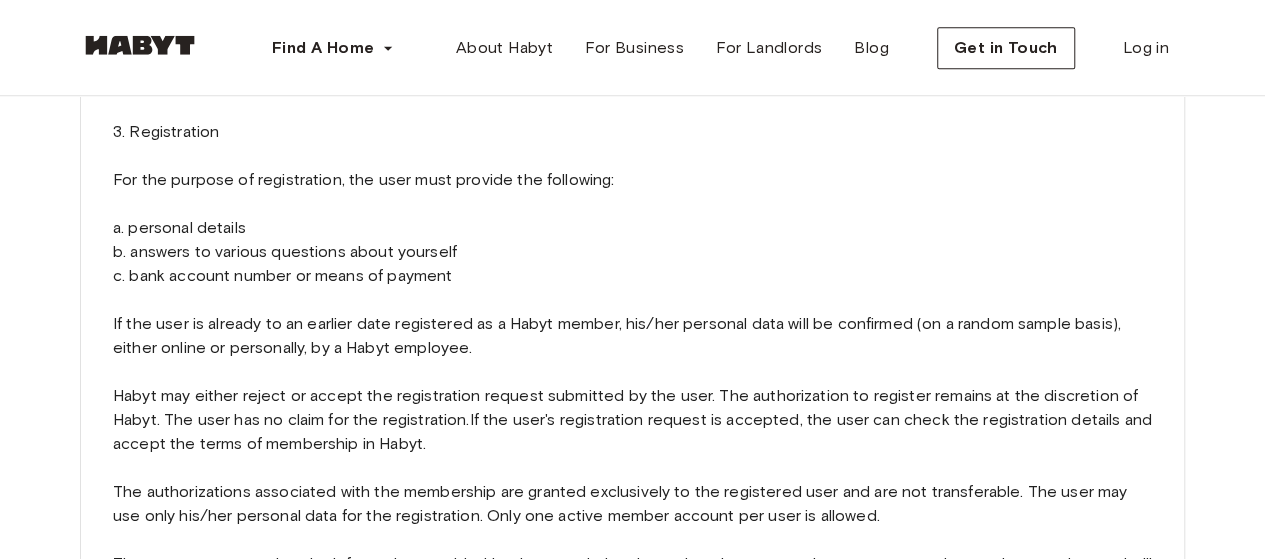 scroll, scrollTop: 1300, scrollLeft: 0, axis: vertical 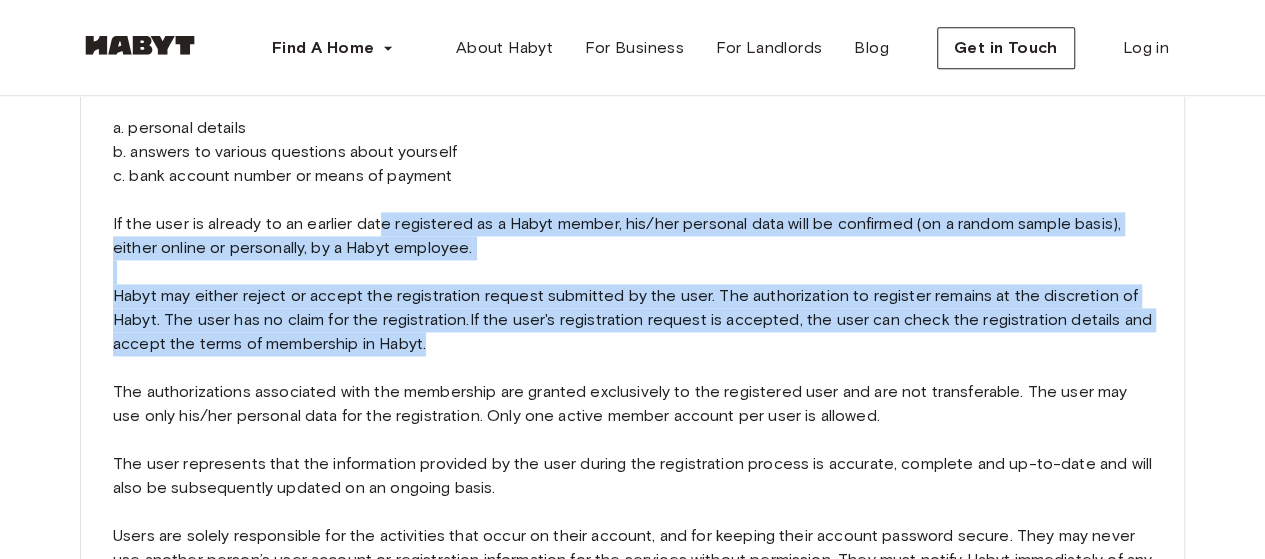 drag, startPoint x: 380, startPoint y: 225, endPoint x: 793, endPoint y: 337, distance: 427.91705 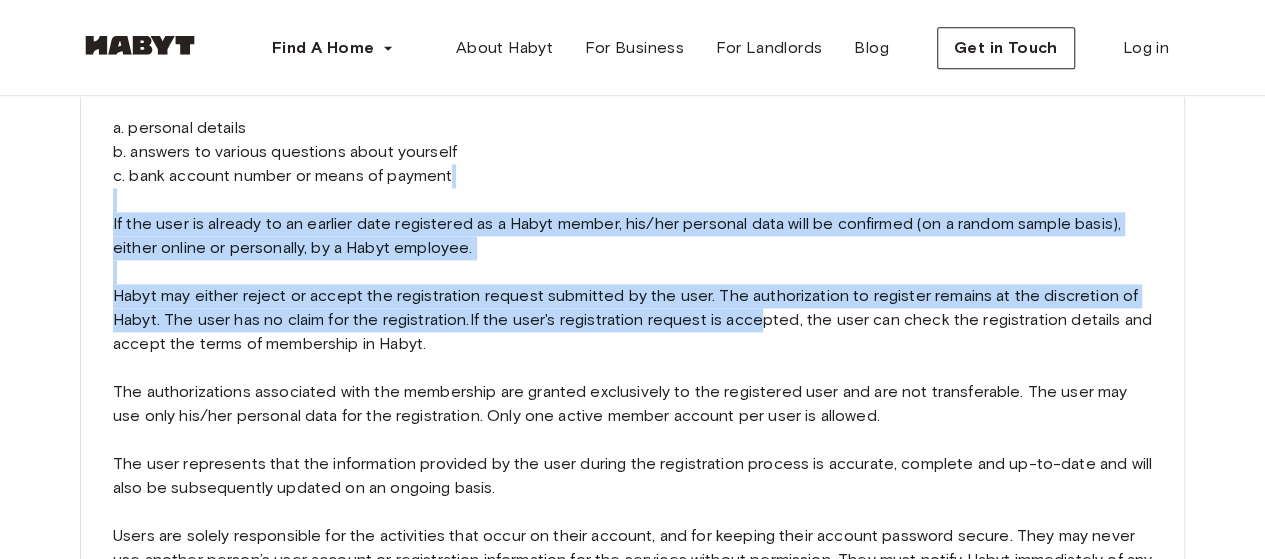 drag, startPoint x: 753, startPoint y: 328, endPoint x: 538, endPoint y: 201, distance: 249.70782 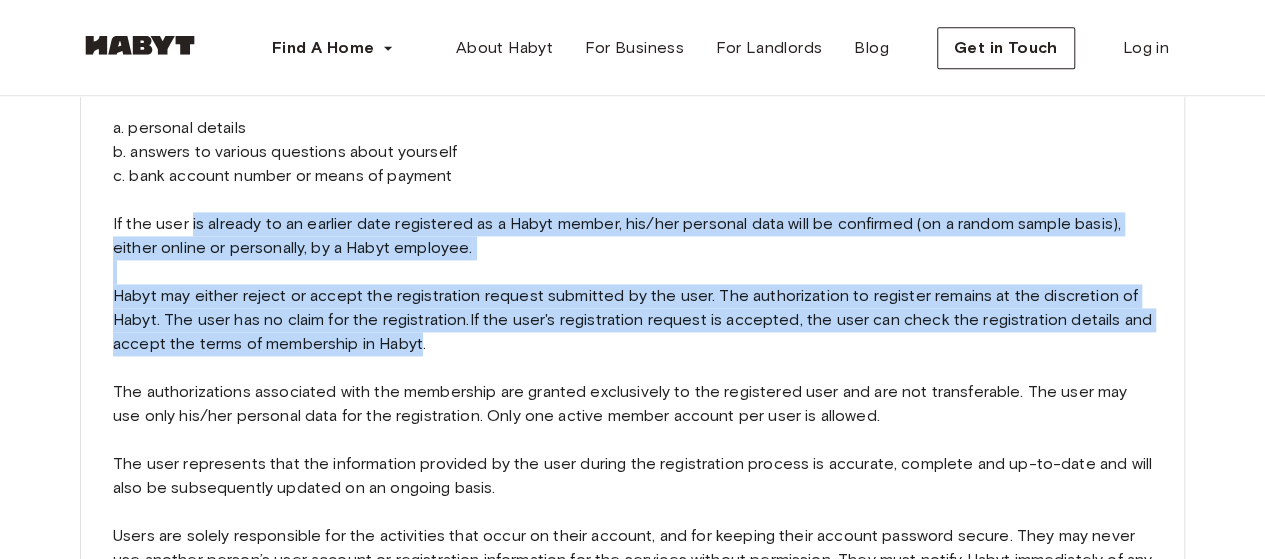 drag, startPoint x: 412, startPoint y: 345, endPoint x: 190, endPoint y: 214, distance: 257.7693 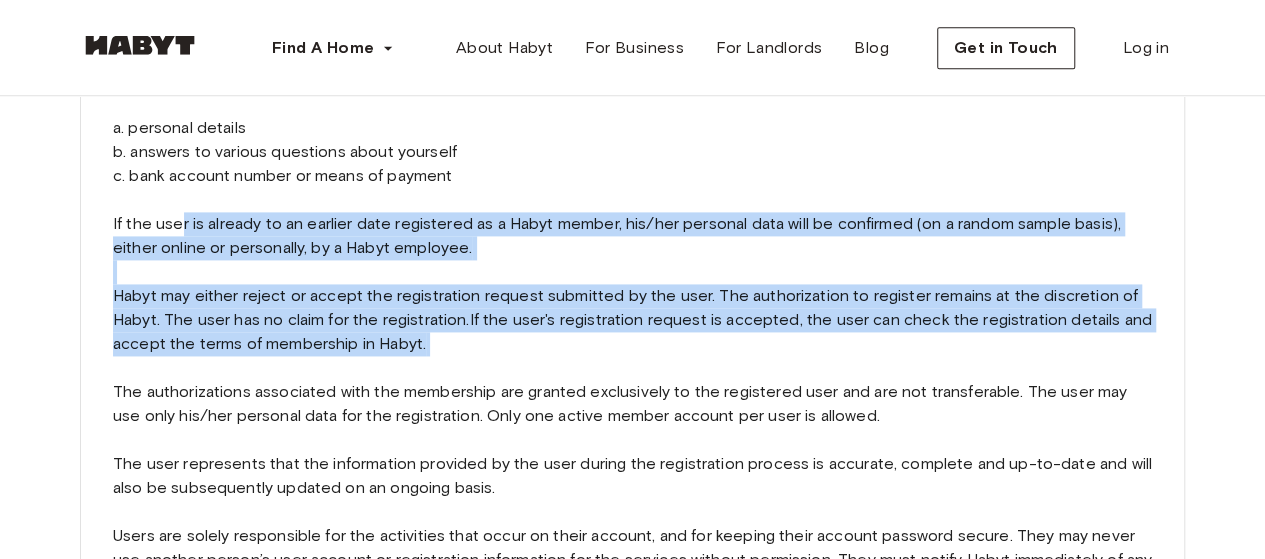 drag, startPoint x: 302, startPoint y: 267, endPoint x: 458, endPoint y: 360, distance: 181.61774 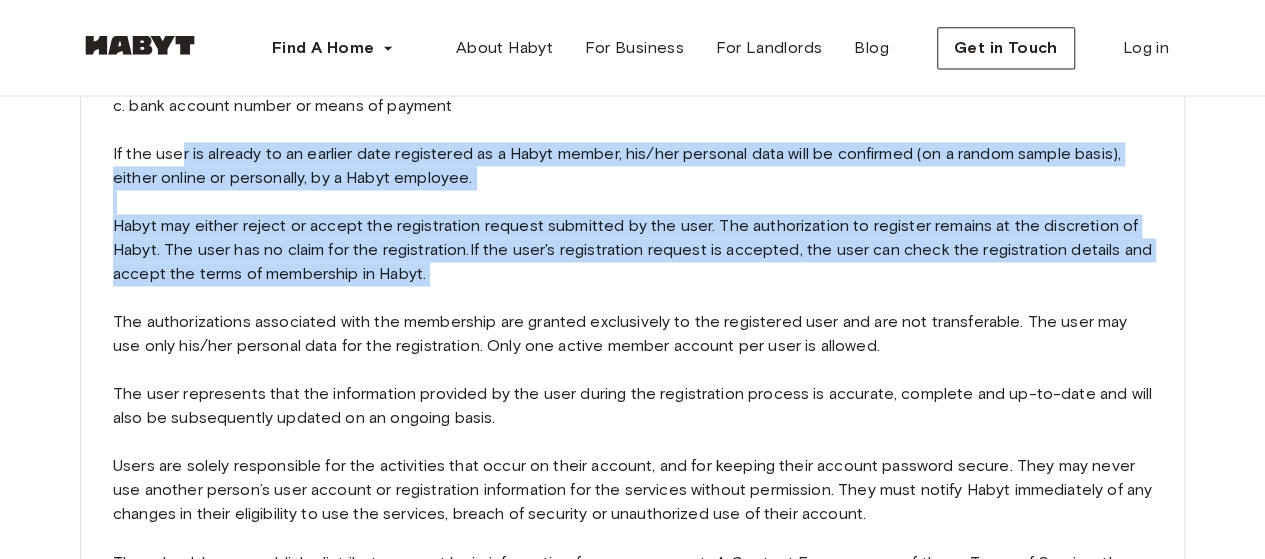 scroll, scrollTop: 1400, scrollLeft: 0, axis: vertical 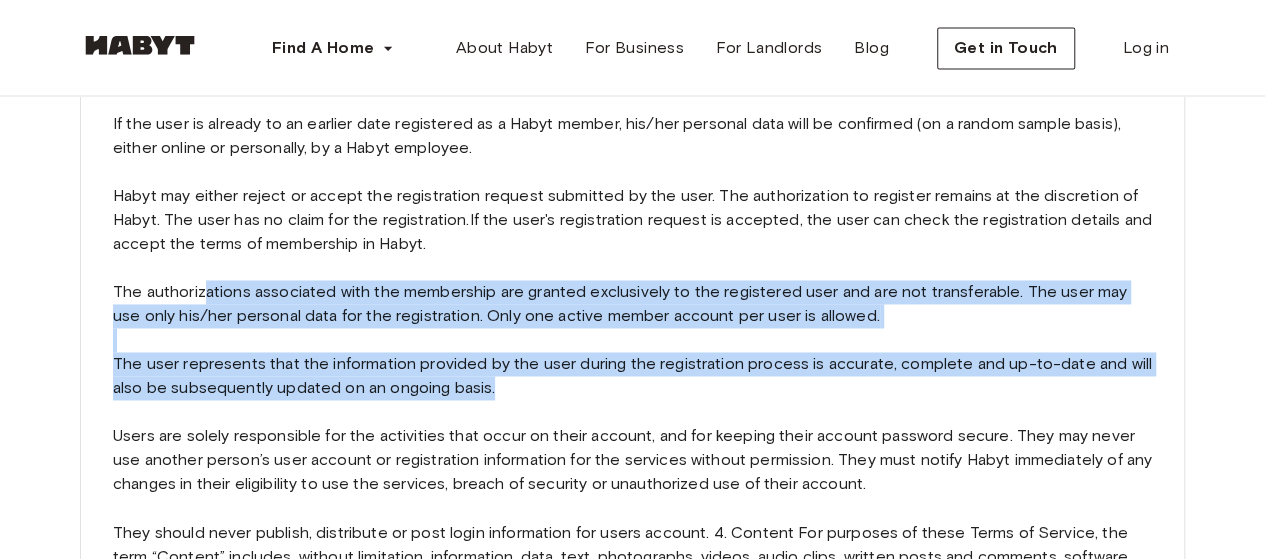drag, startPoint x: 208, startPoint y: 288, endPoint x: 818, endPoint y: 365, distance: 614.84064 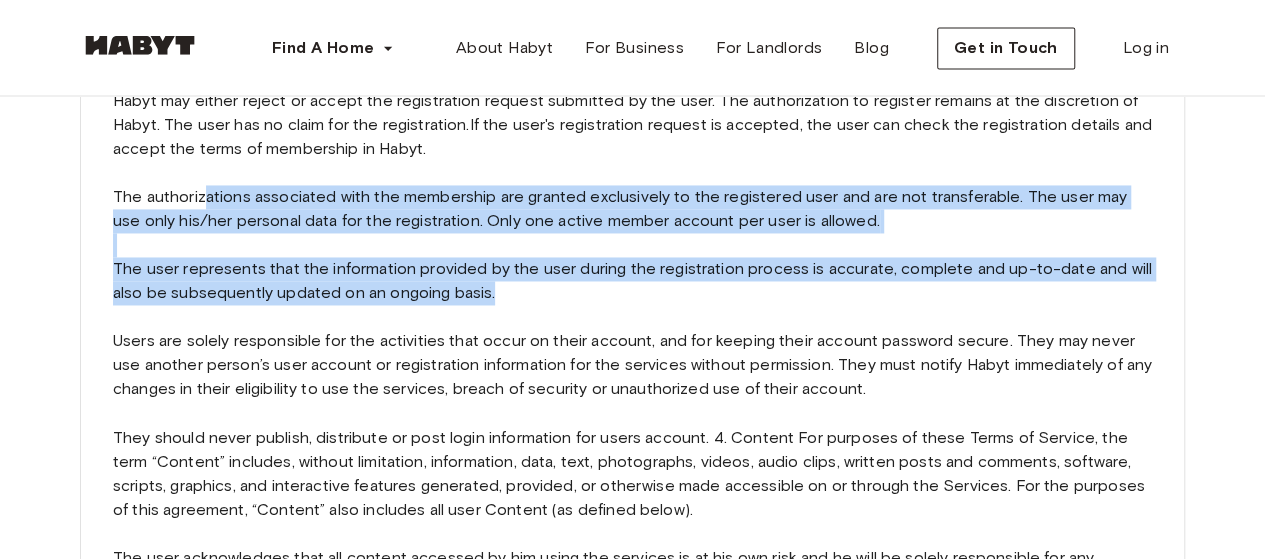 scroll, scrollTop: 1600, scrollLeft: 0, axis: vertical 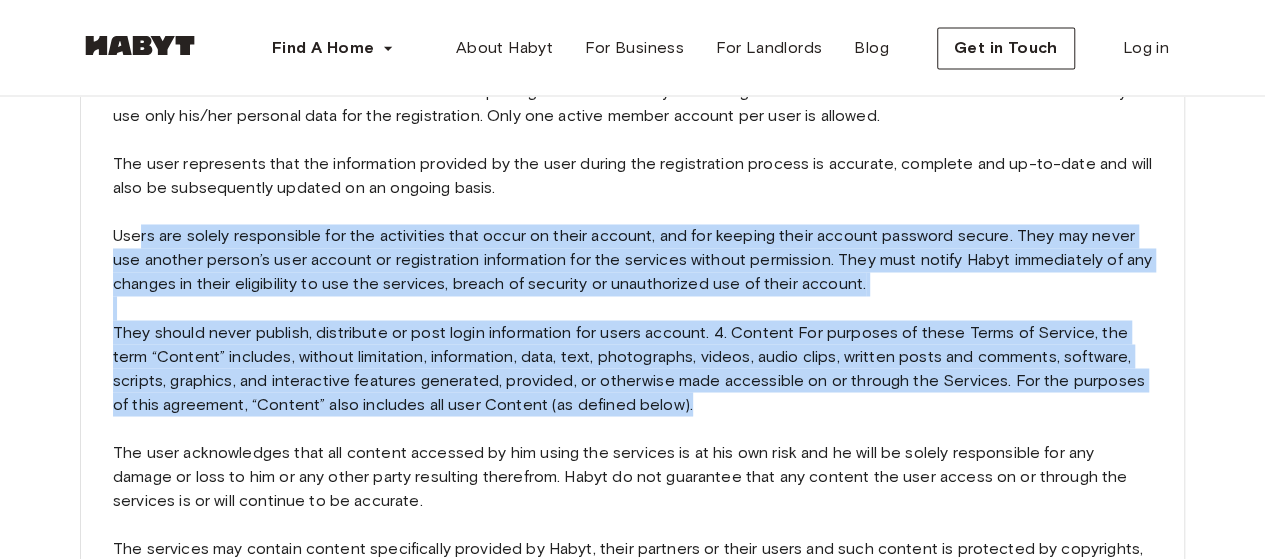 drag, startPoint x: 528, startPoint y: 306, endPoint x: 916, endPoint y: 397, distance: 398.52853 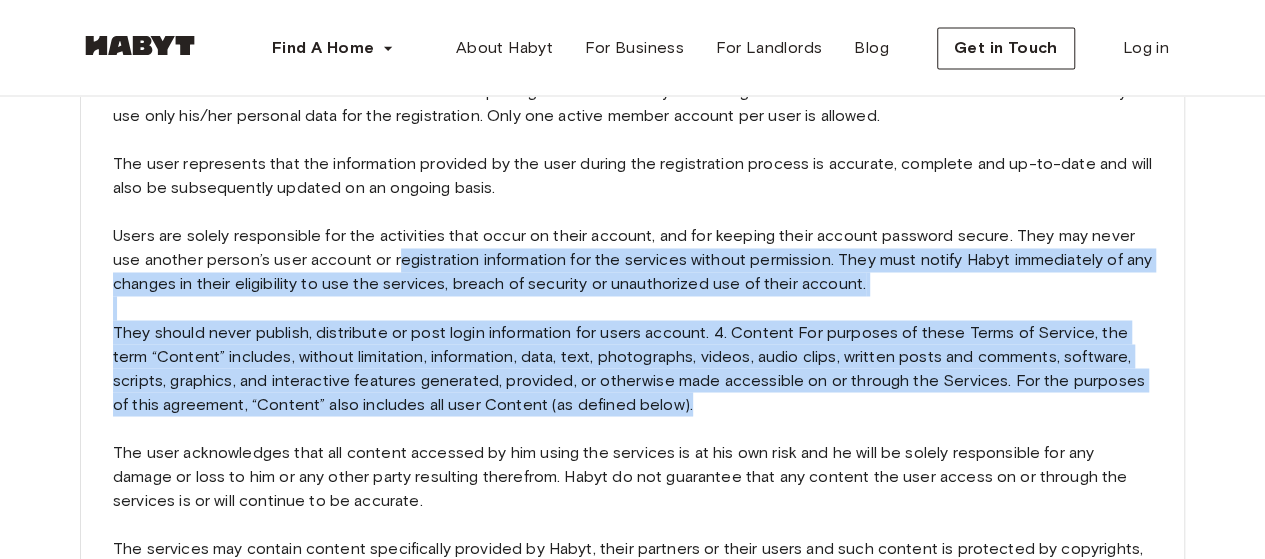 drag, startPoint x: 846, startPoint y: 407, endPoint x: 394, endPoint y: 255, distance: 476.87314 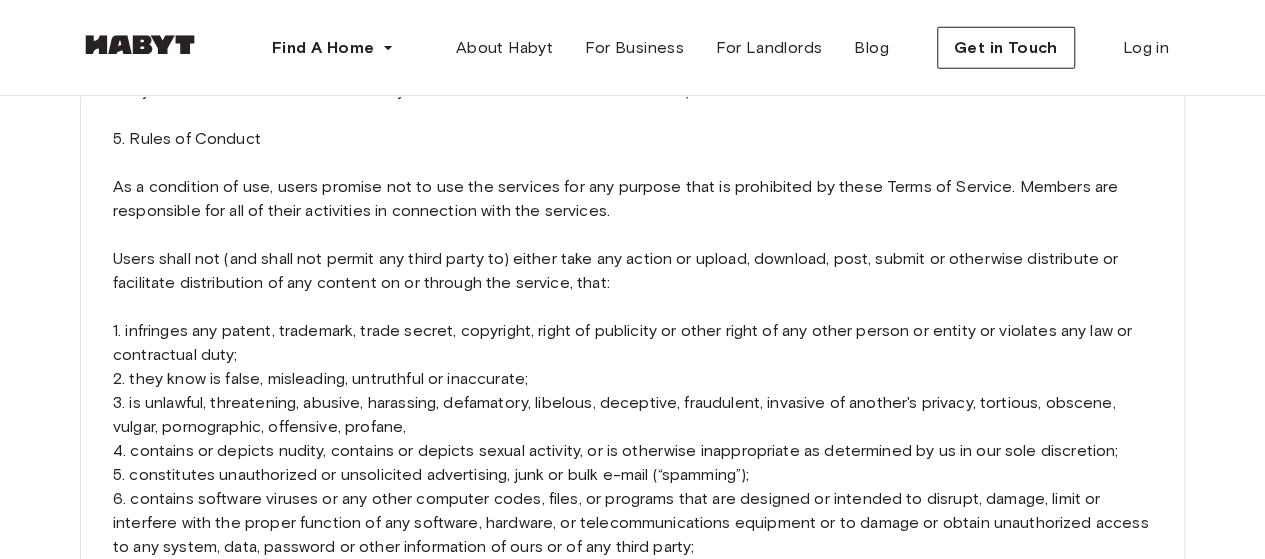 scroll, scrollTop: 2400, scrollLeft: 0, axis: vertical 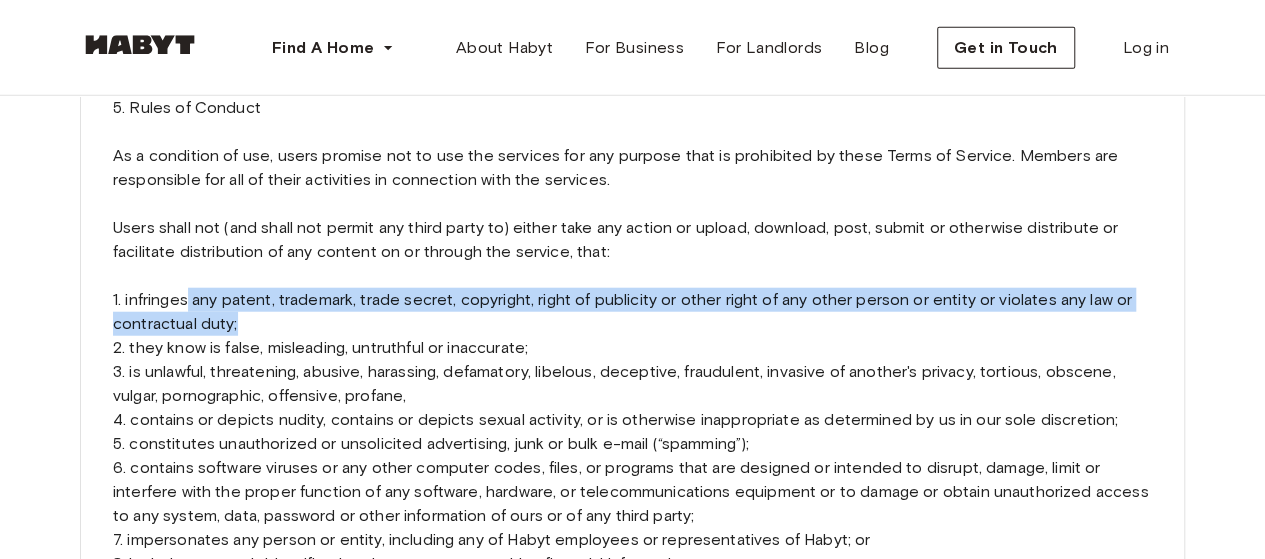 drag, startPoint x: 278, startPoint y: 330, endPoint x: 343, endPoint y: 326, distance: 65.12296 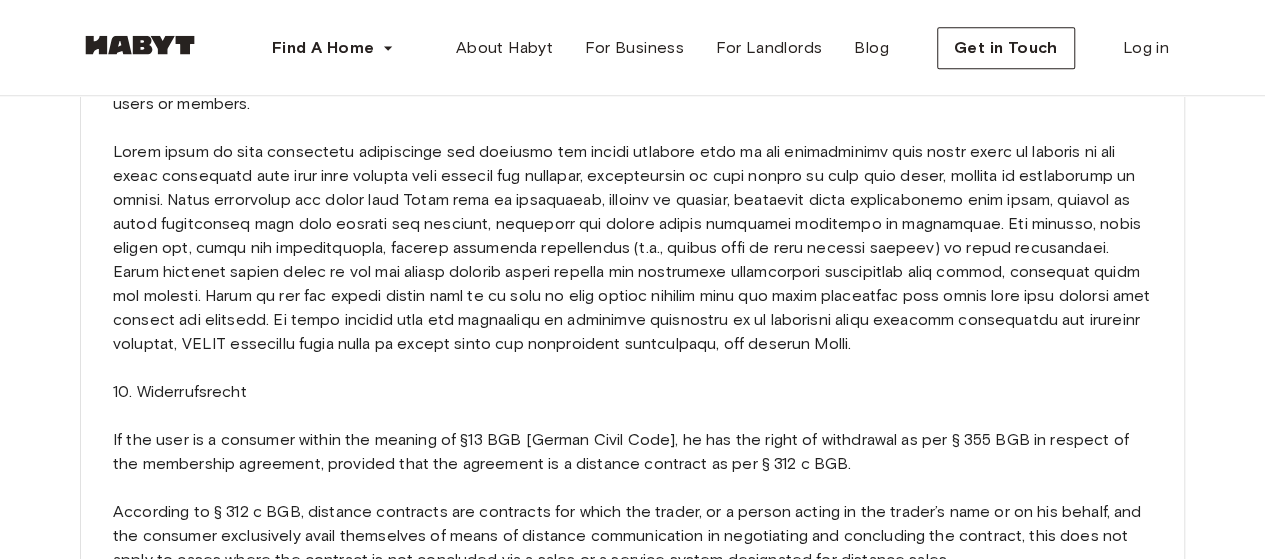 scroll, scrollTop: 4400, scrollLeft: 0, axis: vertical 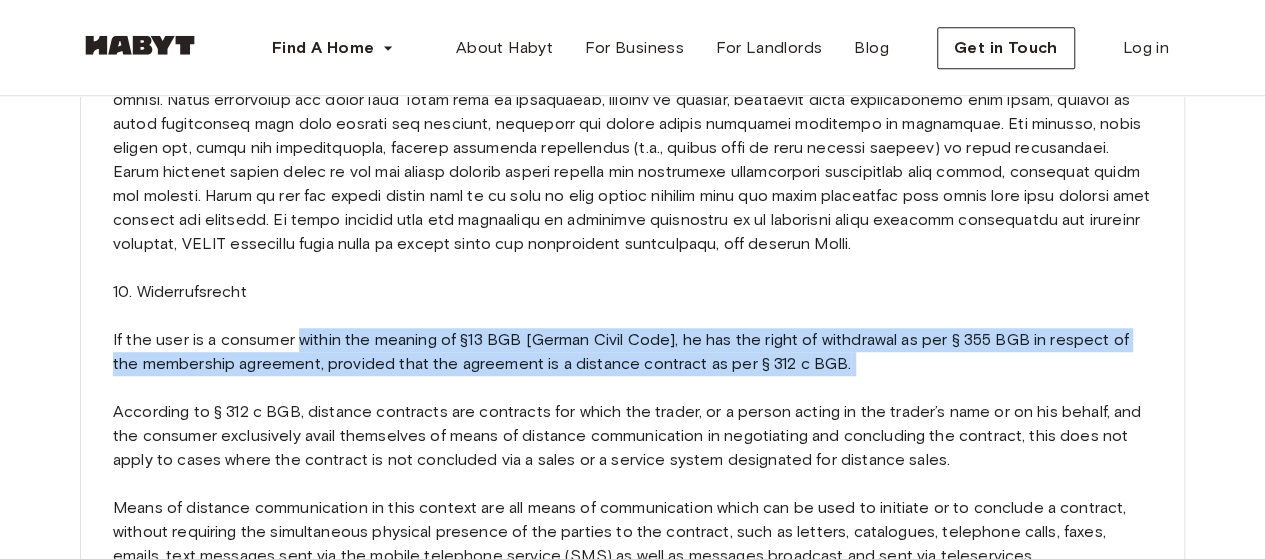 drag, startPoint x: 300, startPoint y: 341, endPoint x: 890, endPoint y: 381, distance: 591.3544 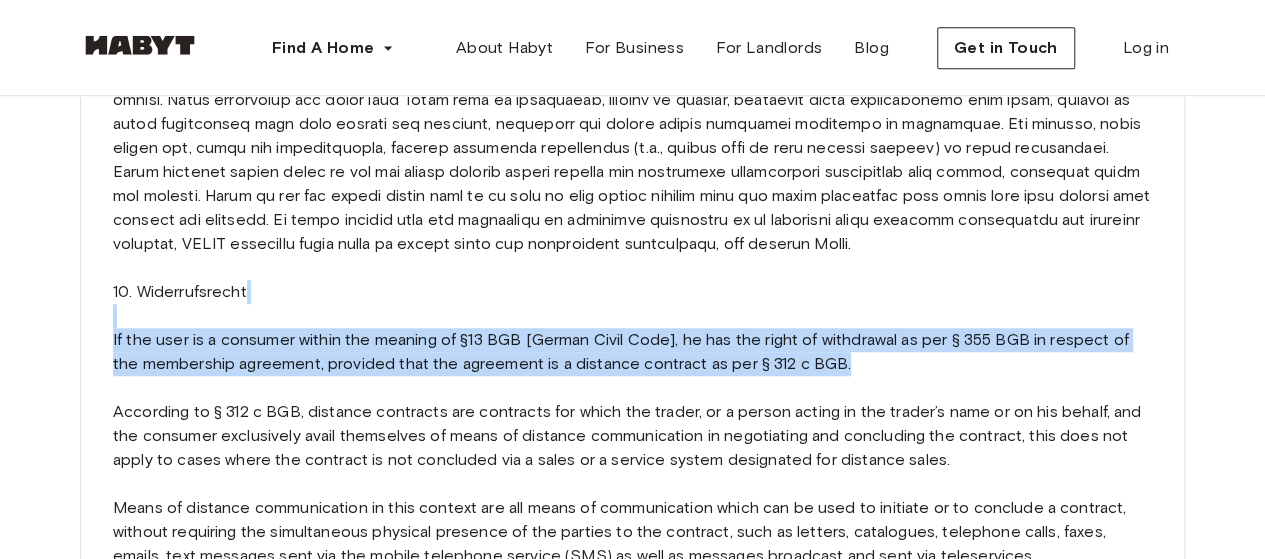 drag, startPoint x: 886, startPoint y: 367, endPoint x: 535, endPoint y: 327, distance: 353.27185 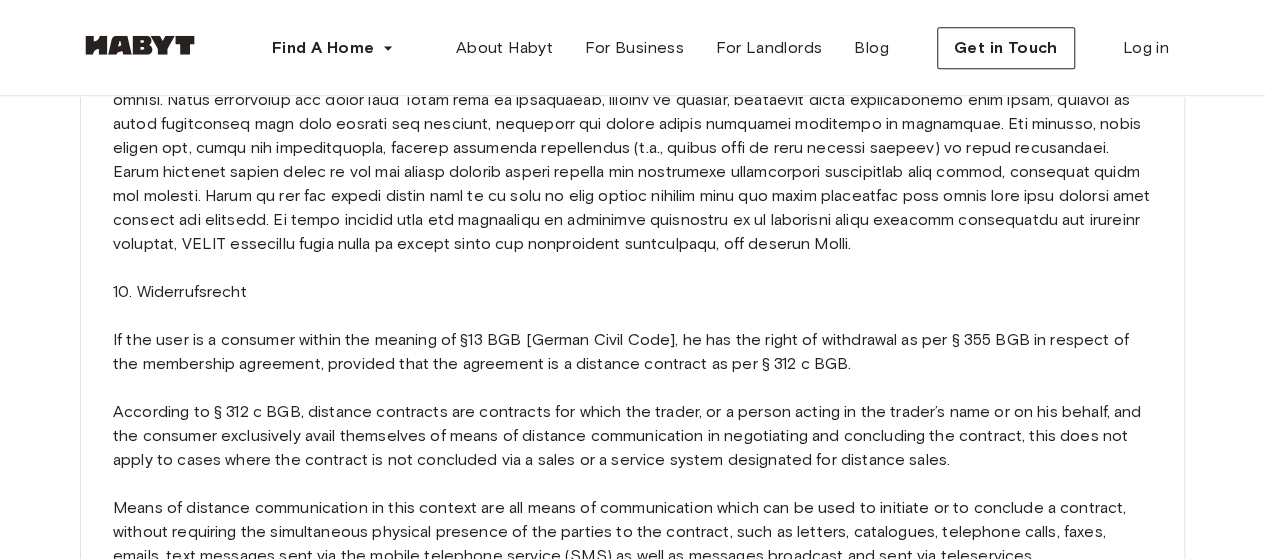 scroll, scrollTop: 4500, scrollLeft: 0, axis: vertical 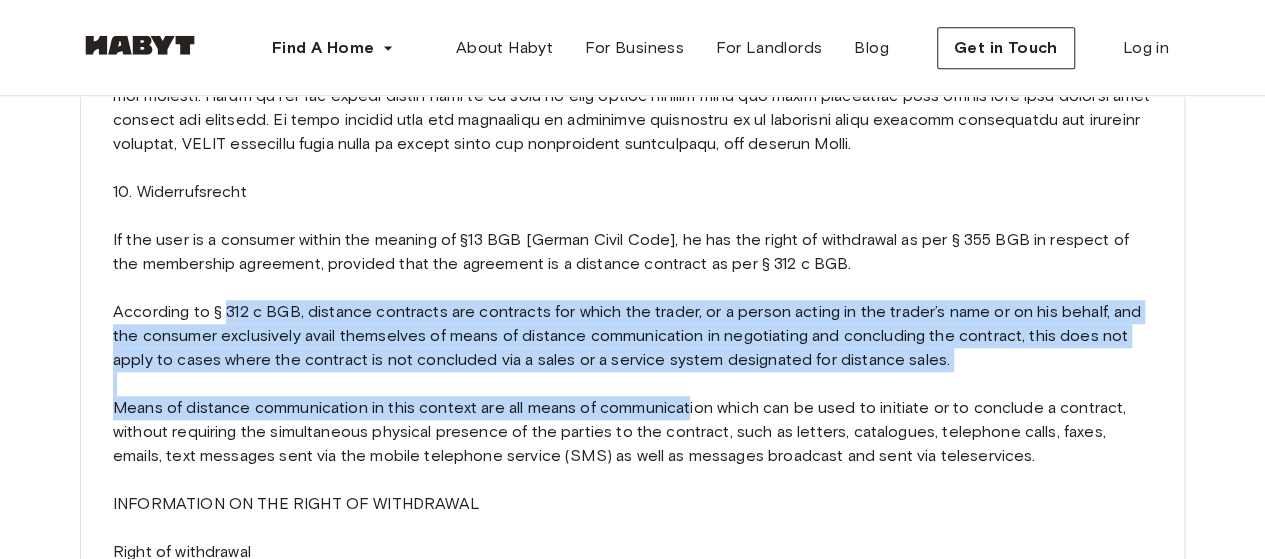 drag, startPoint x: 256, startPoint y: 311, endPoint x: 689, endPoint y: 407, distance: 443.51437 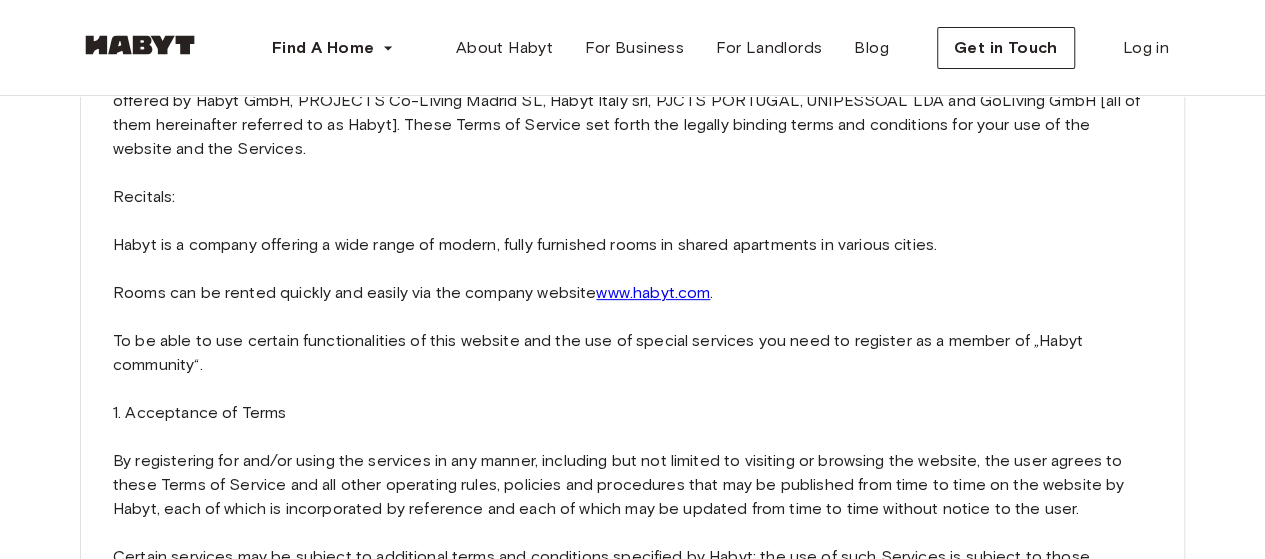 scroll, scrollTop: 0, scrollLeft: 0, axis: both 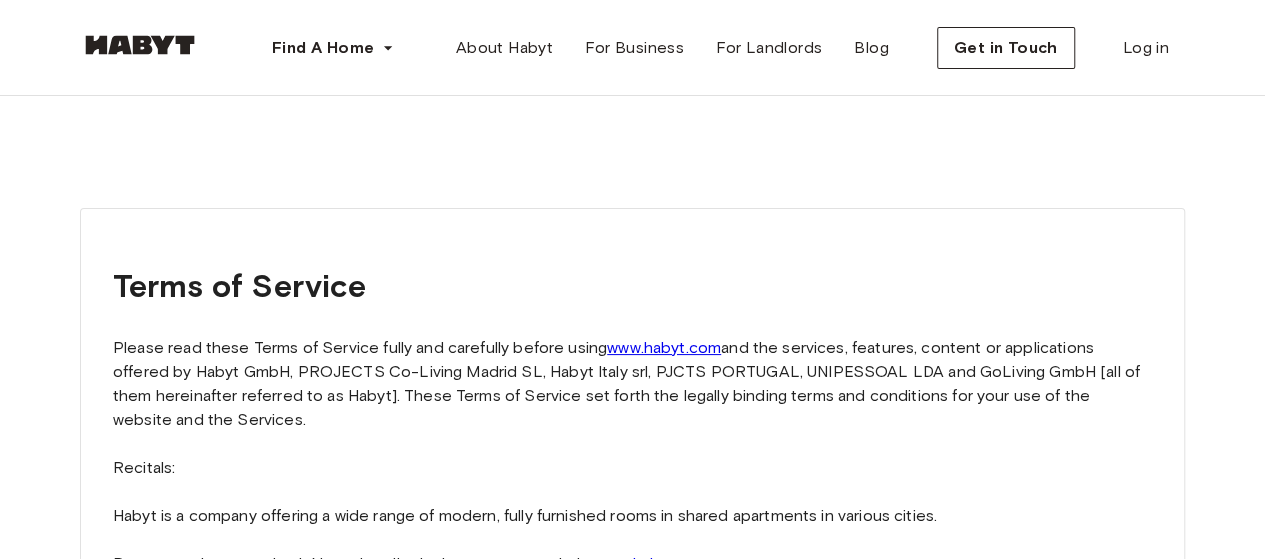 click on "Terms of Service" at bounding box center (632, 286) 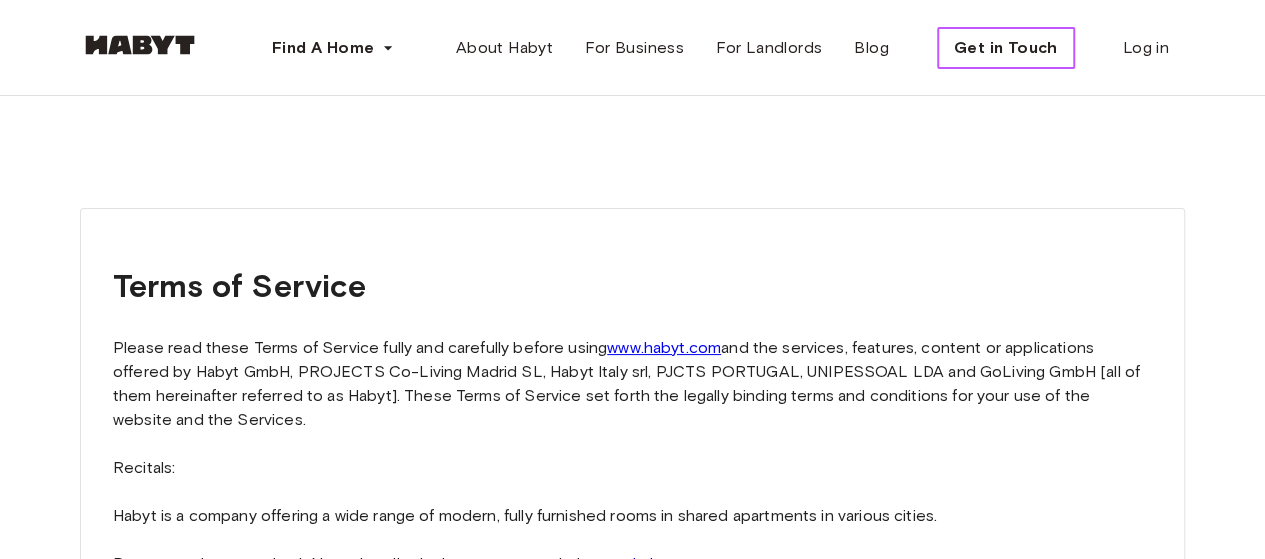 click on "Get in Touch" at bounding box center (1006, 48) 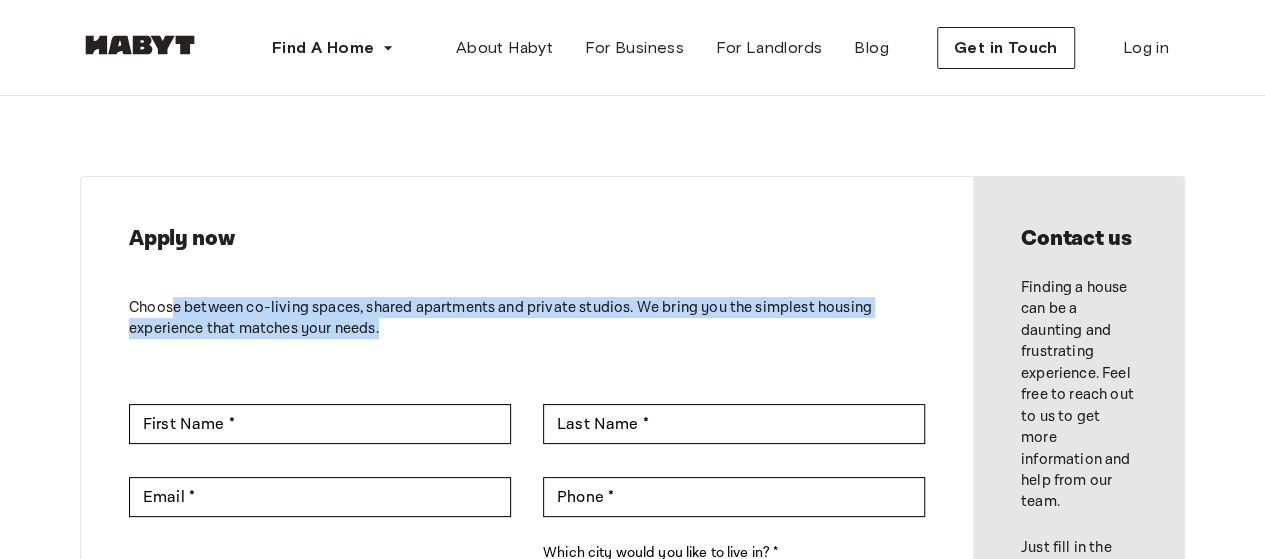 drag, startPoint x: 224, startPoint y: 321, endPoint x: 416, endPoint y: 354, distance: 194.81529 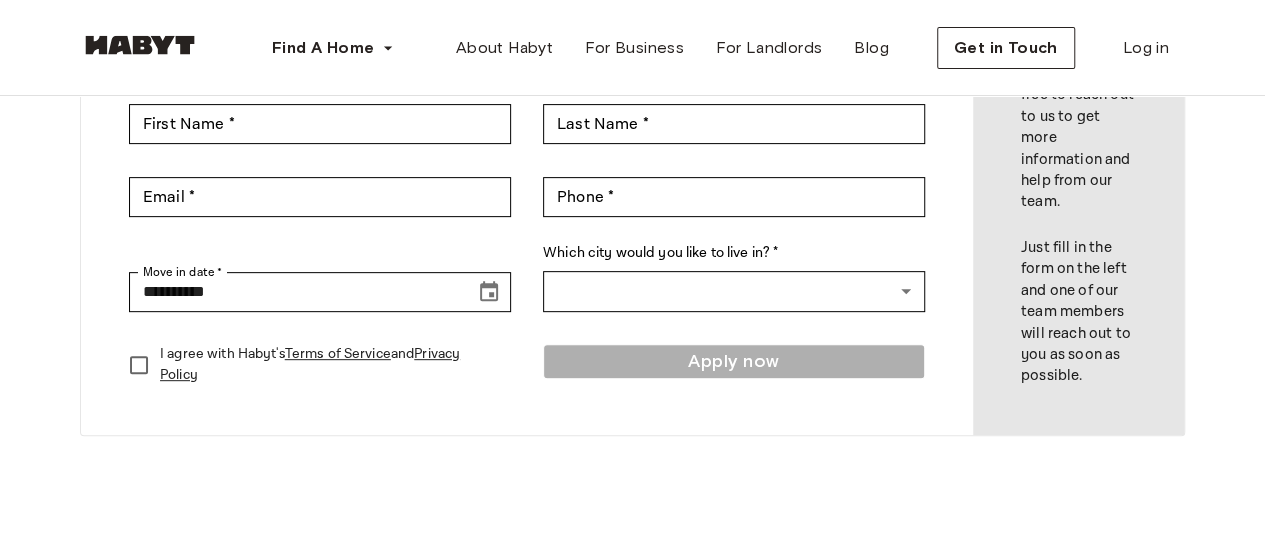 scroll, scrollTop: 100, scrollLeft: 0, axis: vertical 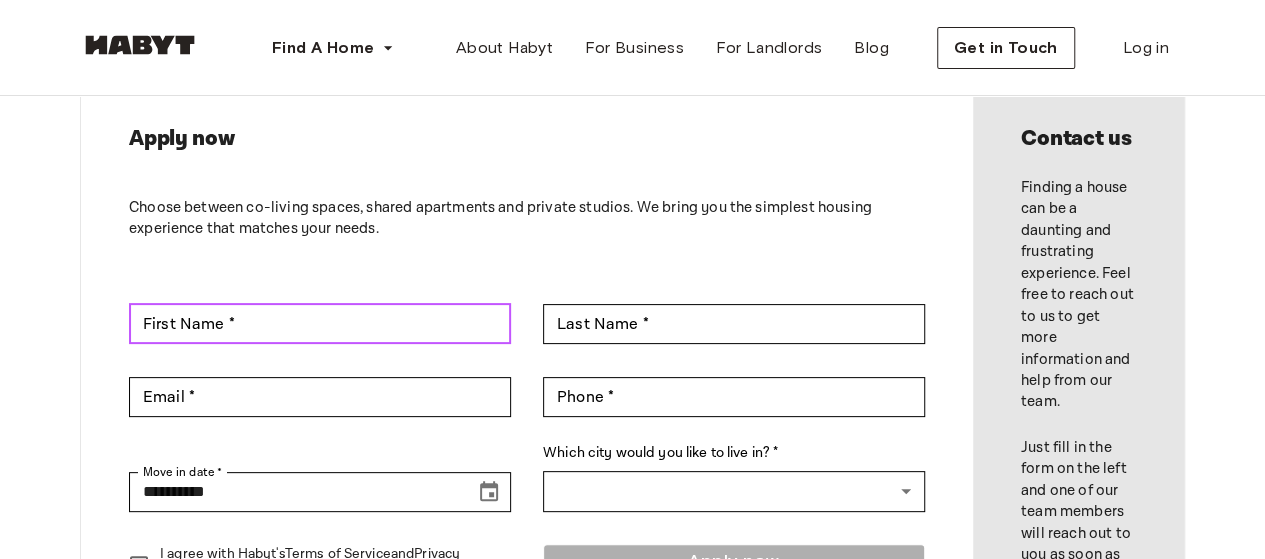 click on "First Name *" at bounding box center (320, 324) 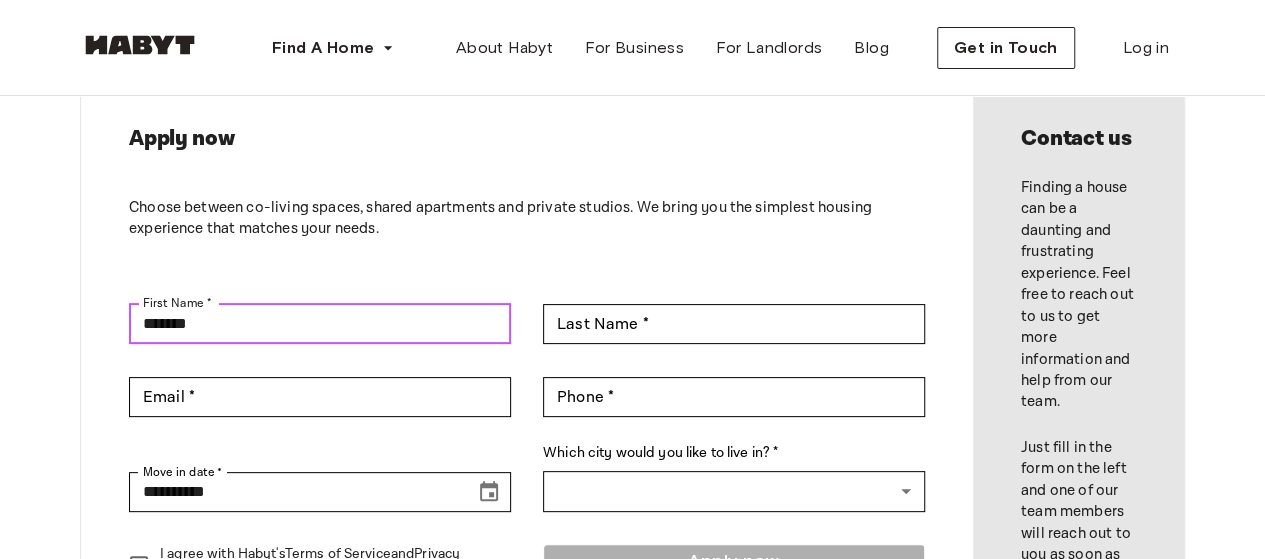 type on "*******" 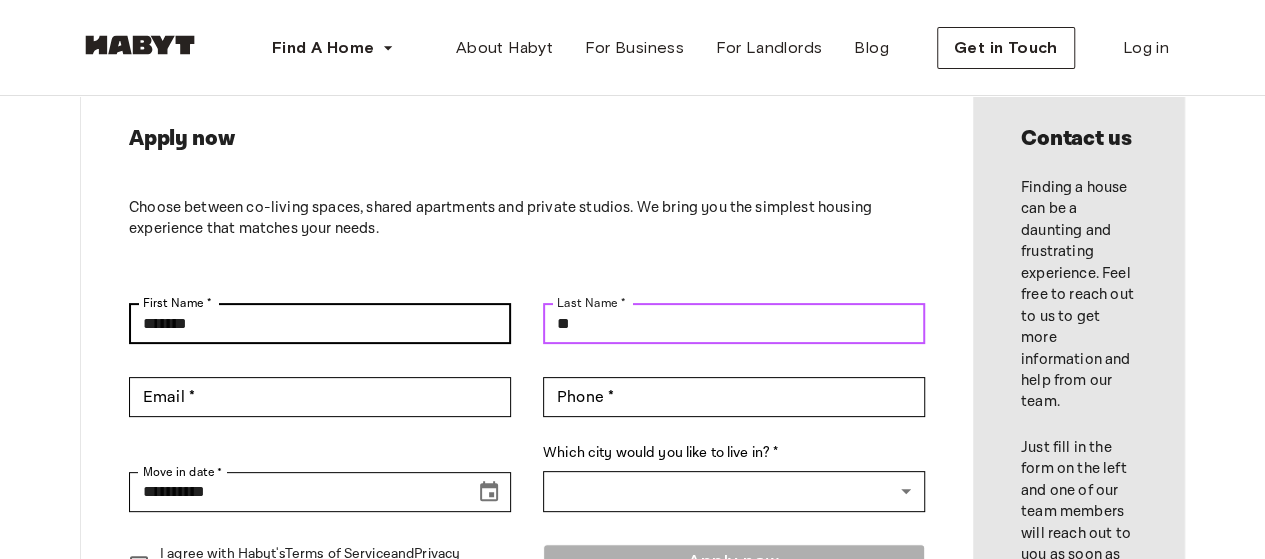 type on "*" 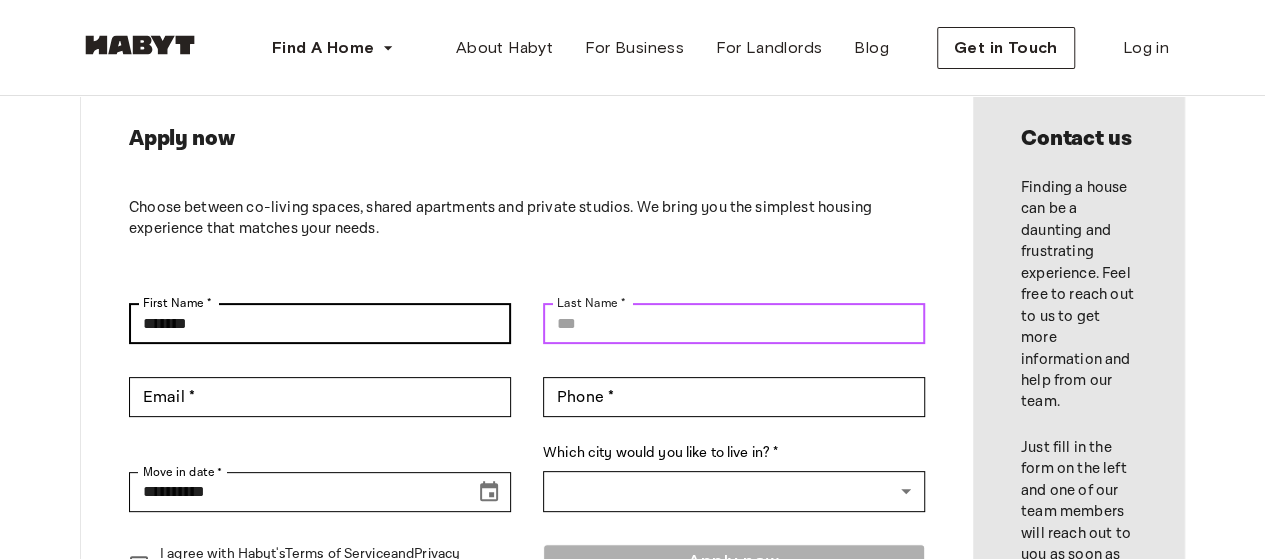 type on "*" 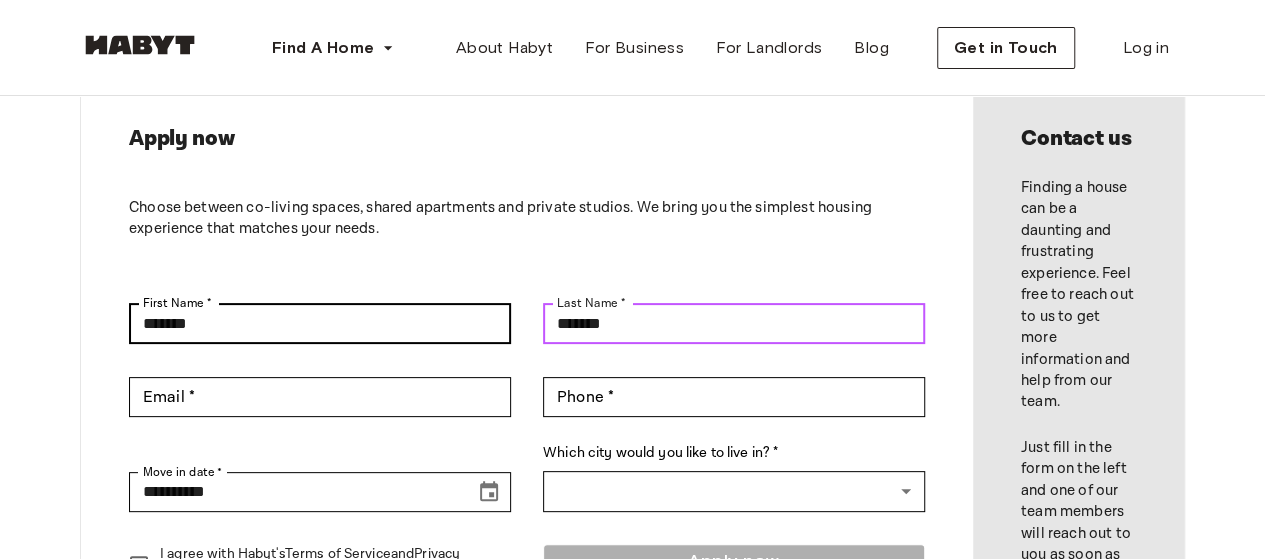 type on "*******" 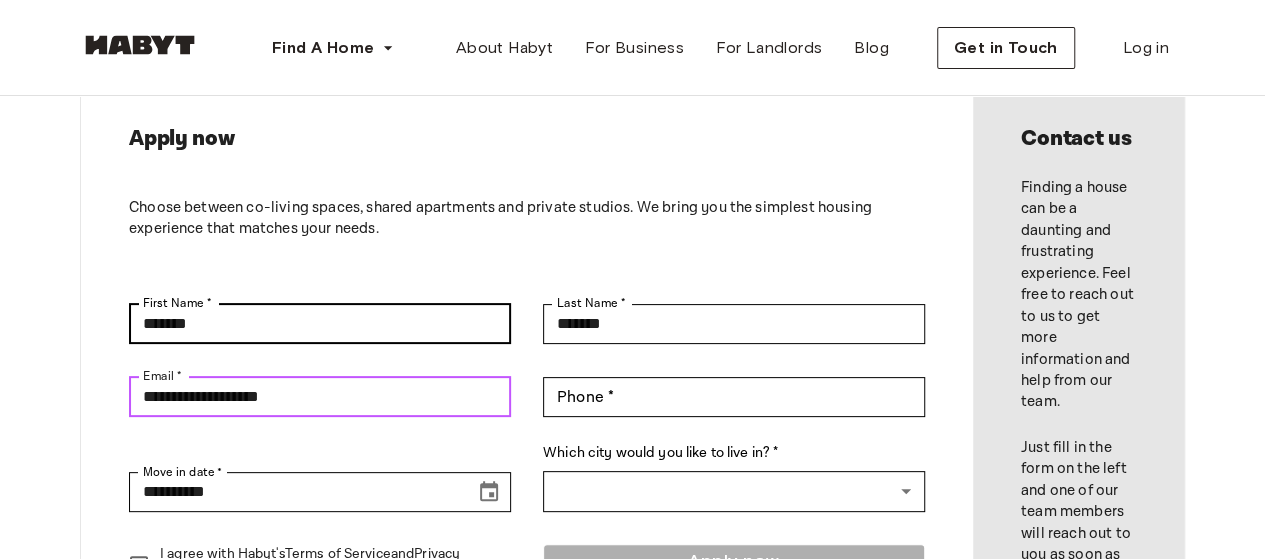 type on "**********" 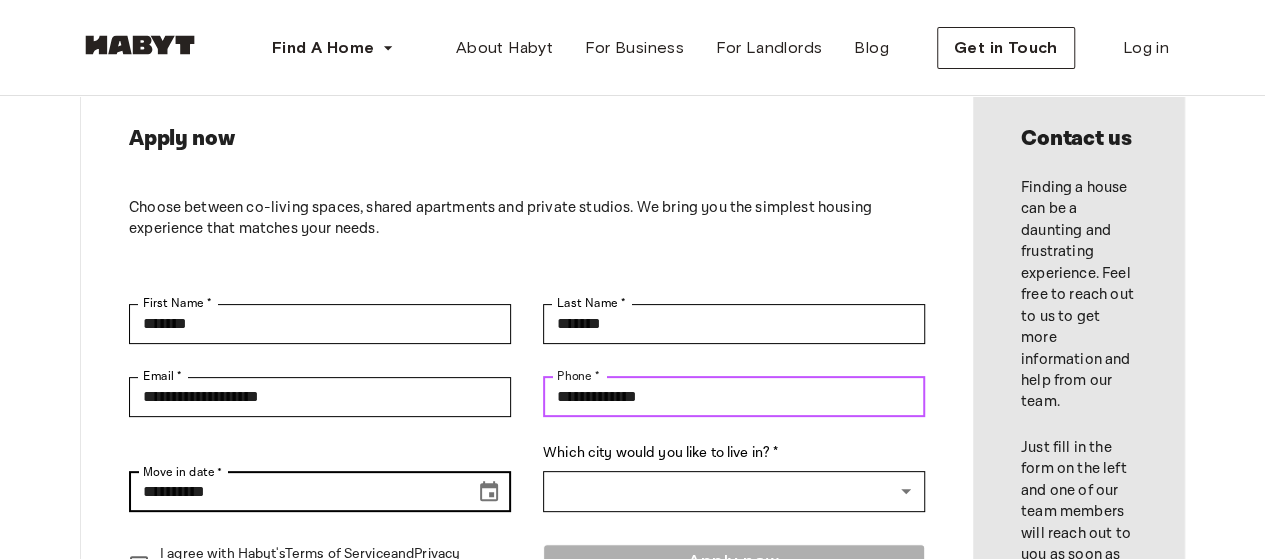 type on "**********" 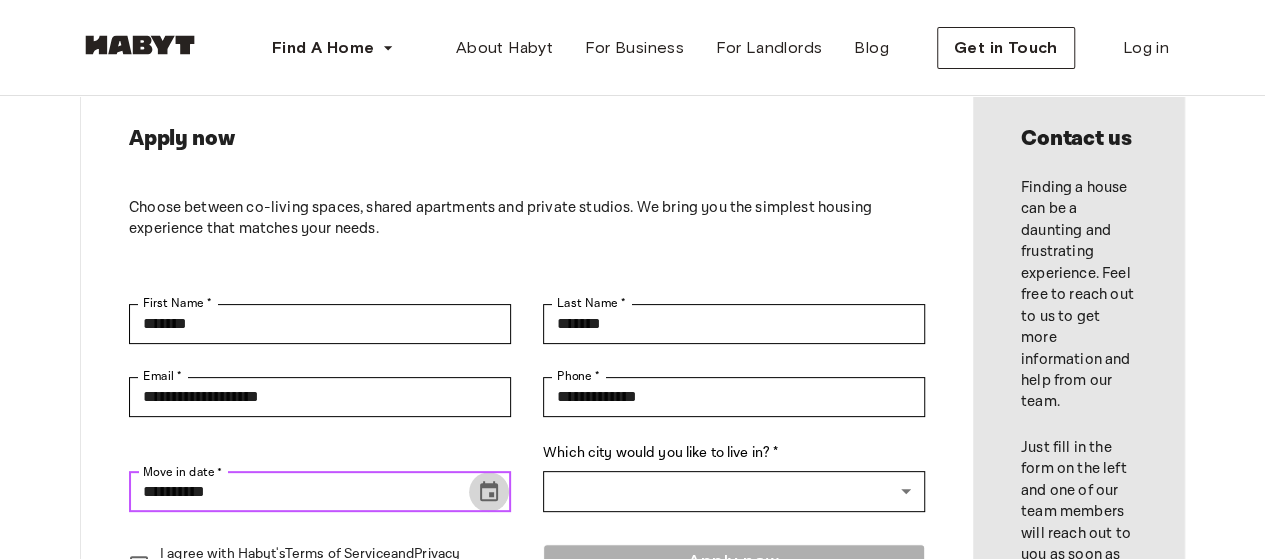 click 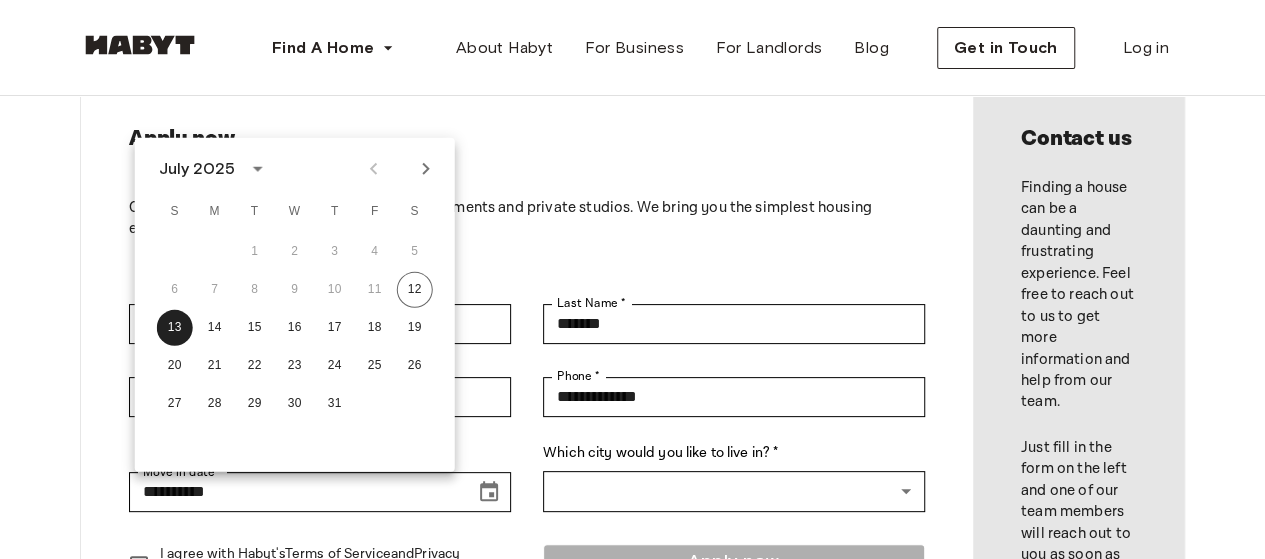 click 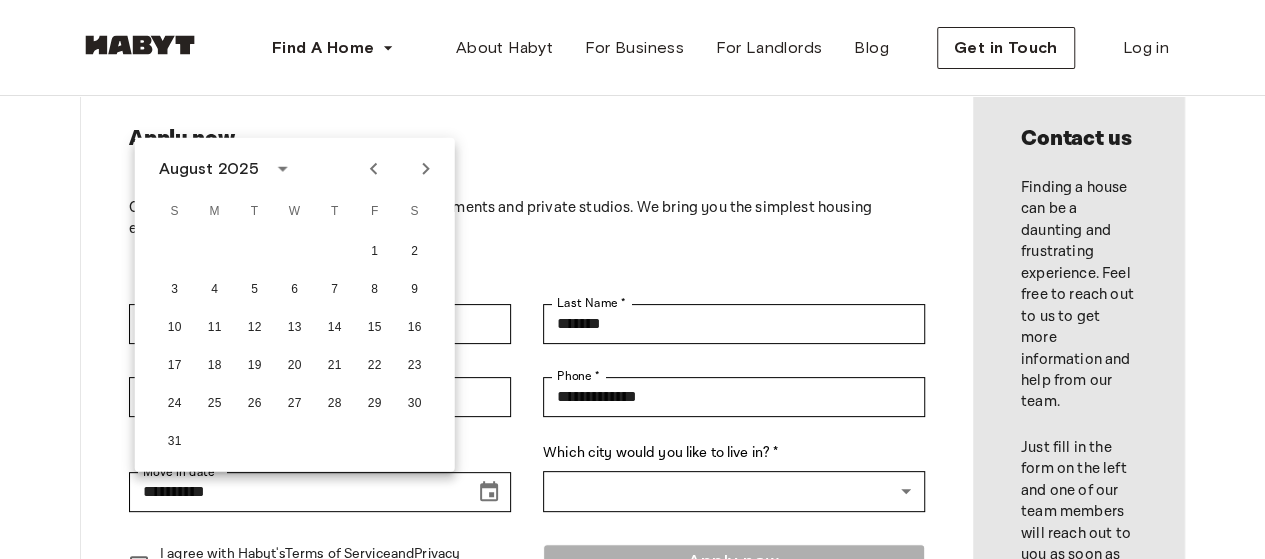click 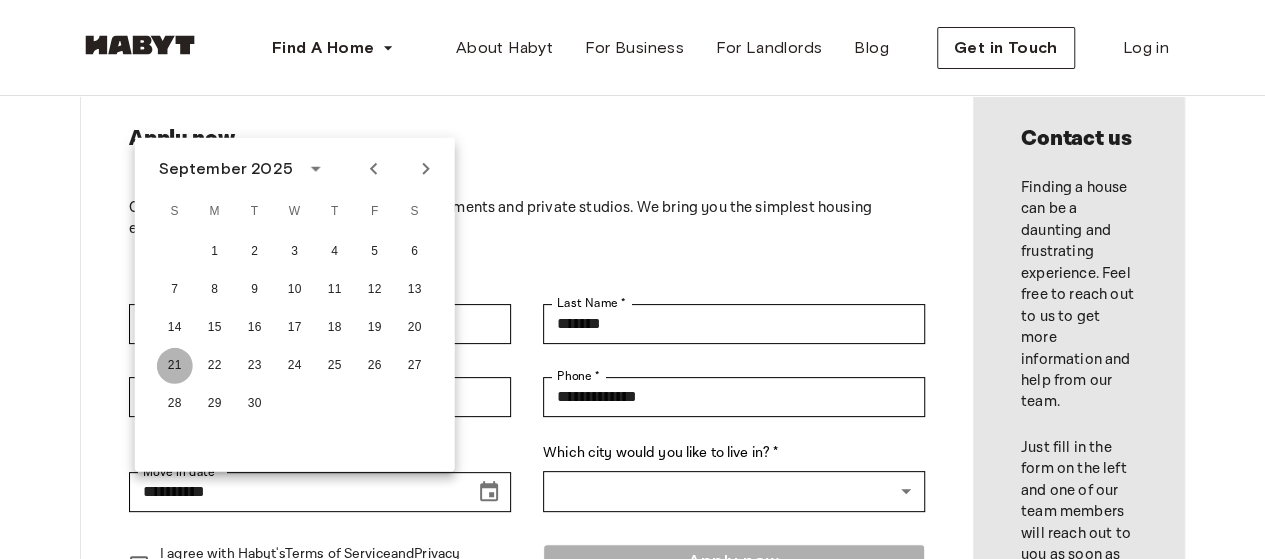 click on "21" at bounding box center [175, 366] 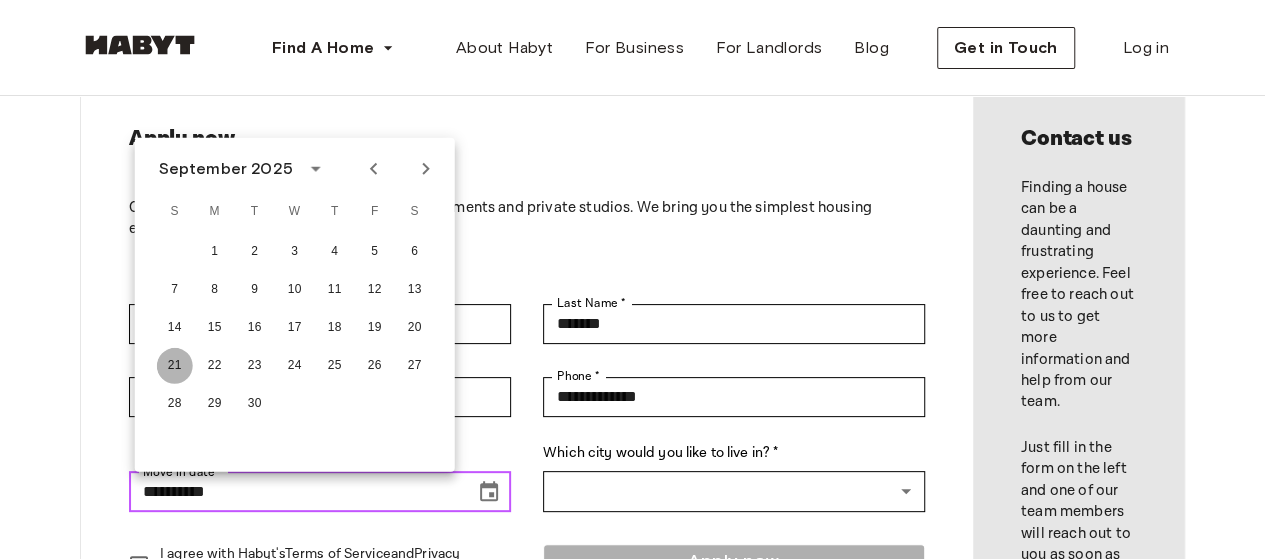 type on "**********" 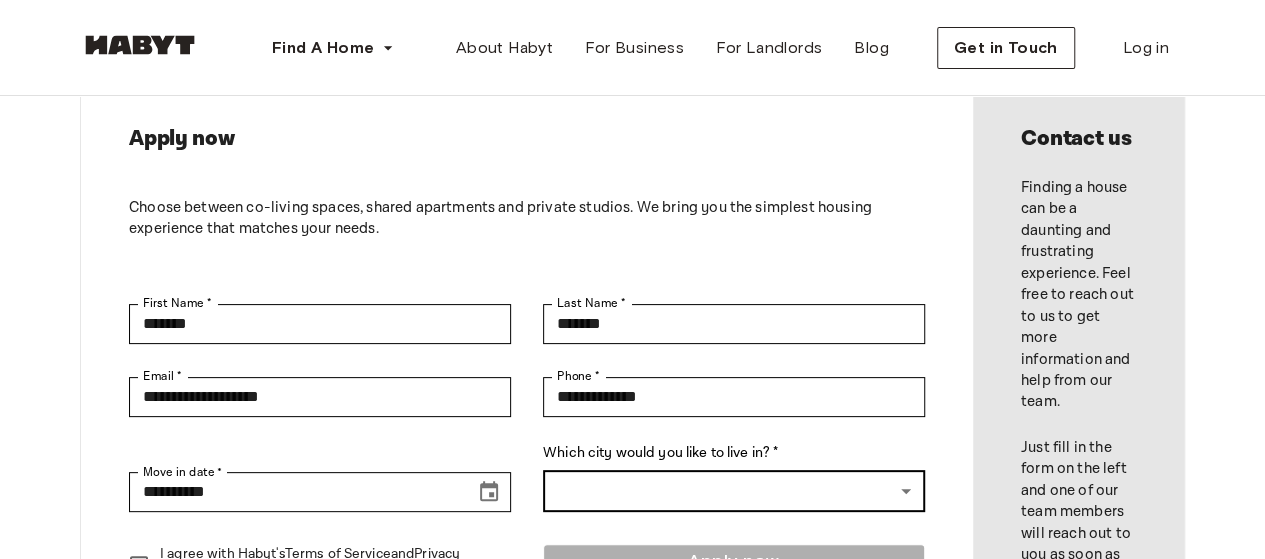 click on "**********" at bounding box center [632, 766] 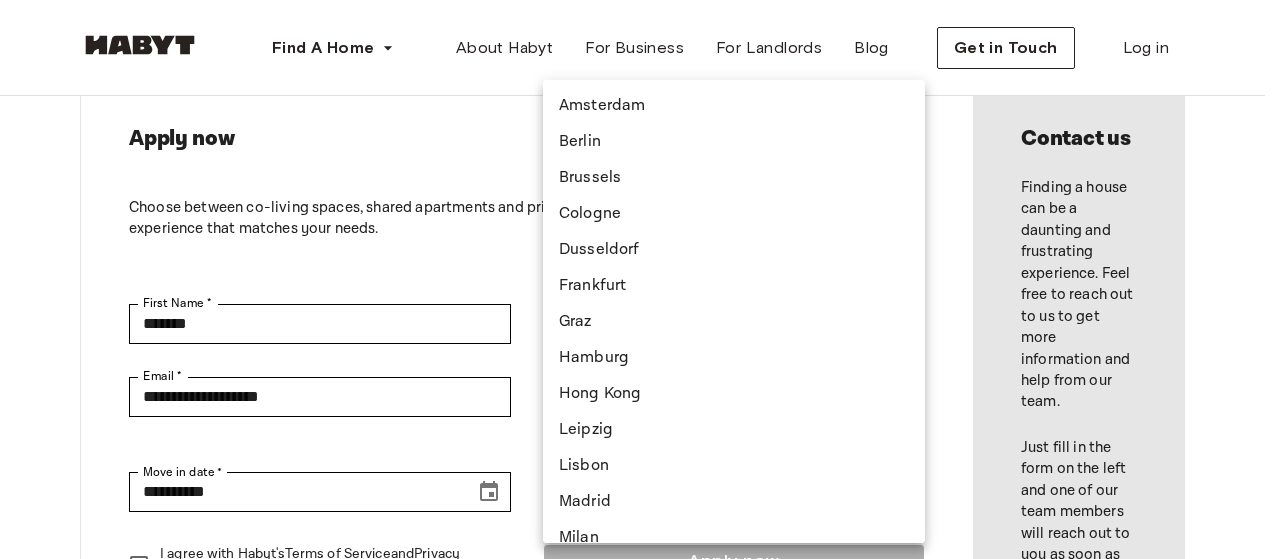 click on "Berlin" at bounding box center [734, 142] 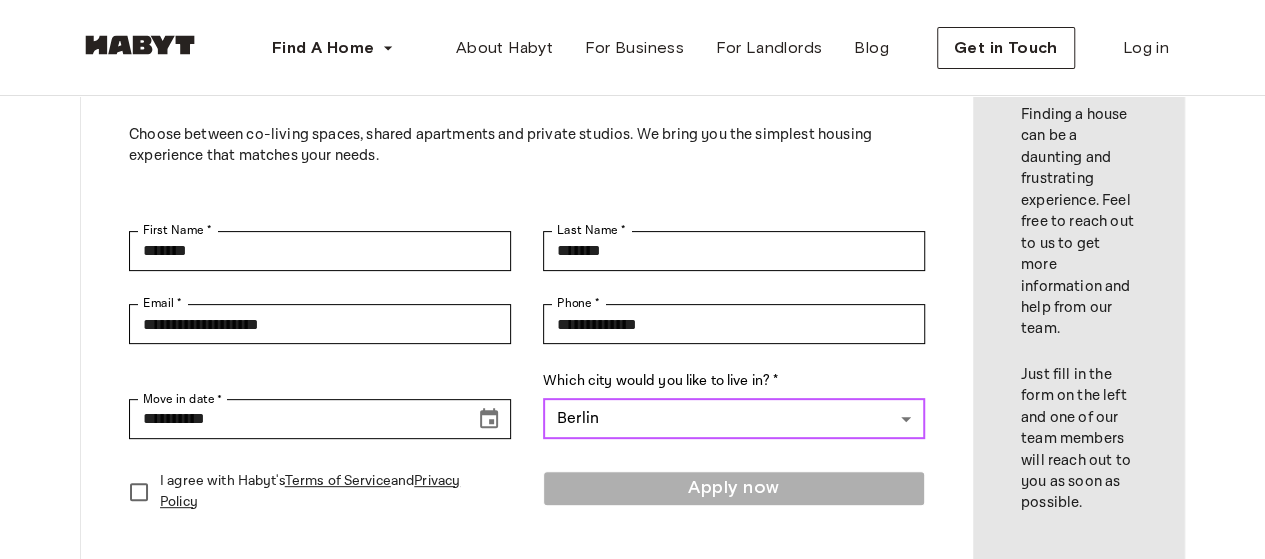scroll, scrollTop: 300, scrollLeft: 0, axis: vertical 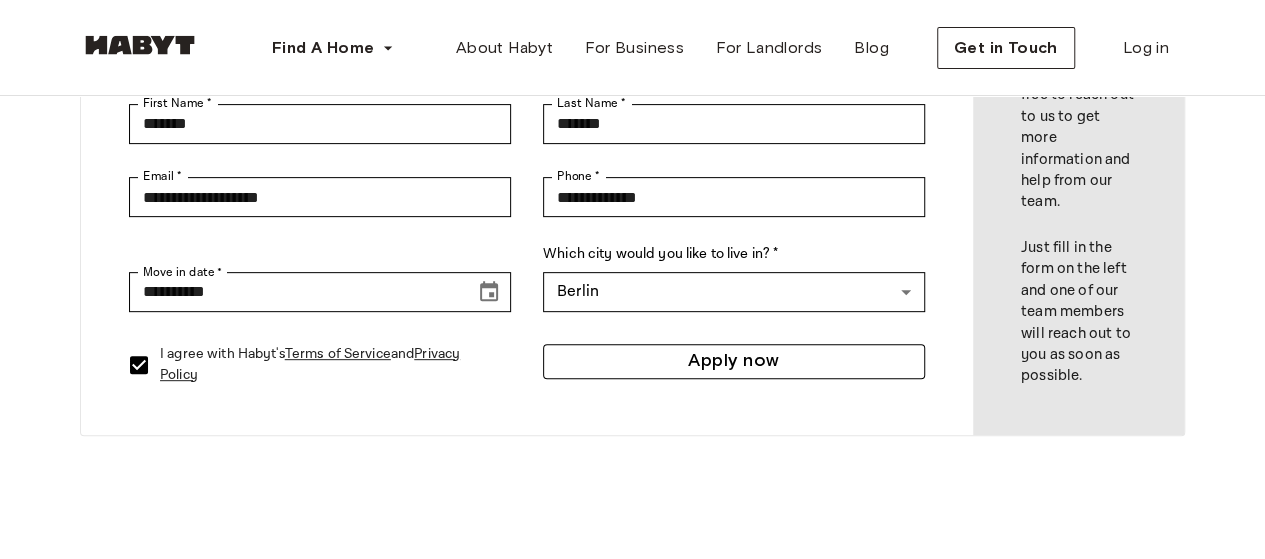 click on "Apply now" at bounding box center [734, 361] 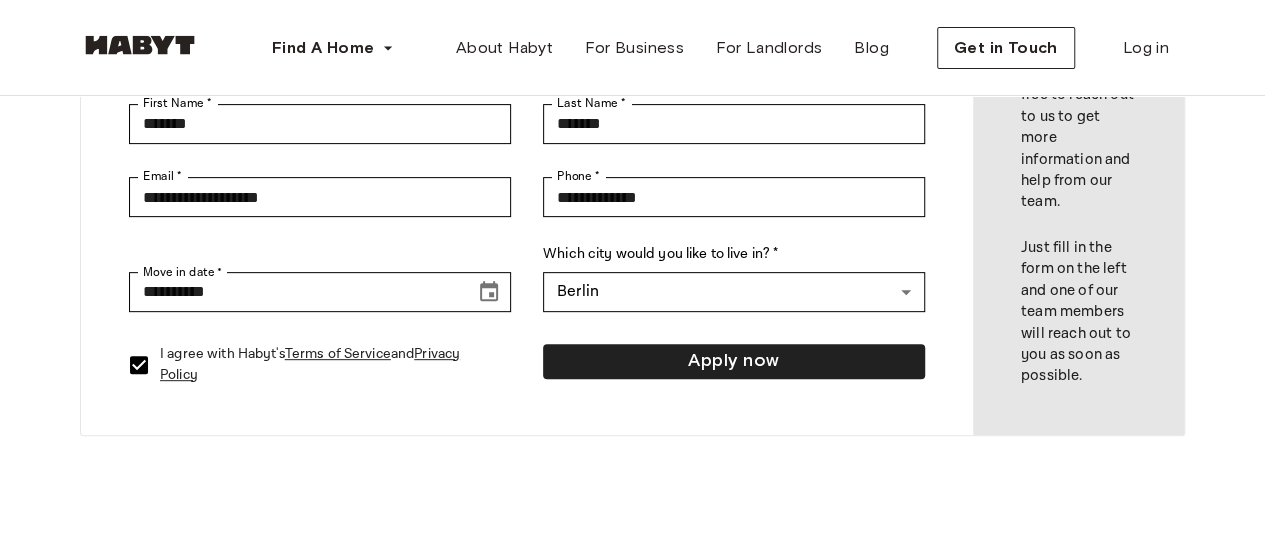 scroll, scrollTop: 0, scrollLeft: 0, axis: both 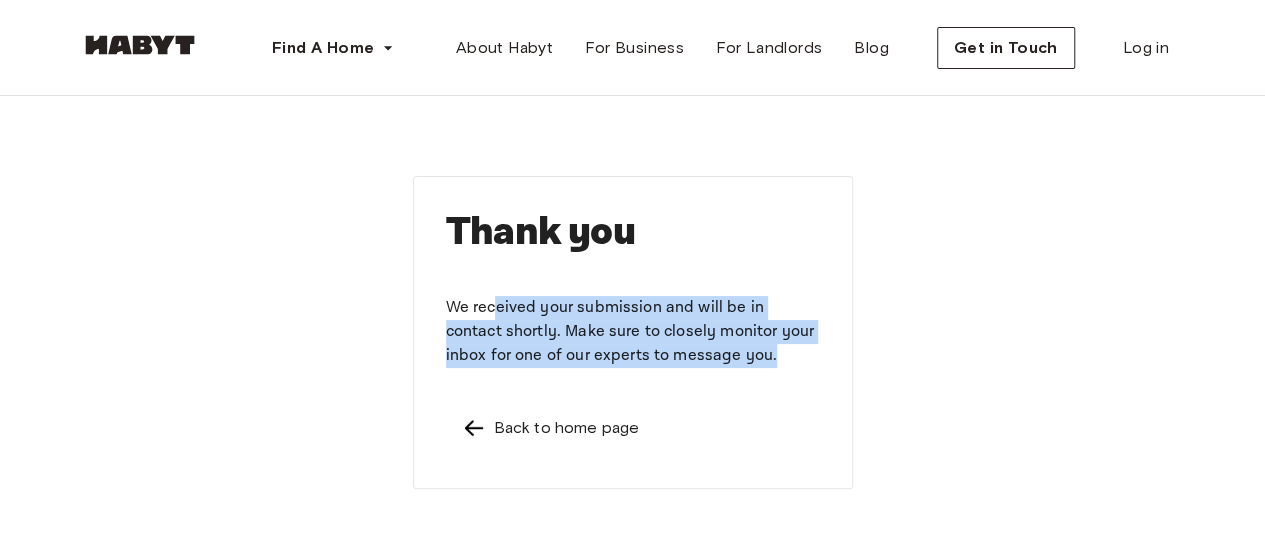 drag, startPoint x: 675, startPoint y: 343, endPoint x: 764, endPoint y: 369, distance: 92.72001 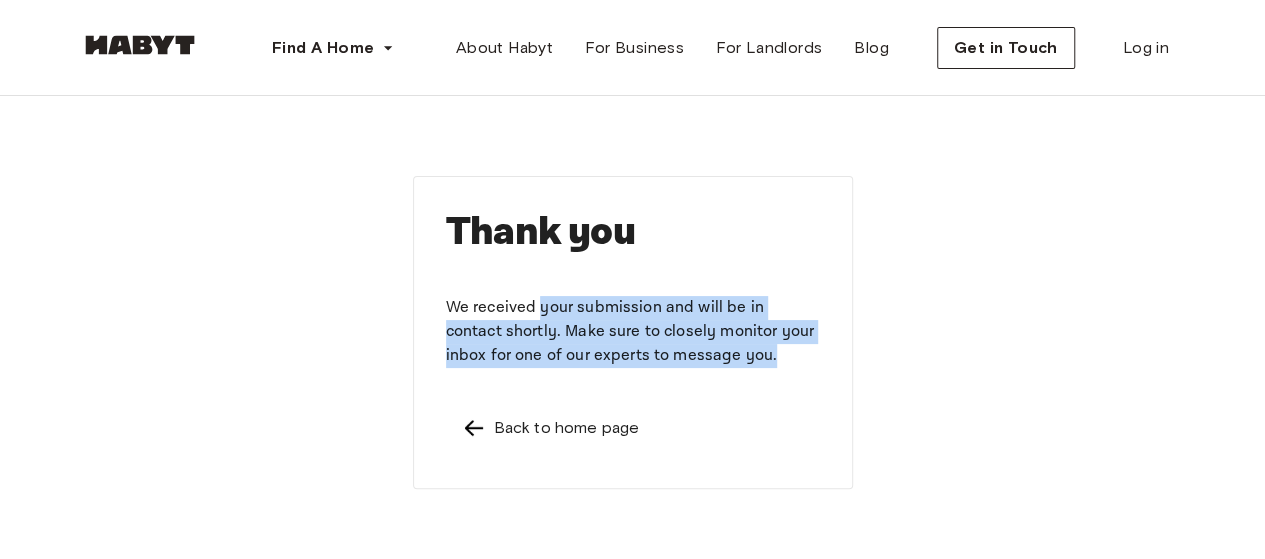 drag, startPoint x: 716, startPoint y: 347, endPoint x: 541, endPoint y: 310, distance: 178.86867 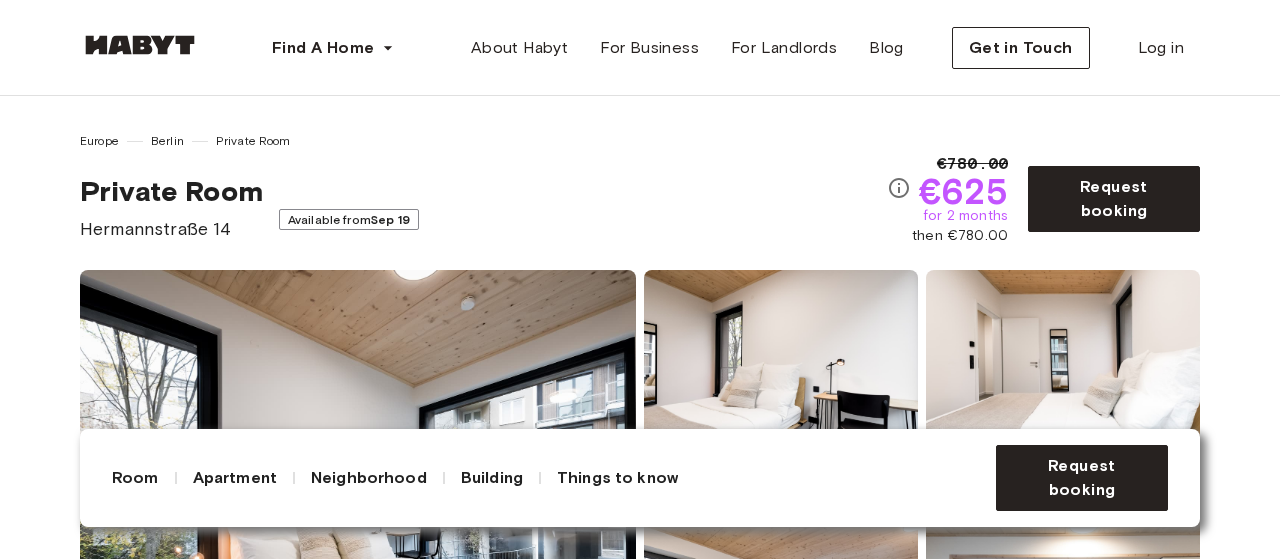 scroll, scrollTop: 300, scrollLeft: 0, axis: vertical 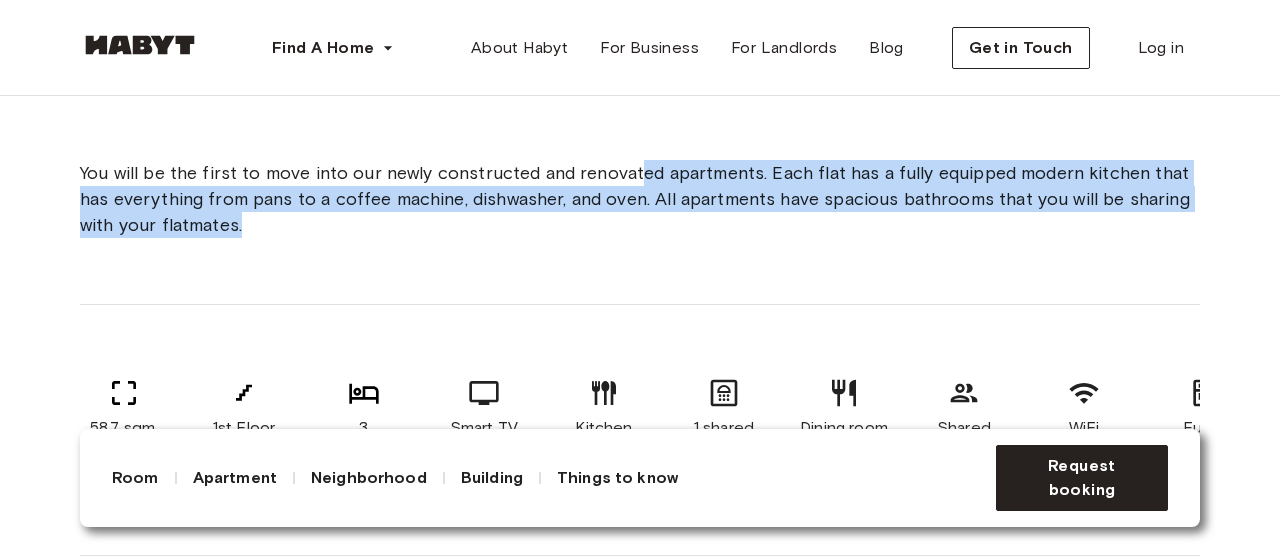 drag, startPoint x: 640, startPoint y: 199, endPoint x: 983, endPoint y: 251, distance: 346.9193 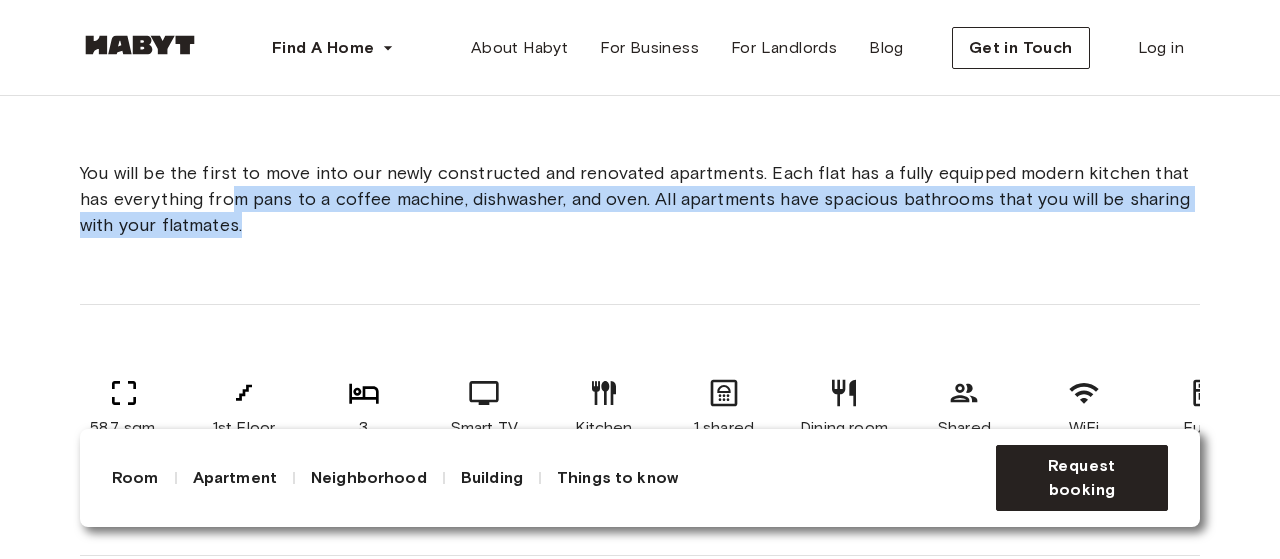 drag, startPoint x: 958, startPoint y: 238, endPoint x: 250, endPoint y: 212, distance: 708.47723 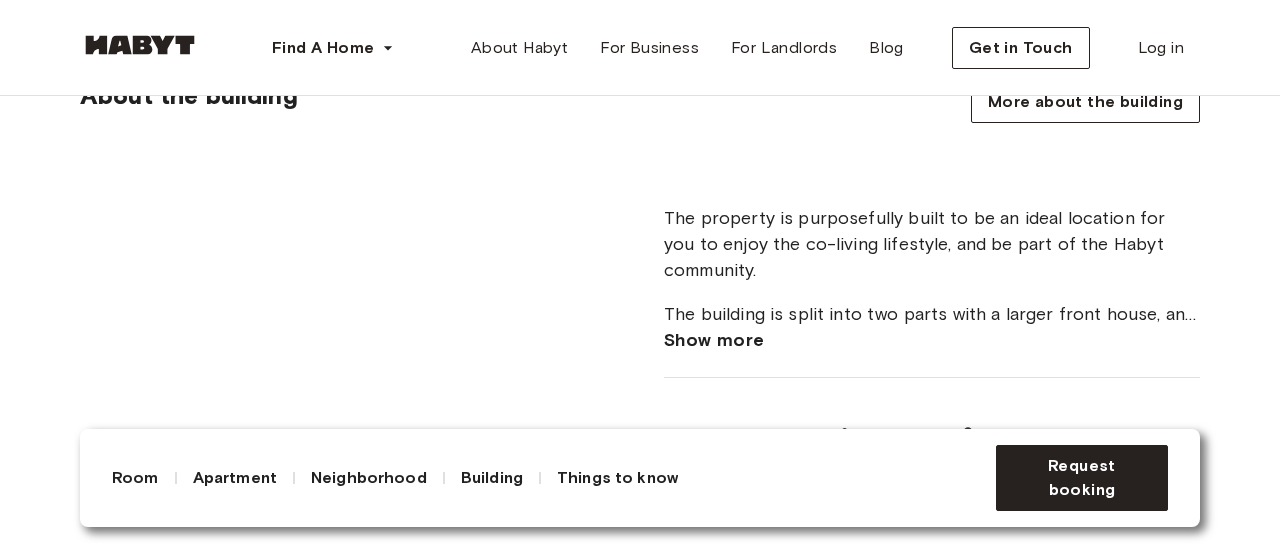 scroll, scrollTop: 2200, scrollLeft: 0, axis: vertical 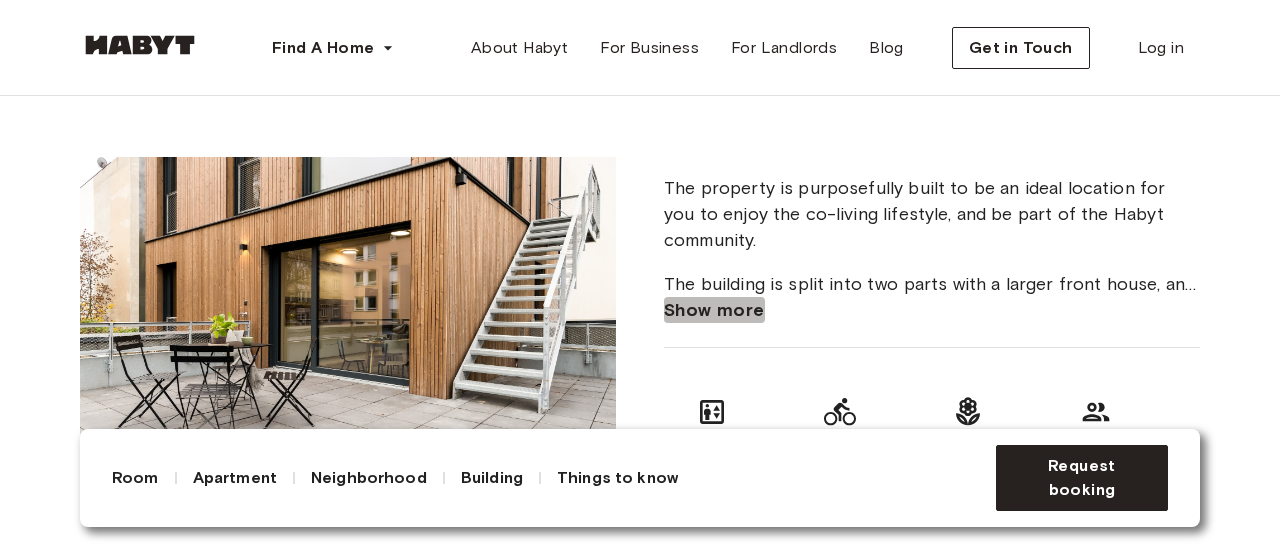 click on "Show more" at bounding box center [714, 310] 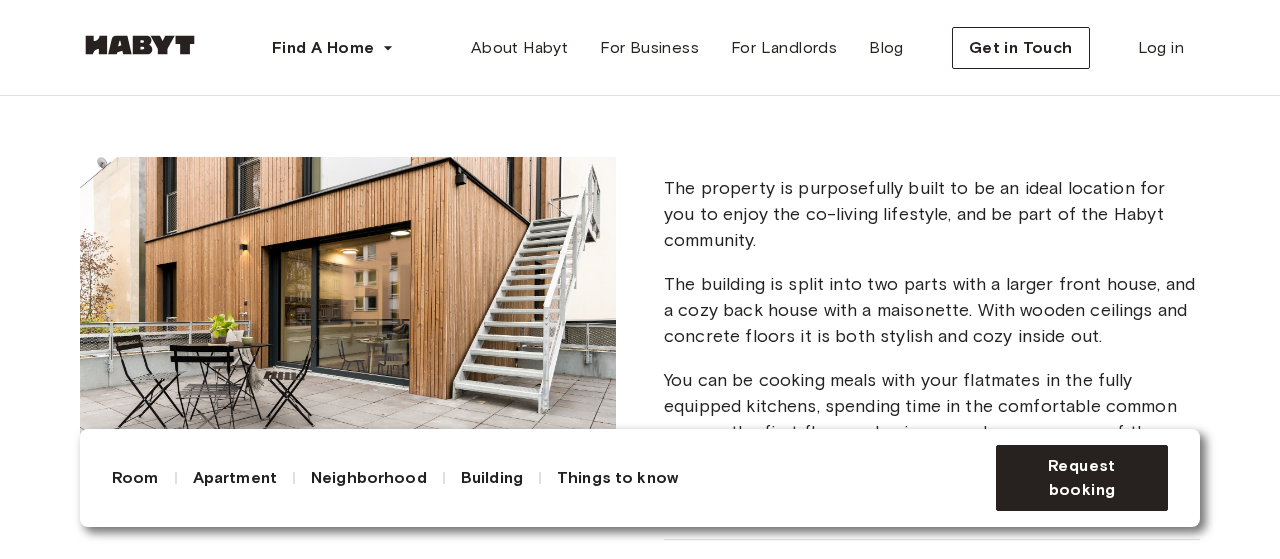 scroll, scrollTop: 2300, scrollLeft: 0, axis: vertical 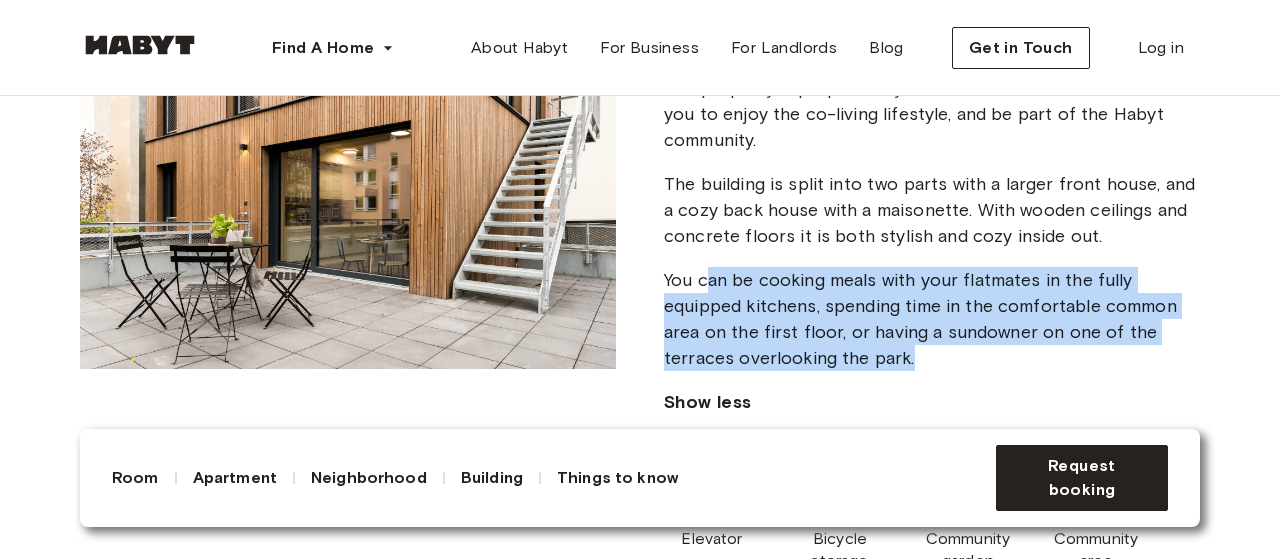 drag, startPoint x: 771, startPoint y: 313, endPoint x: 913, endPoint y: 379, distance: 156.58864 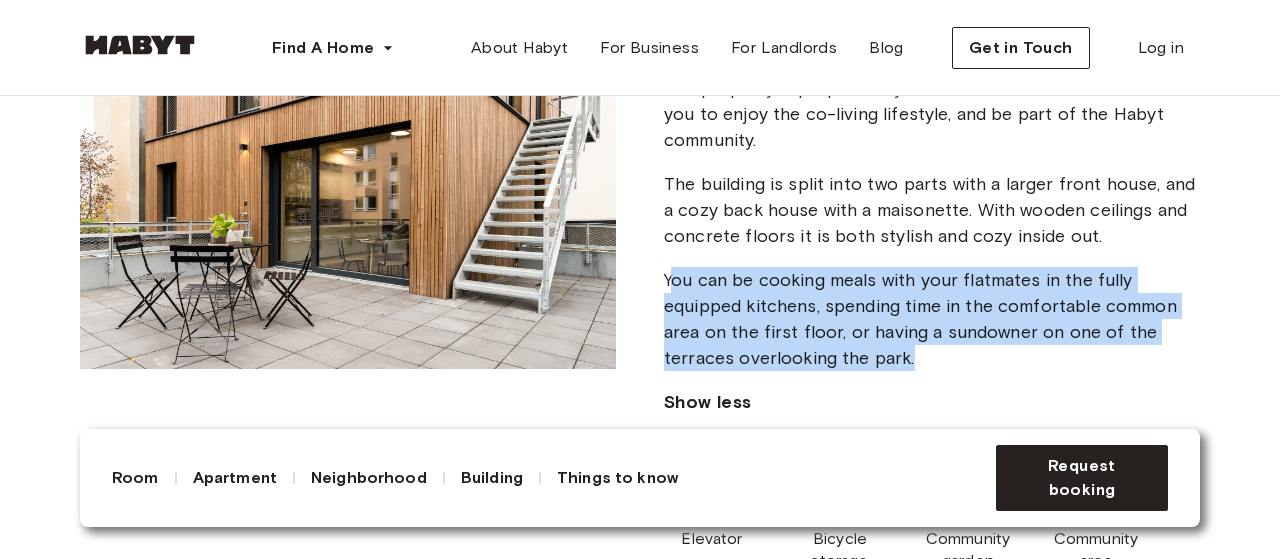drag, startPoint x: 849, startPoint y: 355, endPoint x: 672, endPoint y: 291, distance: 188.2153 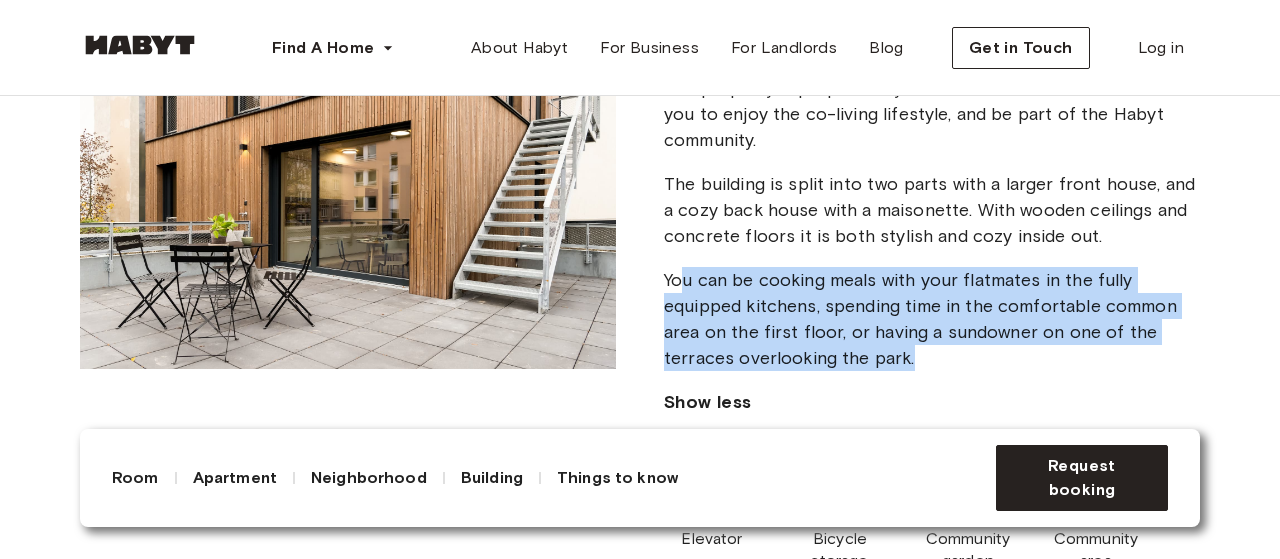 drag, startPoint x: 806, startPoint y: 335, endPoint x: 962, endPoint y: 382, distance: 162.92636 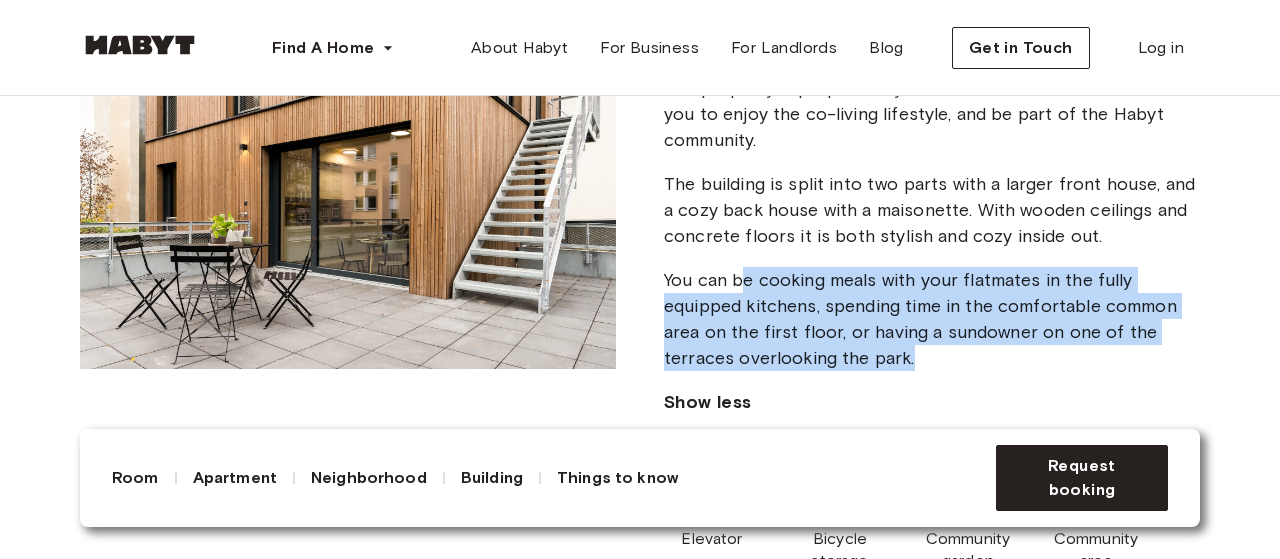 drag, startPoint x: 938, startPoint y: 374, endPoint x: 744, endPoint y: 279, distance: 216.01157 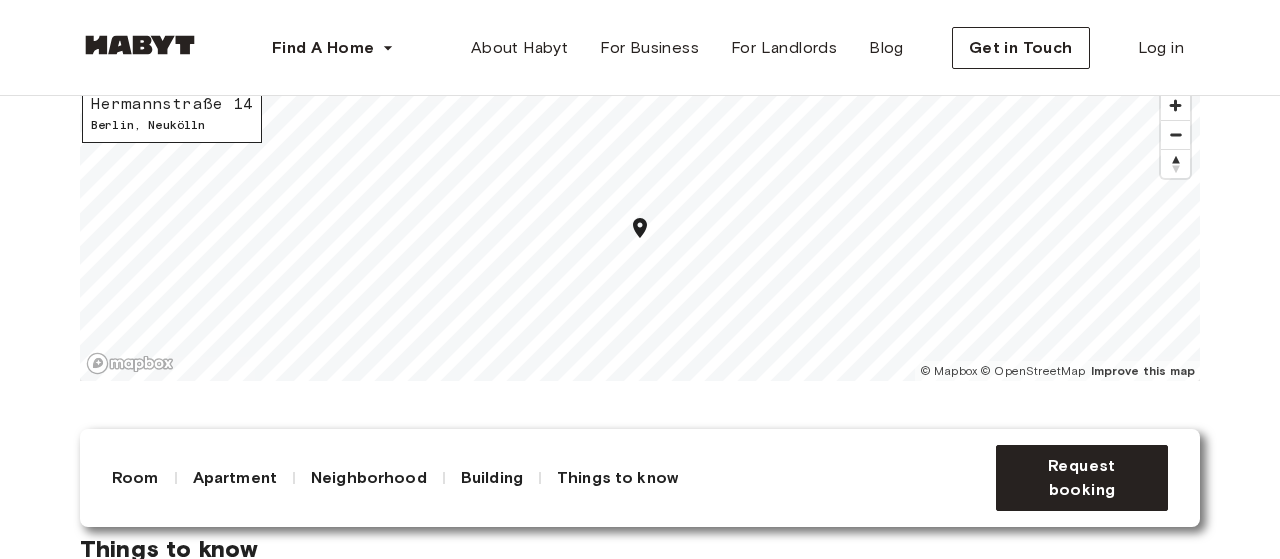 scroll, scrollTop: 3000, scrollLeft: 0, axis: vertical 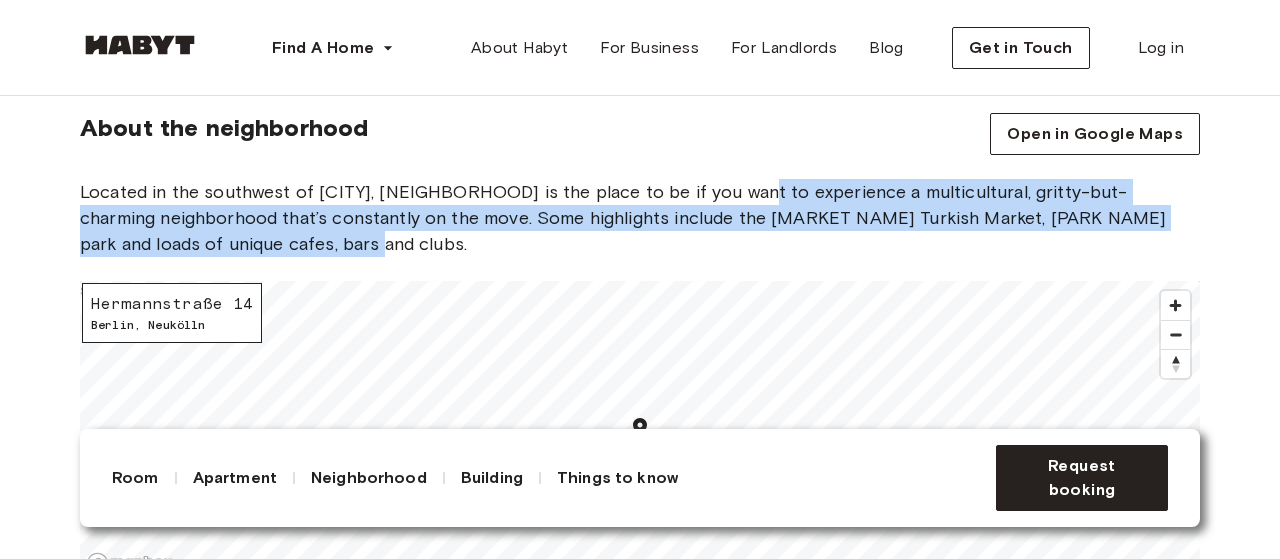drag, startPoint x: 744, startPoint y: 217, endPoint x: 1114, endPoint y: 251, distance: 371.55887 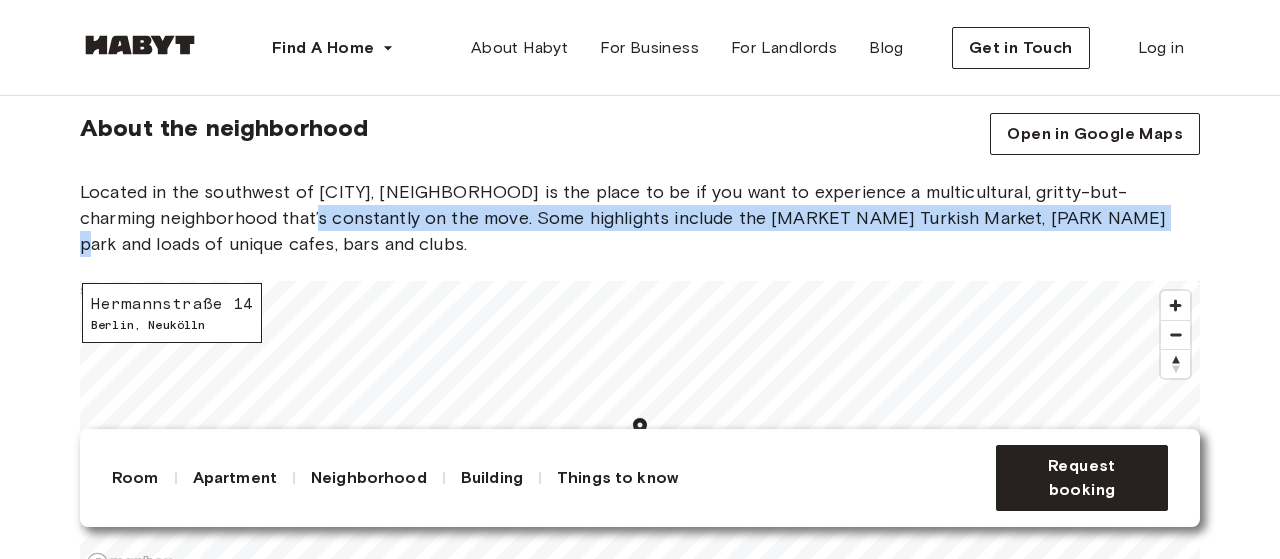 drag, startPoint x: 1110, startPoint y: 242, endPoint x: 293, endPoint y: 235, distance: 817.02997 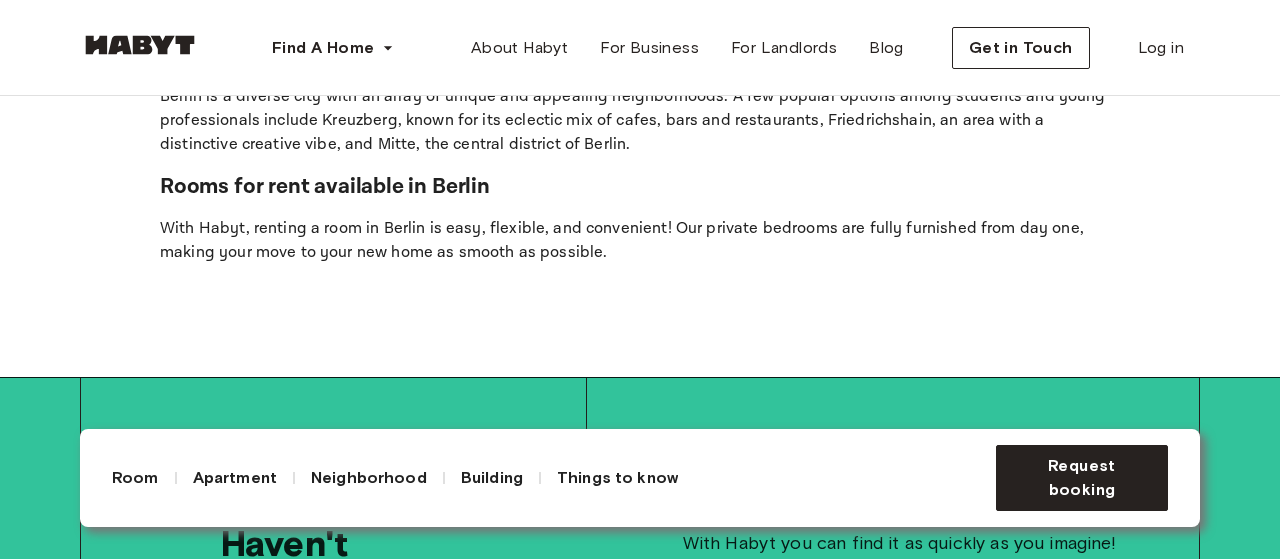 scroll, scrollTop: 6200, scrollLeft: 0, axis: vertical 